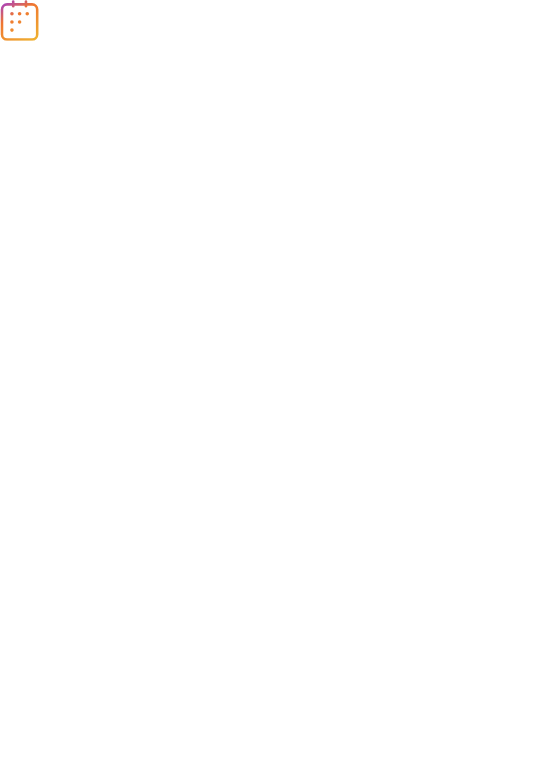 scroll, scrollTop: 0, scrollLeft: 0, axis: both 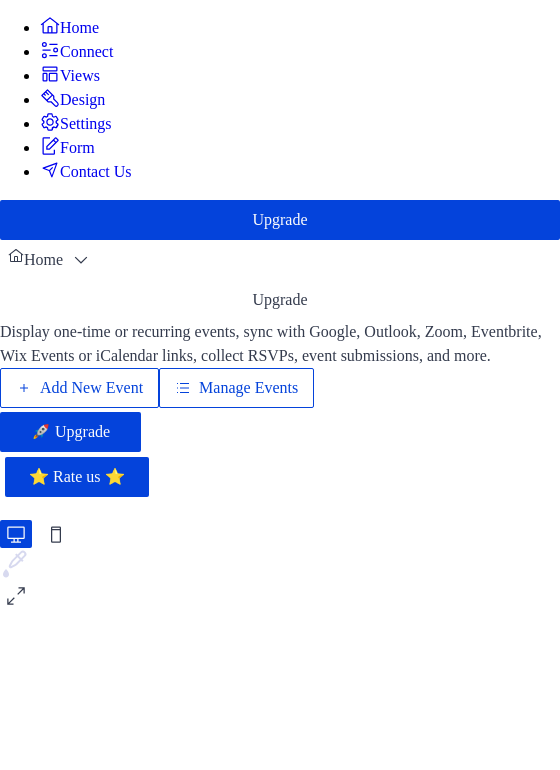 click on "Views" at bounding box center (80, 76) 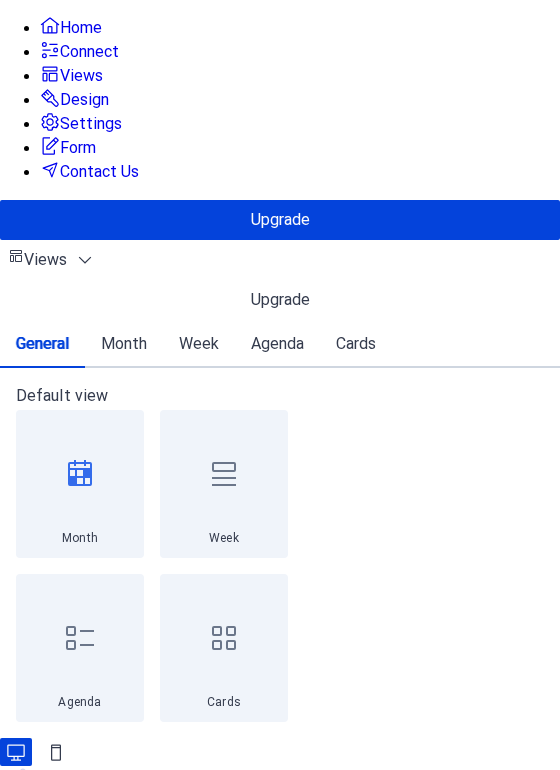 click on "Week" at bounding box center [199, 344] 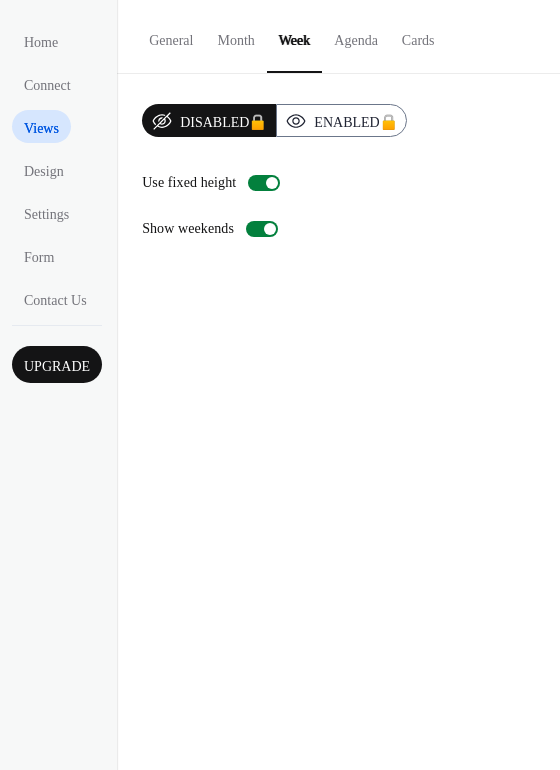 click on "Agenda" at bounding box center (356, 35) 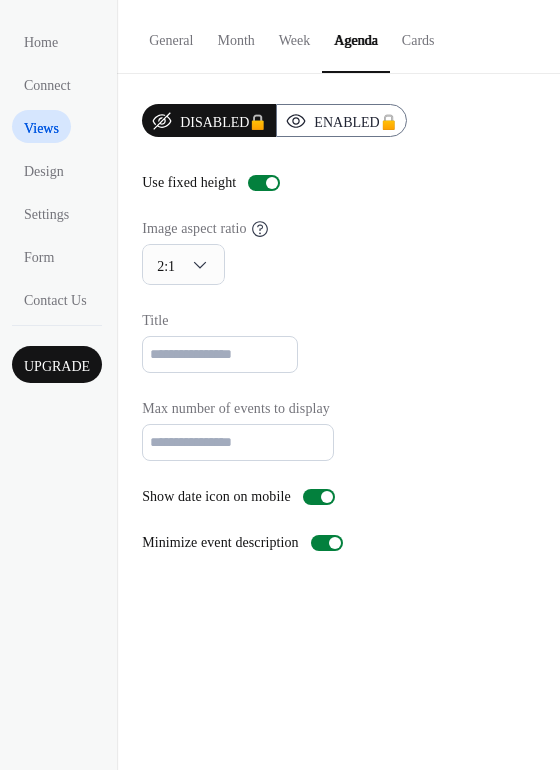 click on "Week" at bounding box center (295, 35) 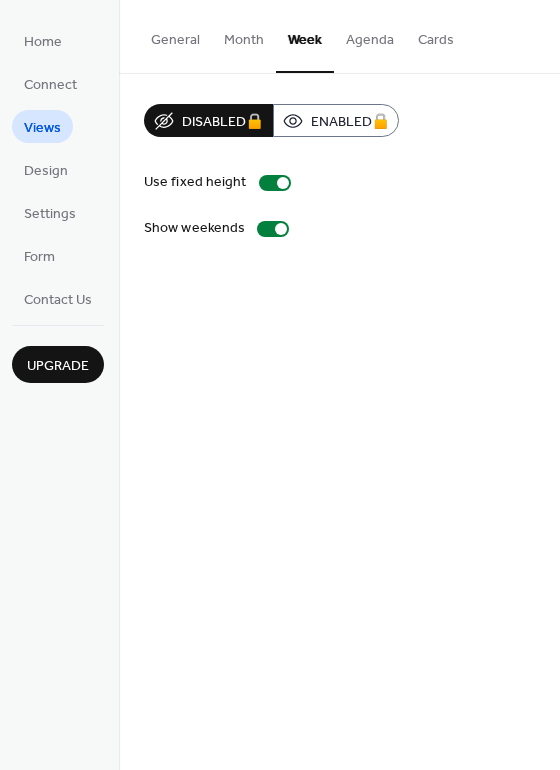 click on "Views" at bounding box center [42, 128] 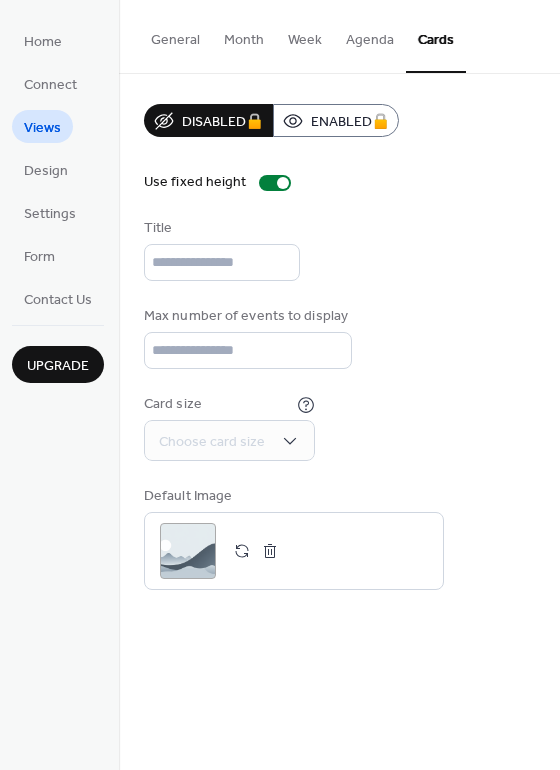 click on "Week" at bounding box center [305, 35] 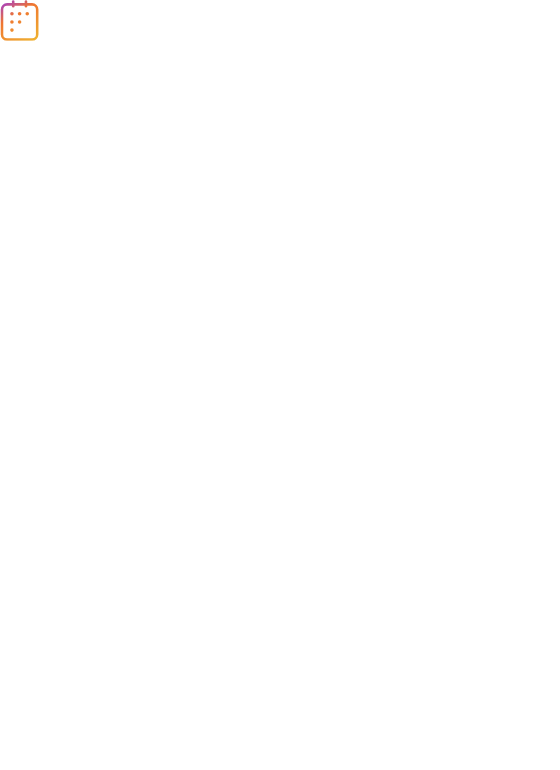 scroll, scrollTop: 0, scrollLeft: 0, axis: both 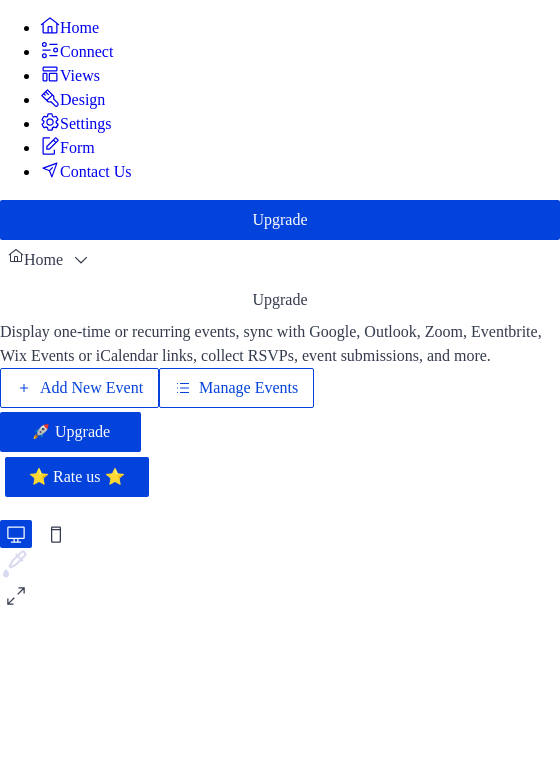 click on "Add New Event" at bounding box center (91, 388) 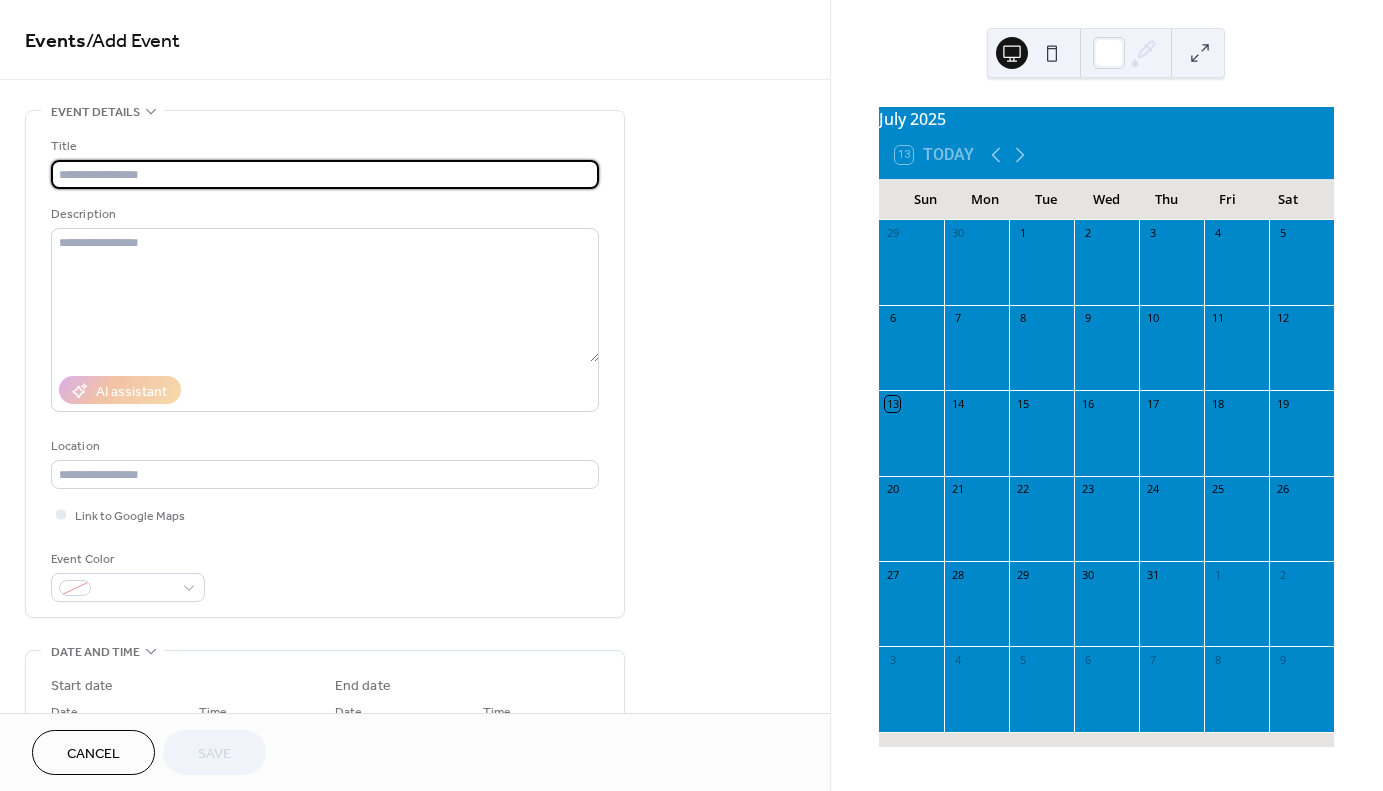 scroll, scrollTop: 0, scrollLeft: 0, axis: both 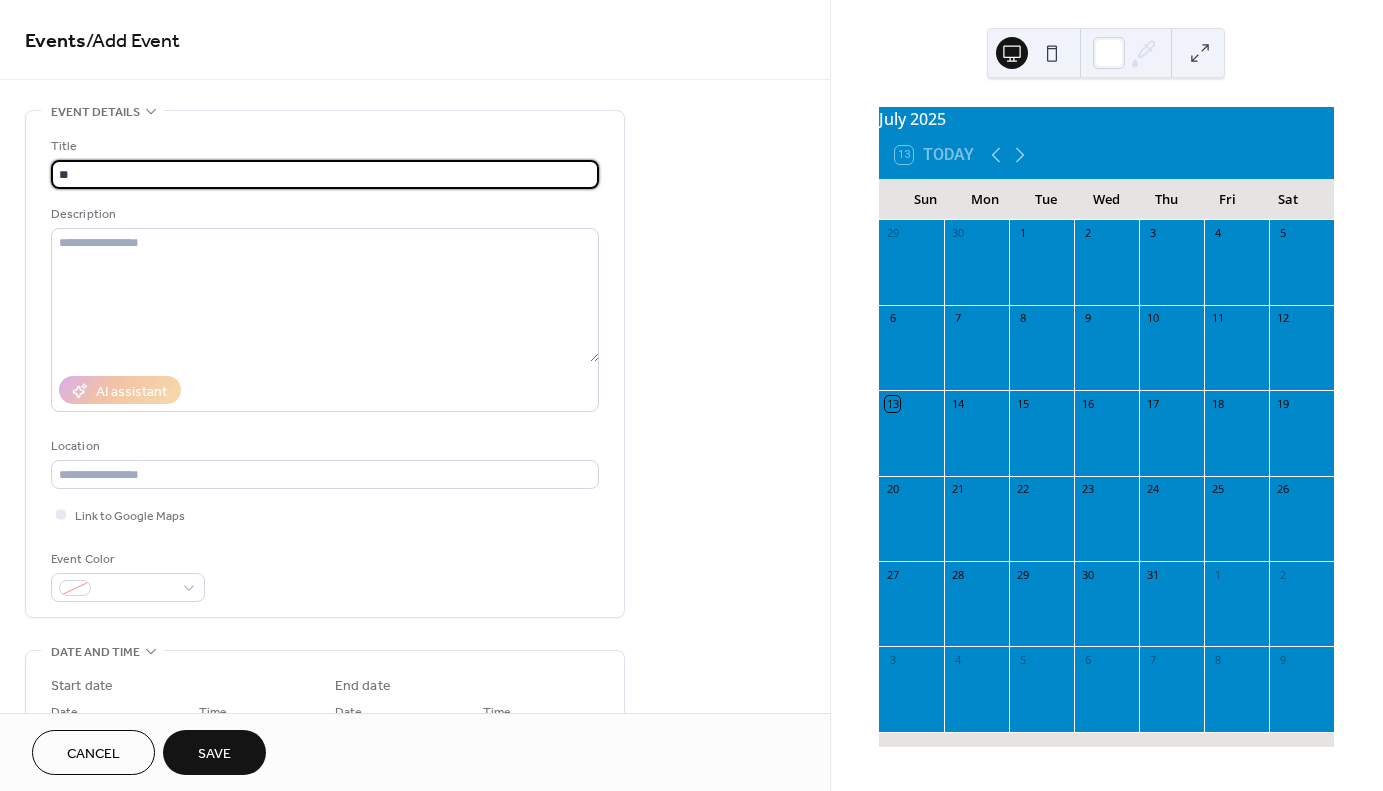 type on "*" 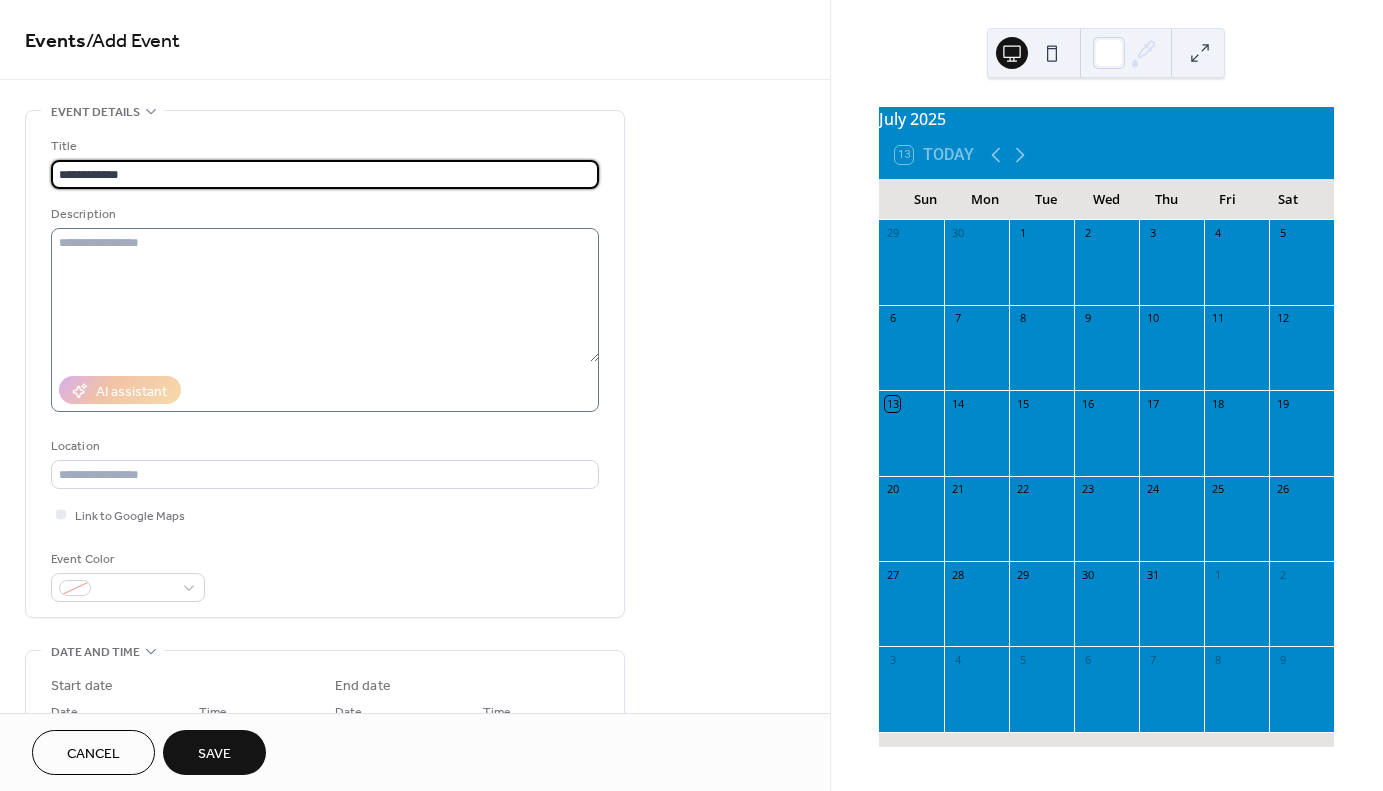type on "**********" 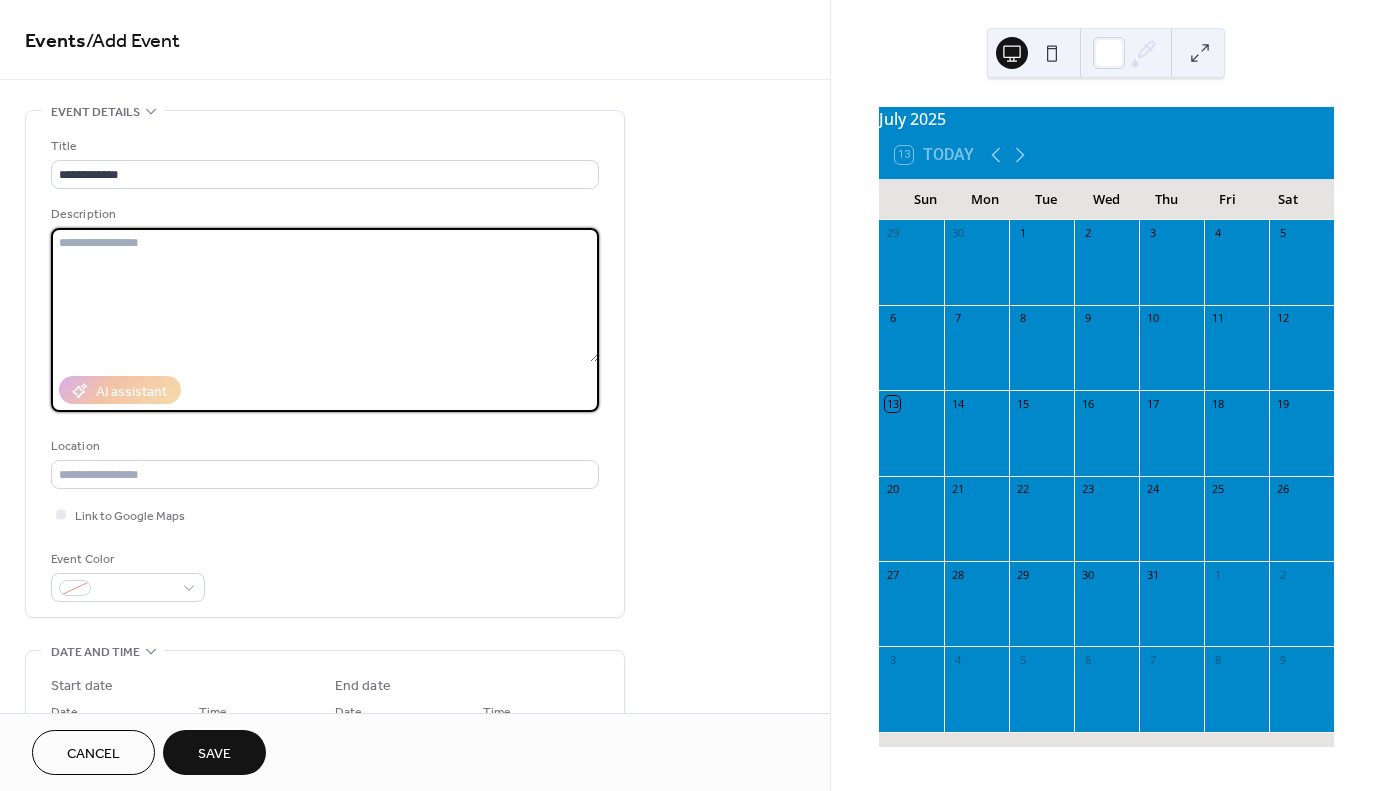 click at bounding box center (325, 295) 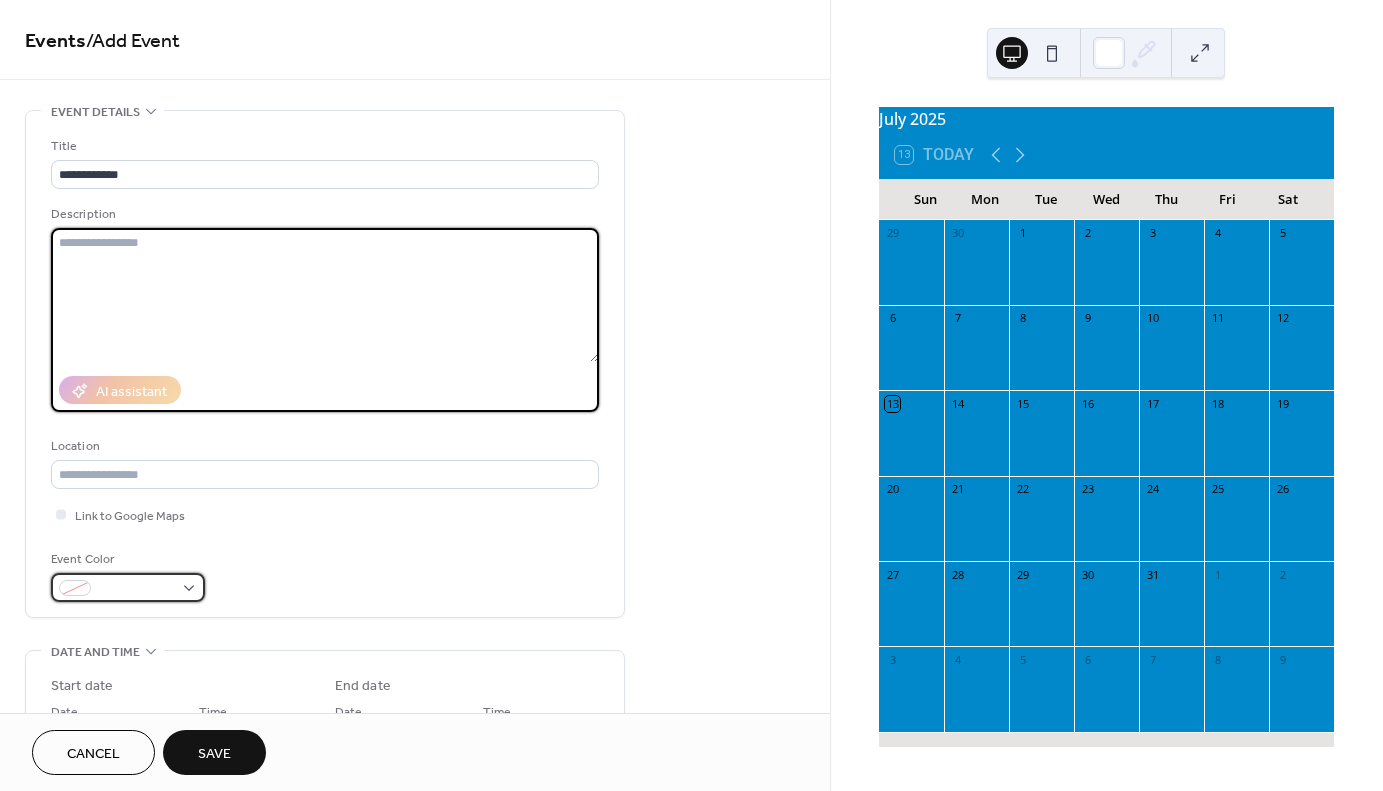 click at bounding box center [136, 589] 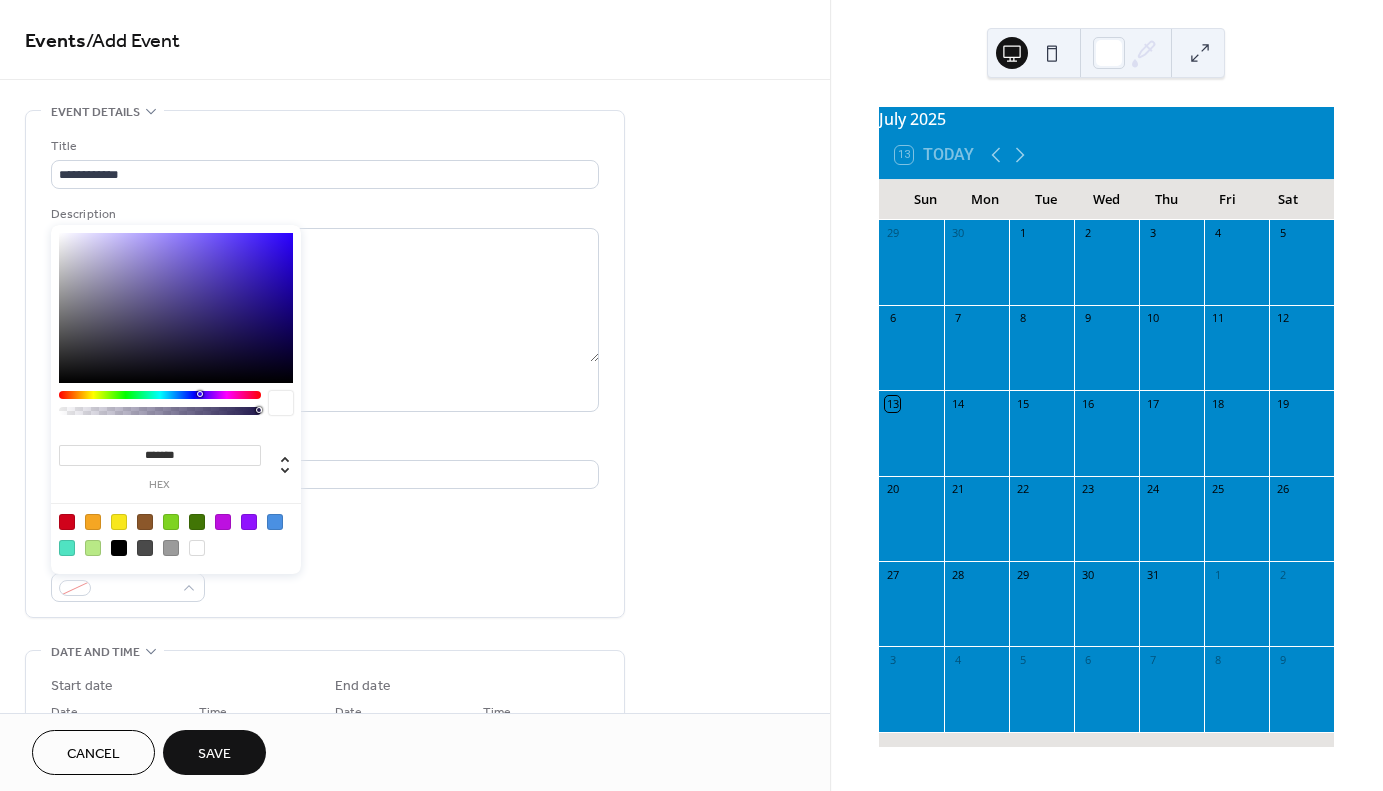 click at bounding box center [93, 548] 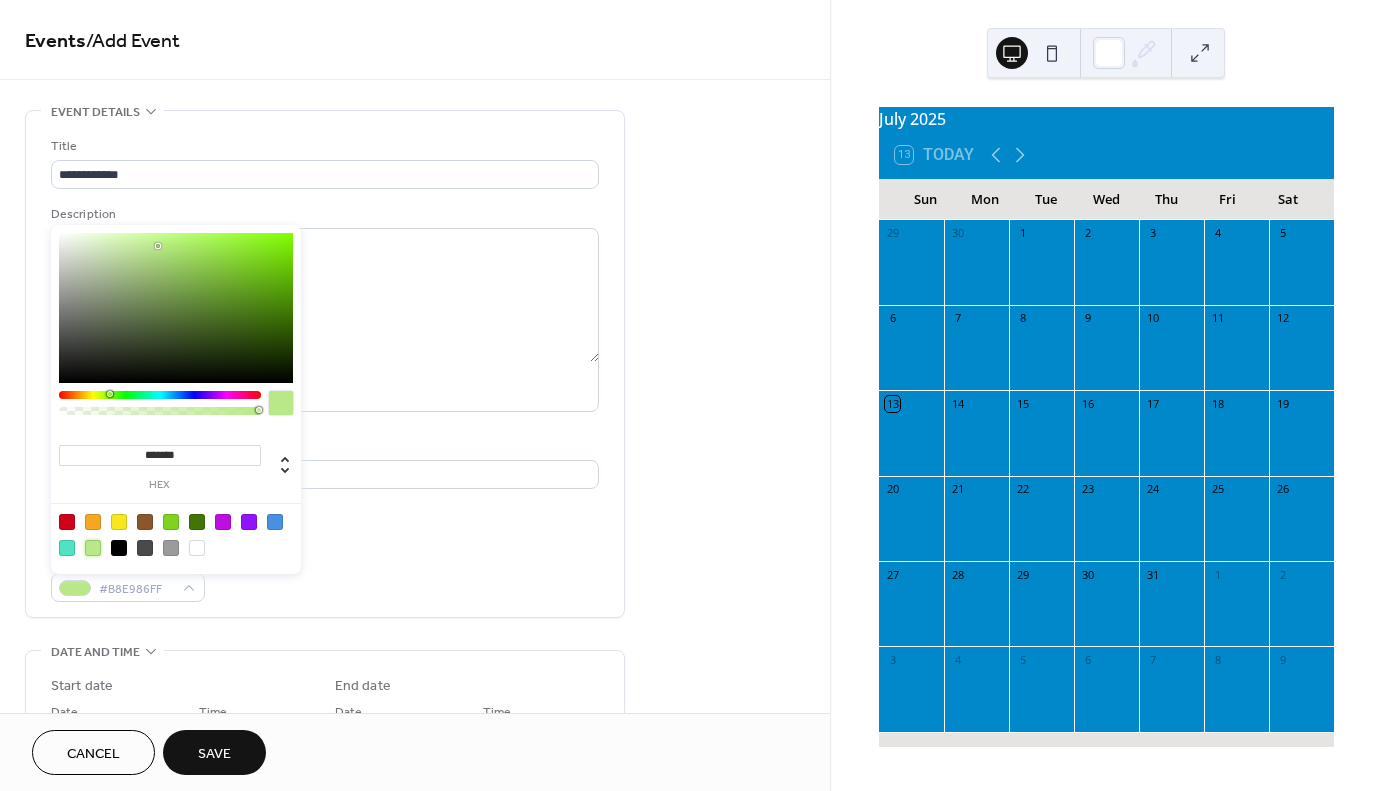 type on "*******" 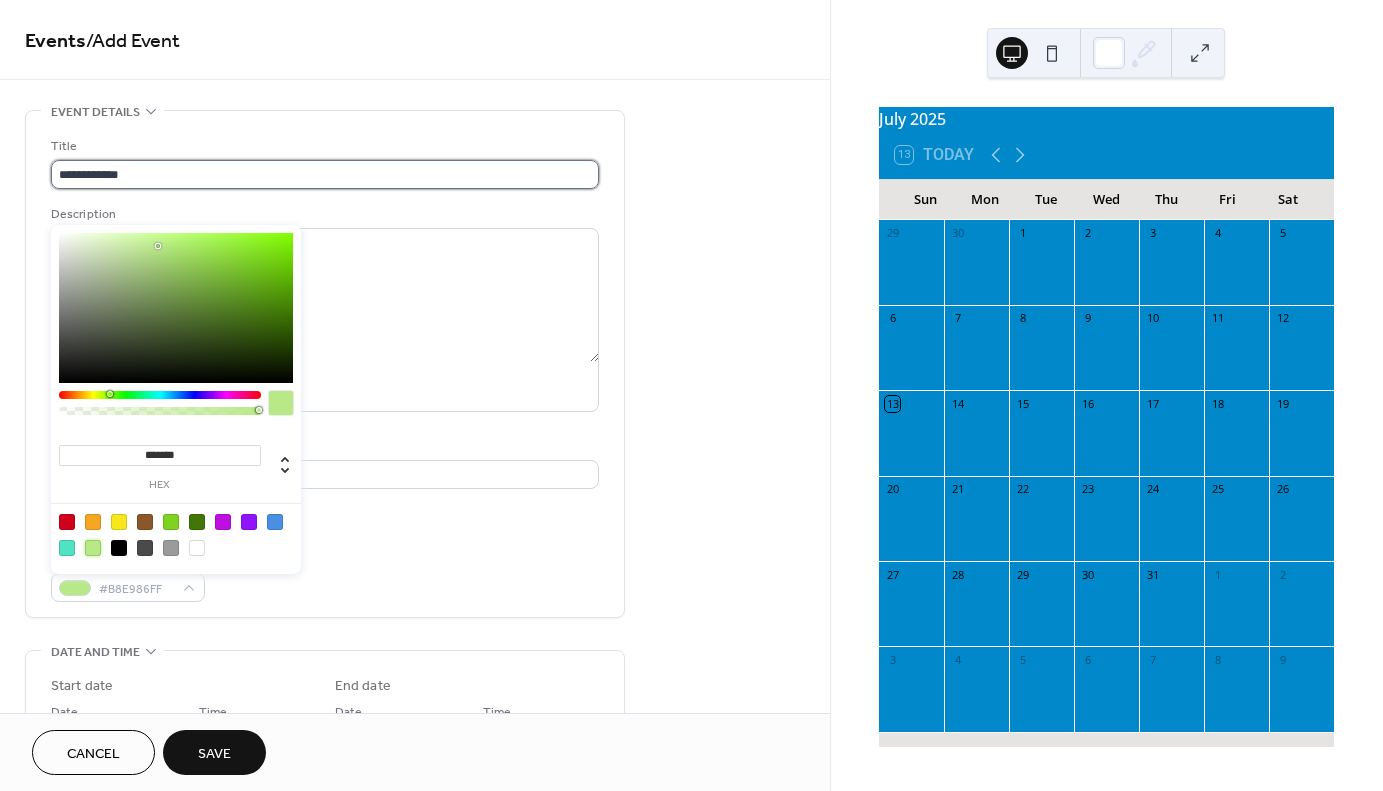 click on "**********" at bounding box center [325, 174] 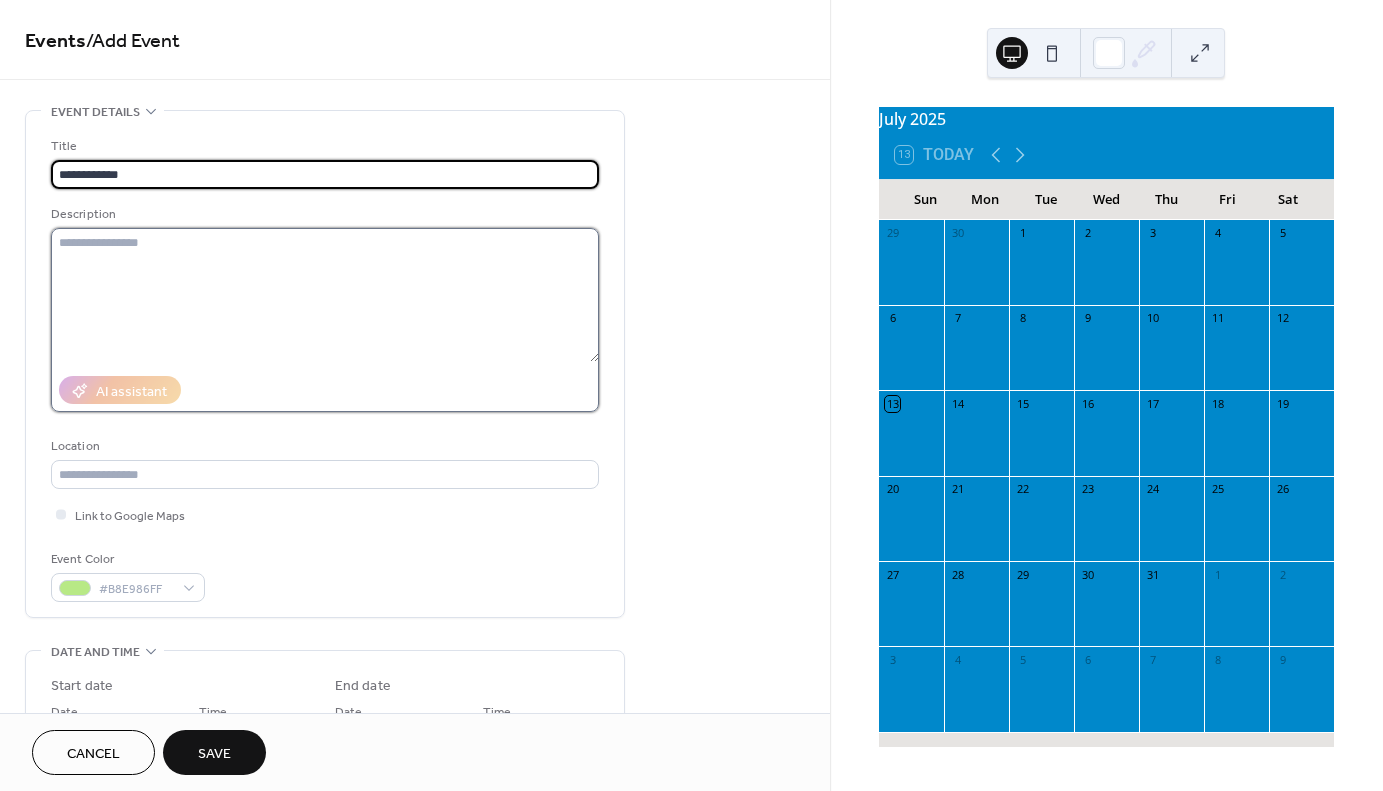 click at bounding box center [325, 295] 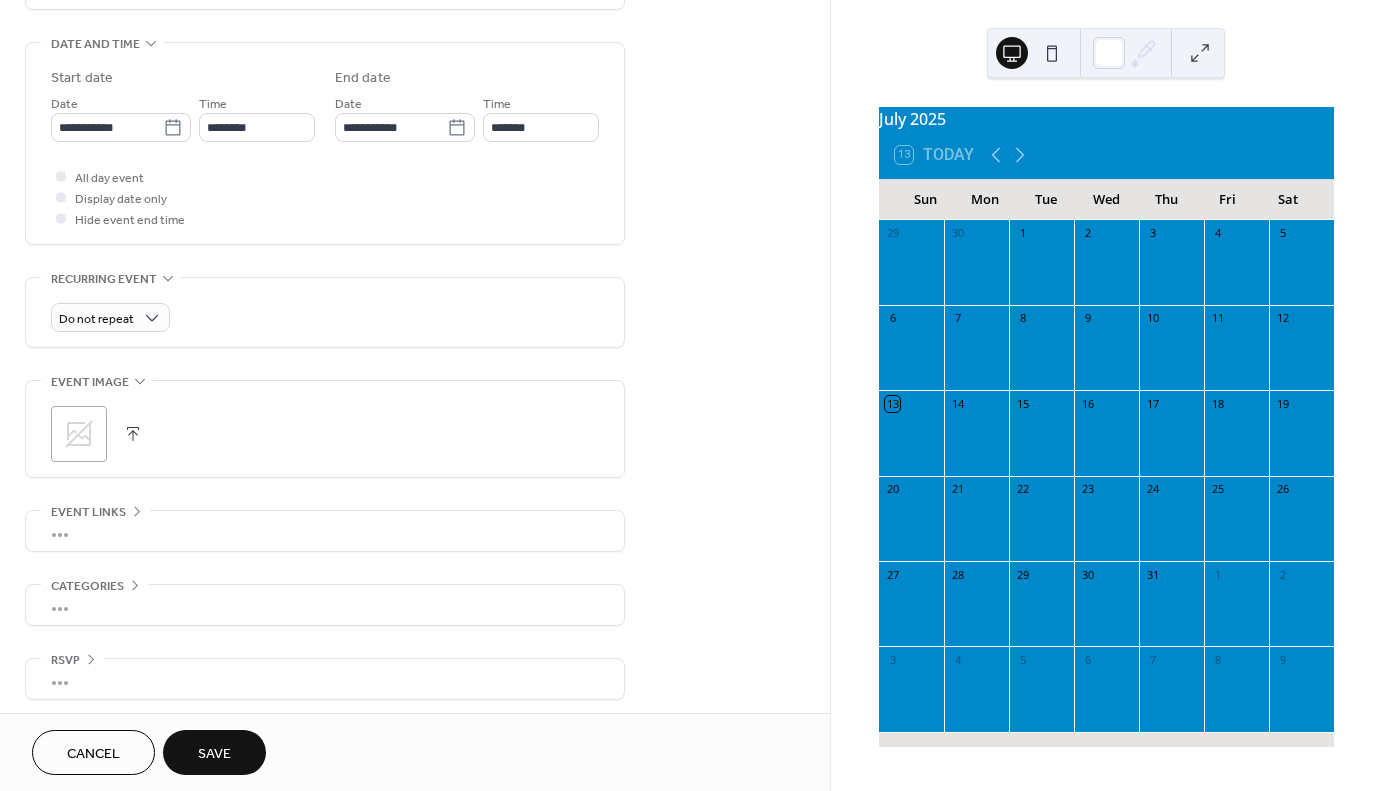 scroll, scrollTop: 609, scrollLeft: 0, axis: vertical 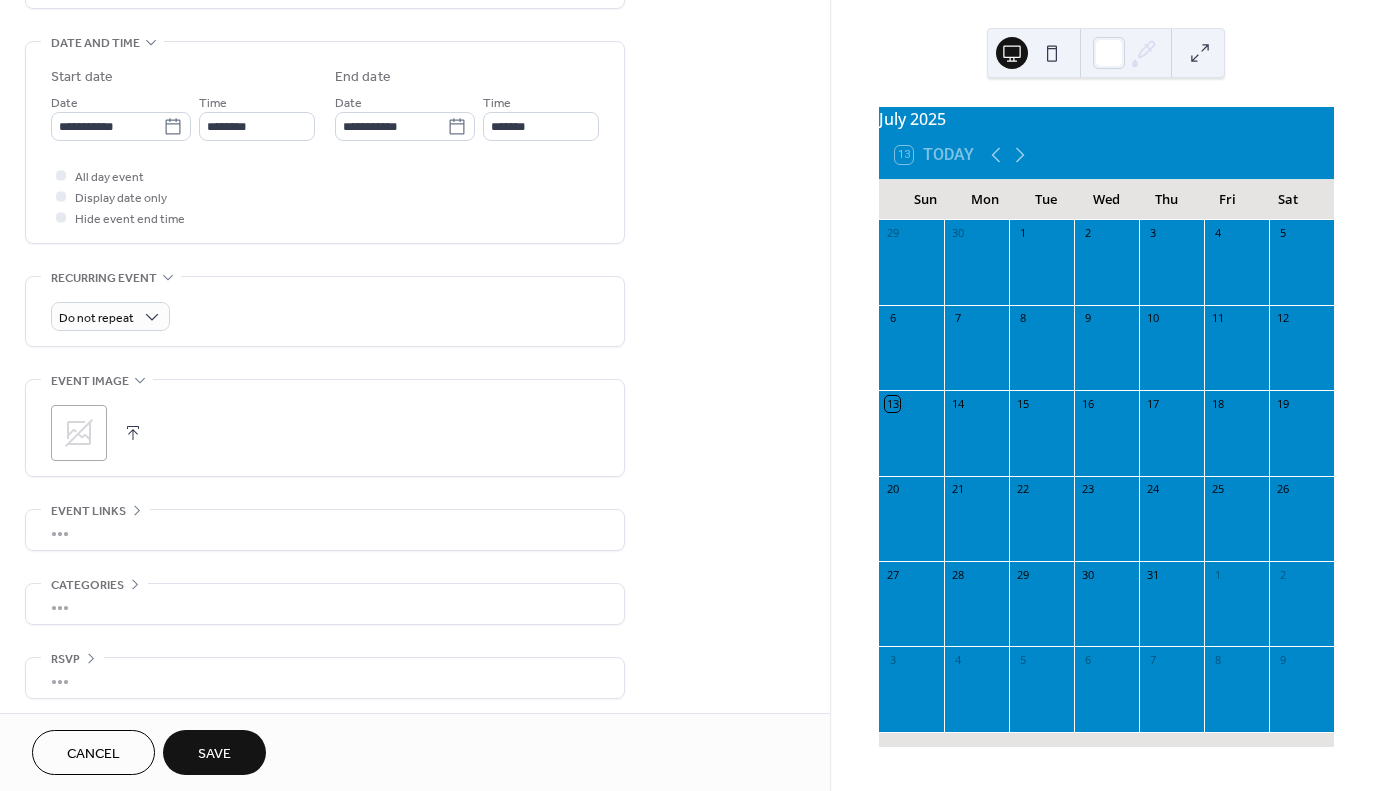 click 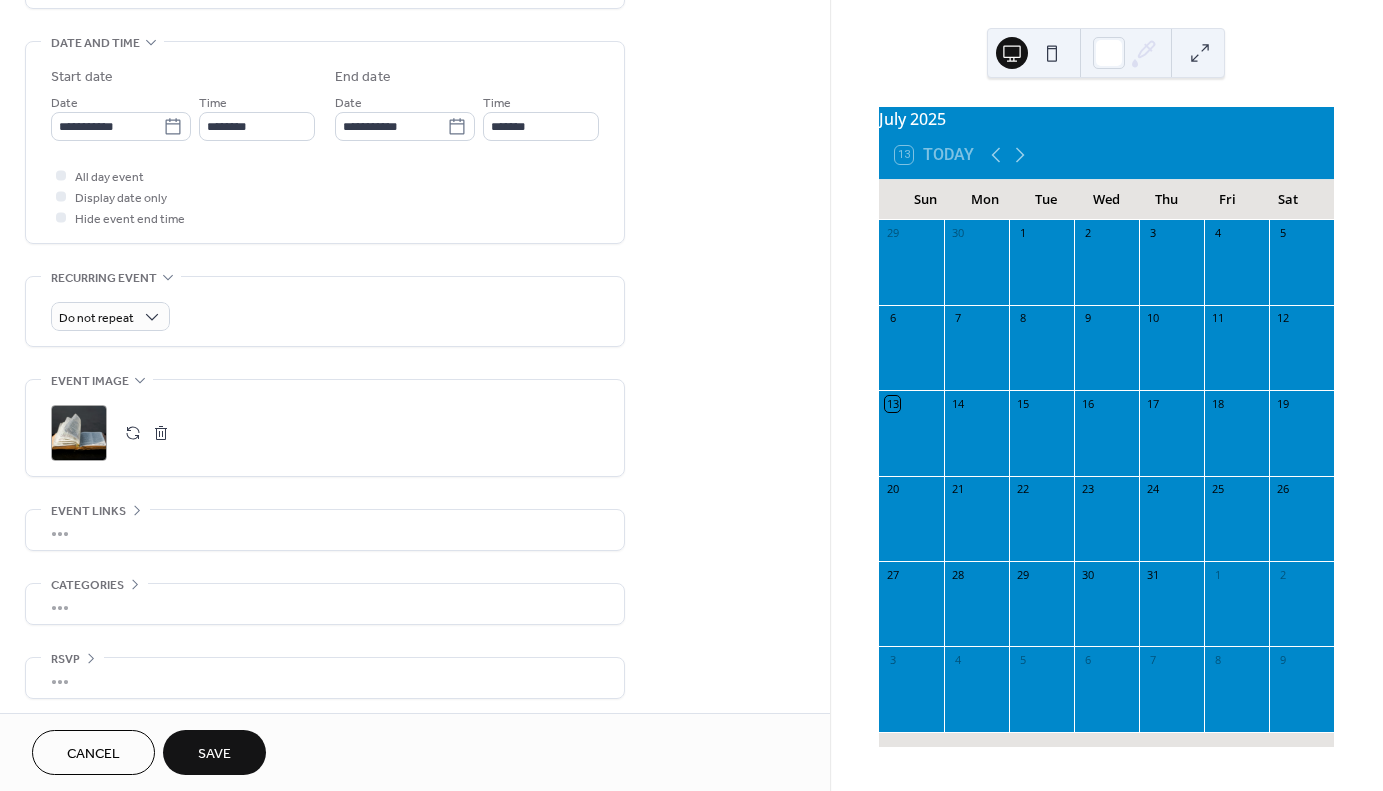 click on "•••" at bounding box center (325, 530) 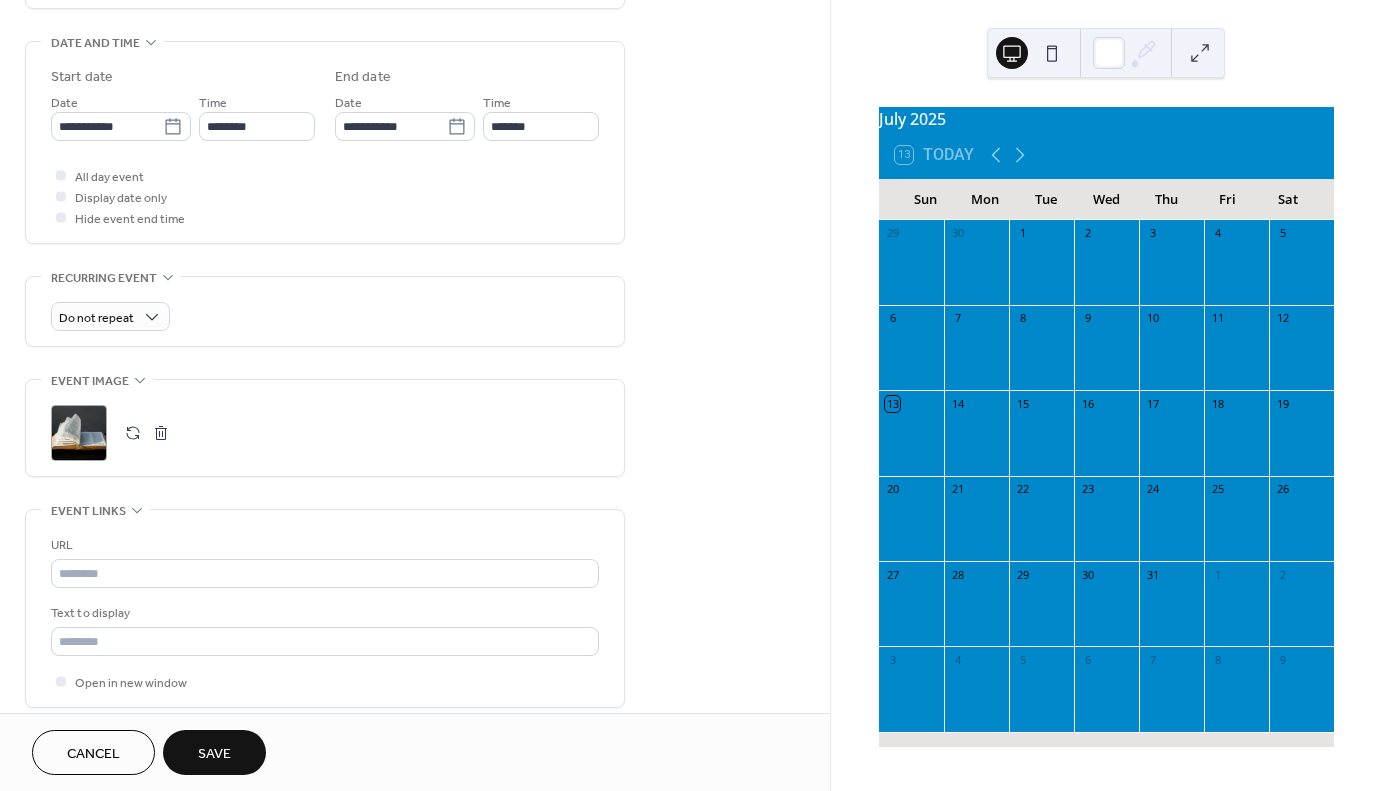 scroll, scrollTop: 609, scrollLeft: 0, axis: vertical 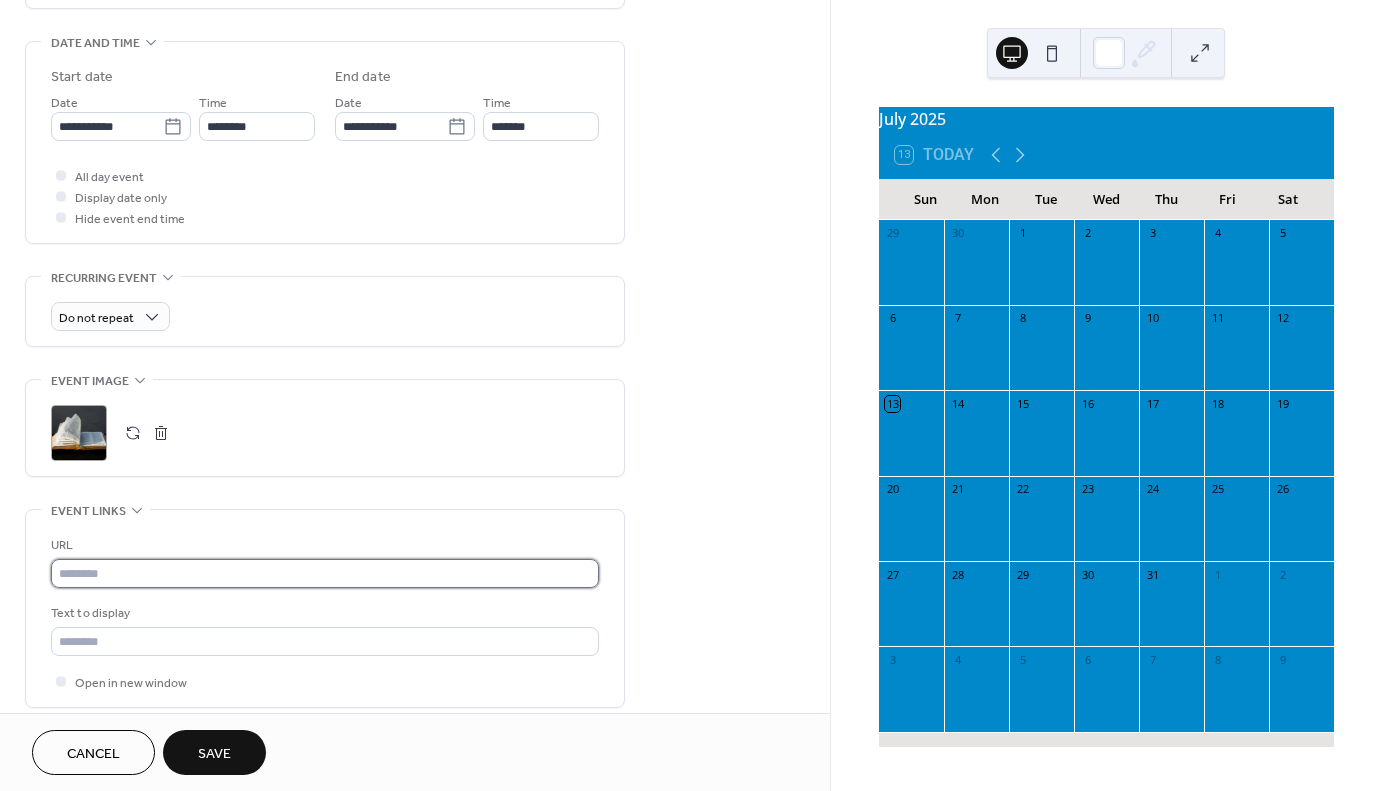 click at bounding box center (325, 573) 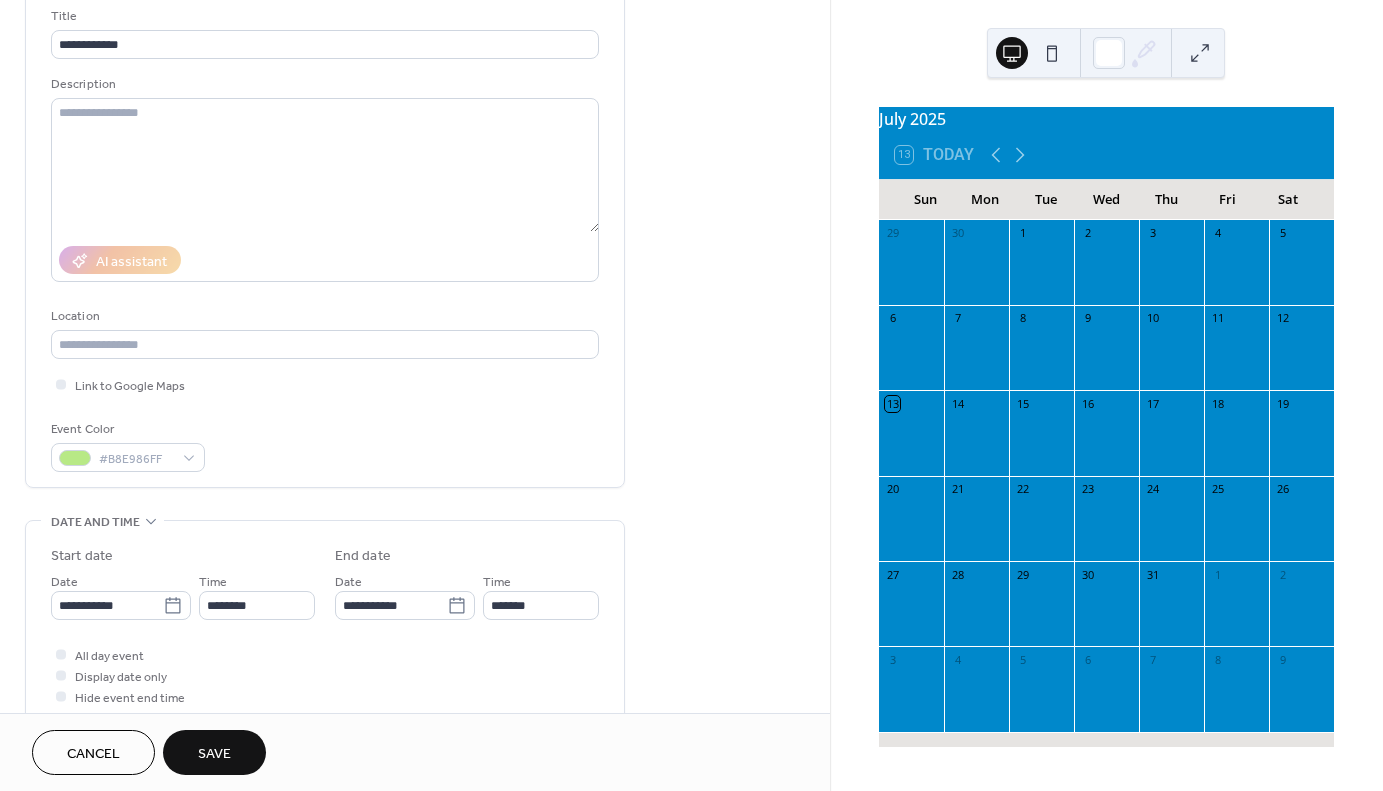 scroll, scrollTop: 0, scrollLeft: 0, axis: both 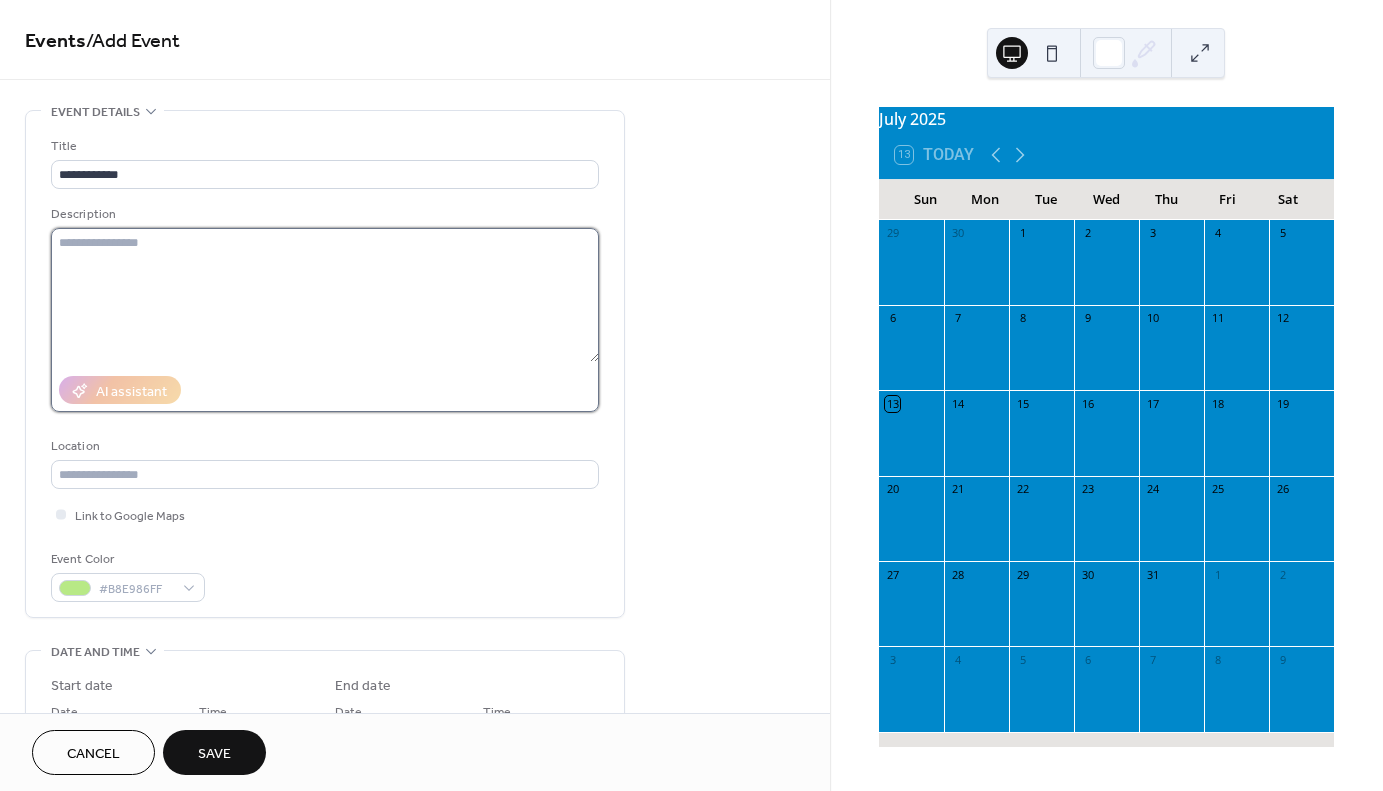 click at bounding box center [325, 295] 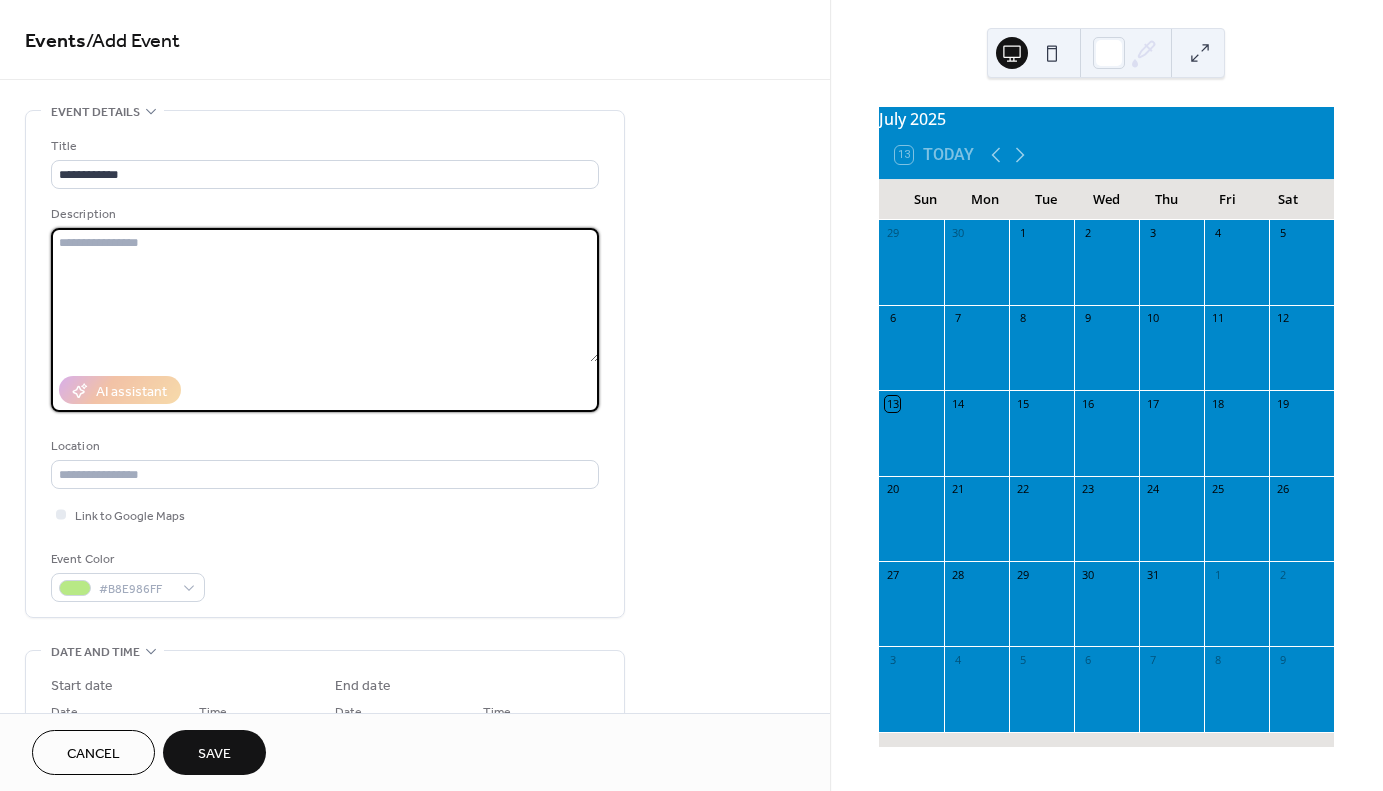 paste on "**********" 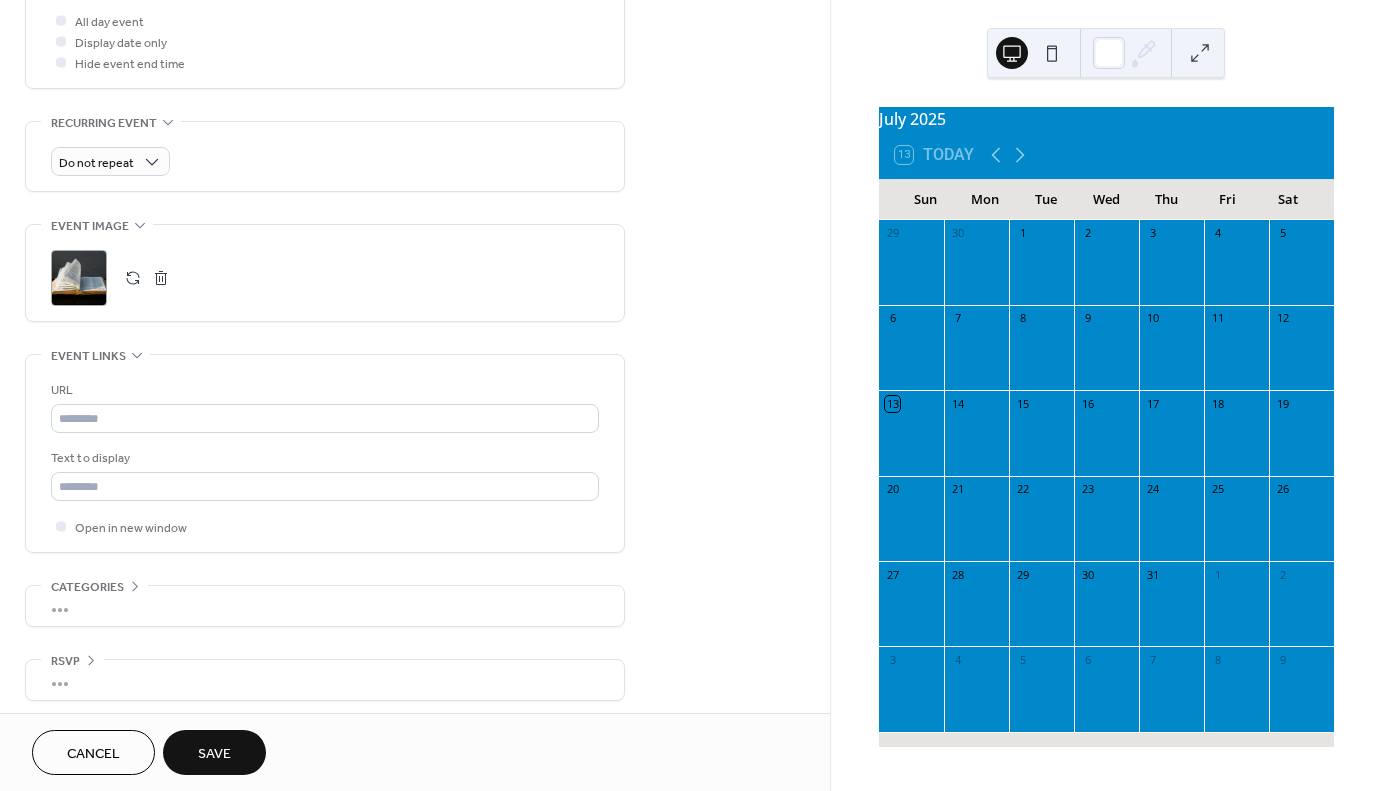 scroll, scrollTop: 766, scrollLeft: 0, axis: vertical 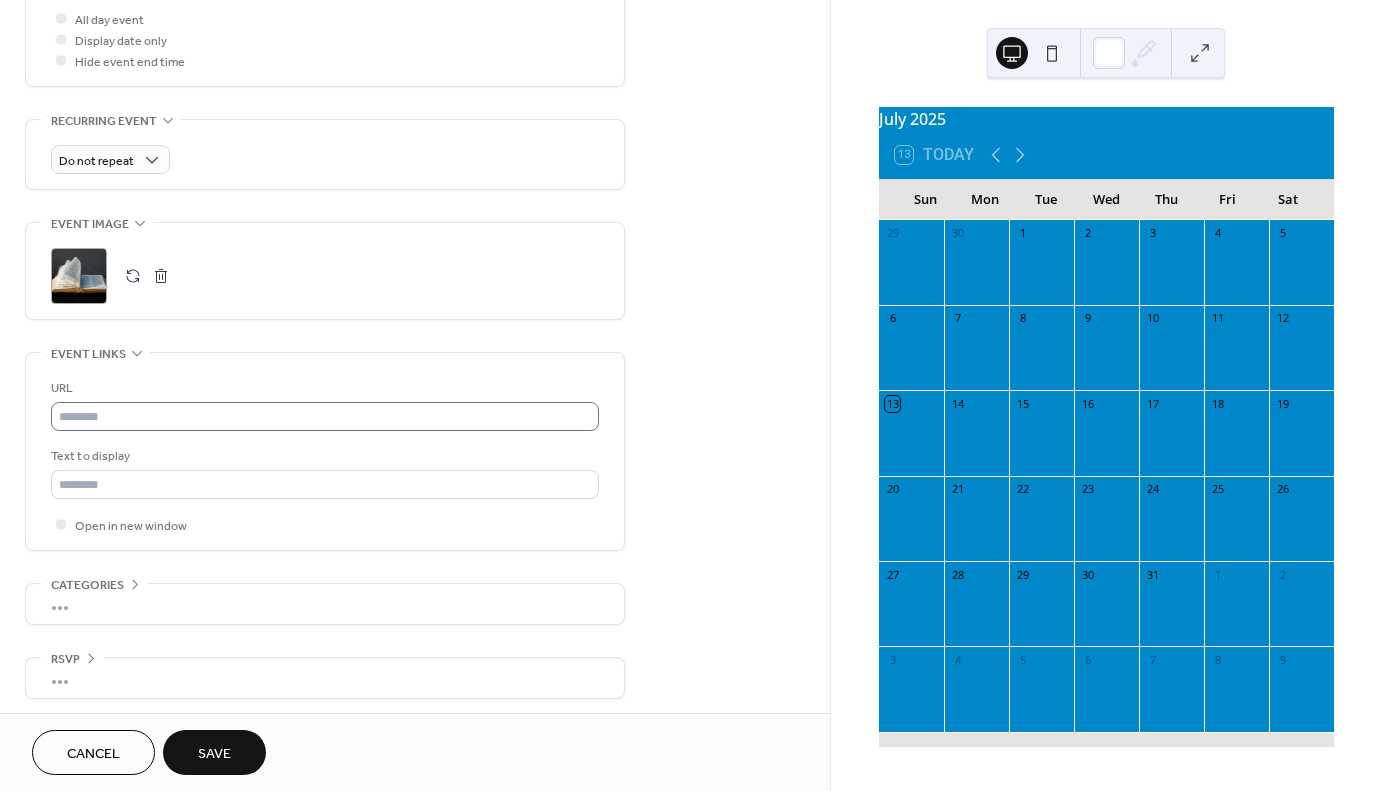 type on "**********" 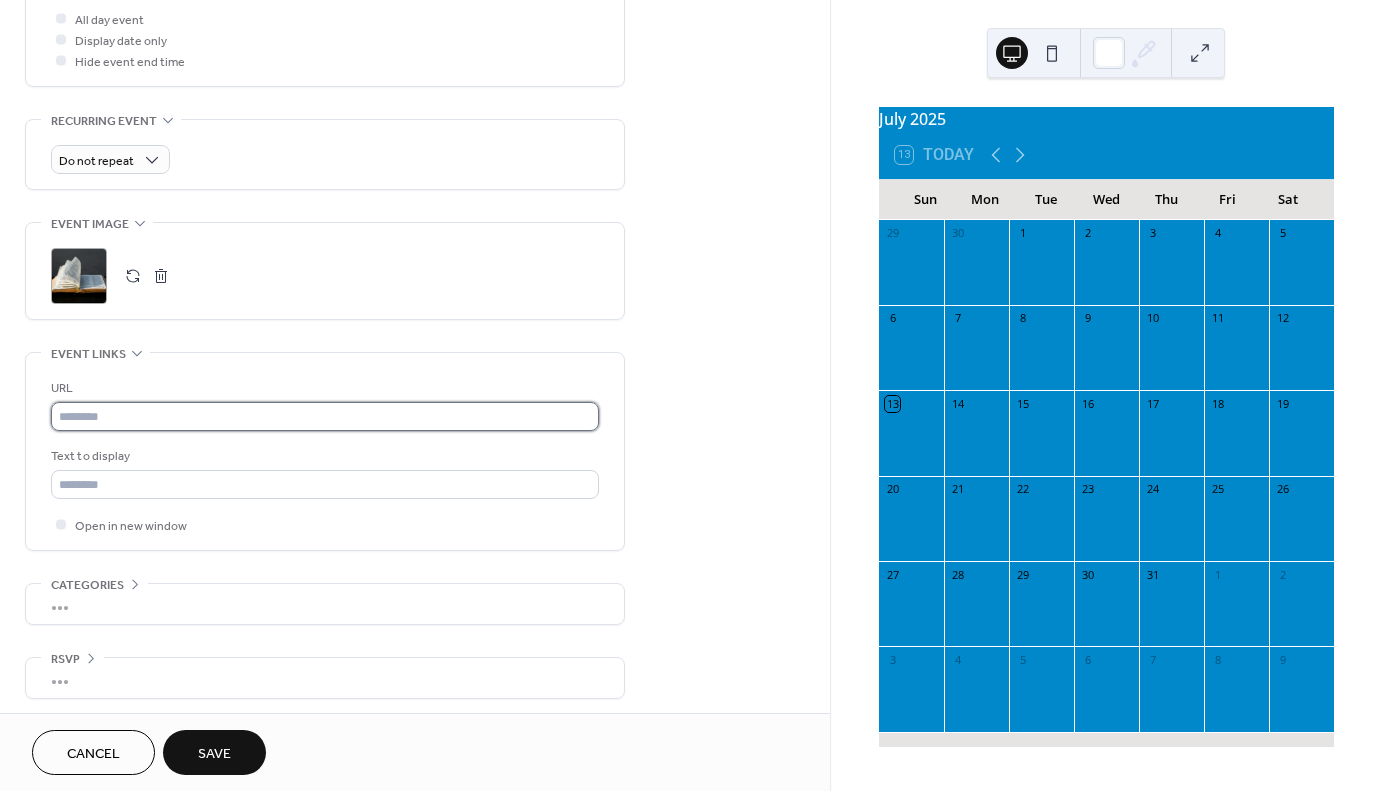 click at bounding box center (325, 416) 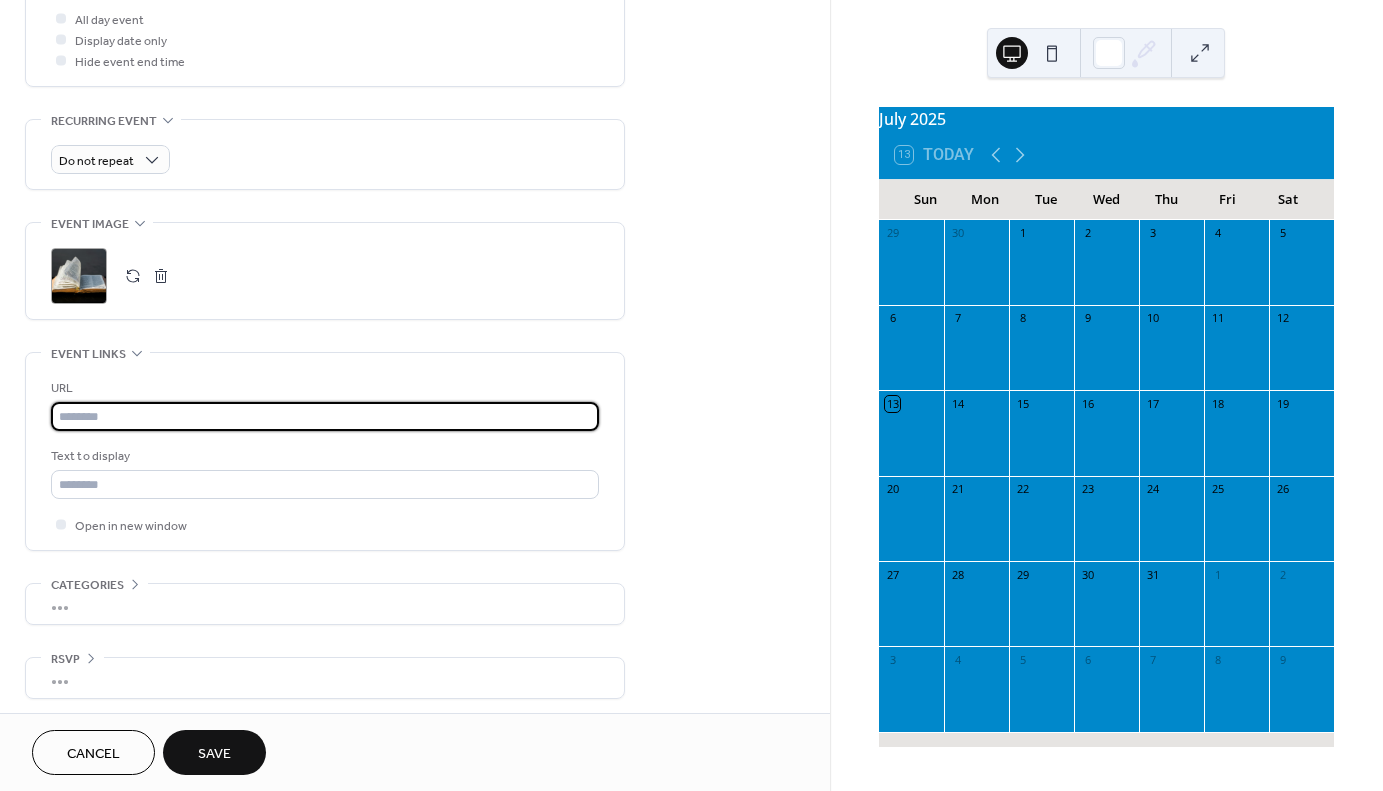 paste on "**********" 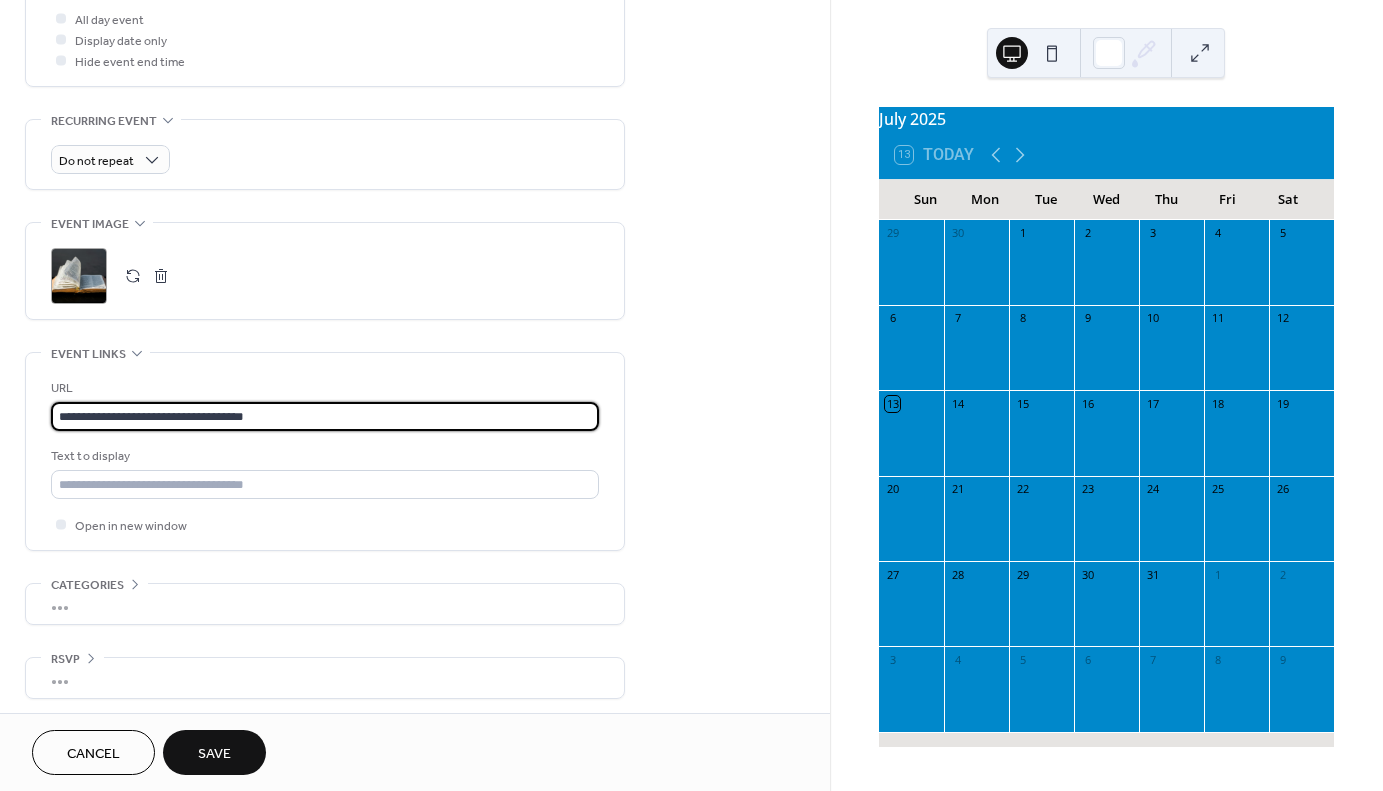 type on "**********" 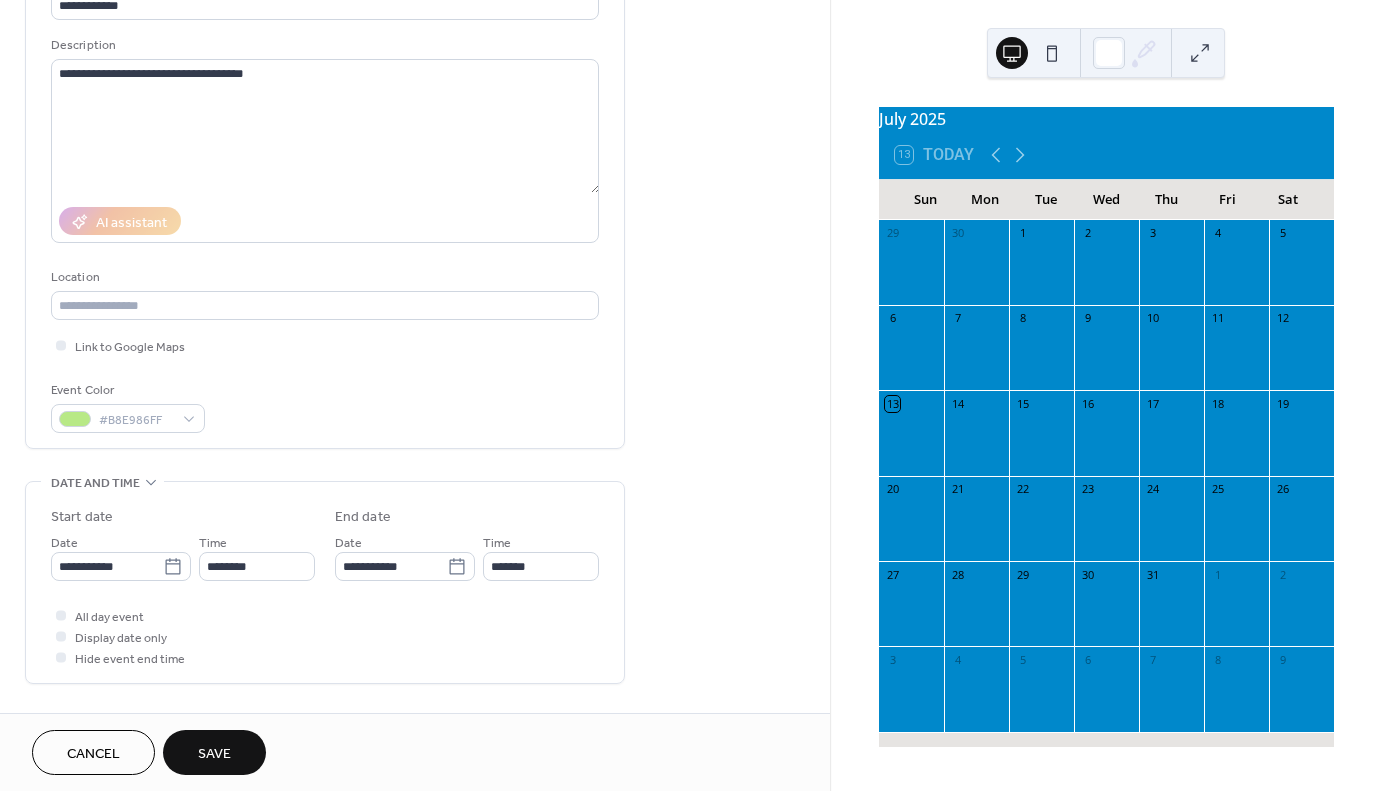 scroll, scrollTop: 166, scrollLeft: 0, axis: vertical 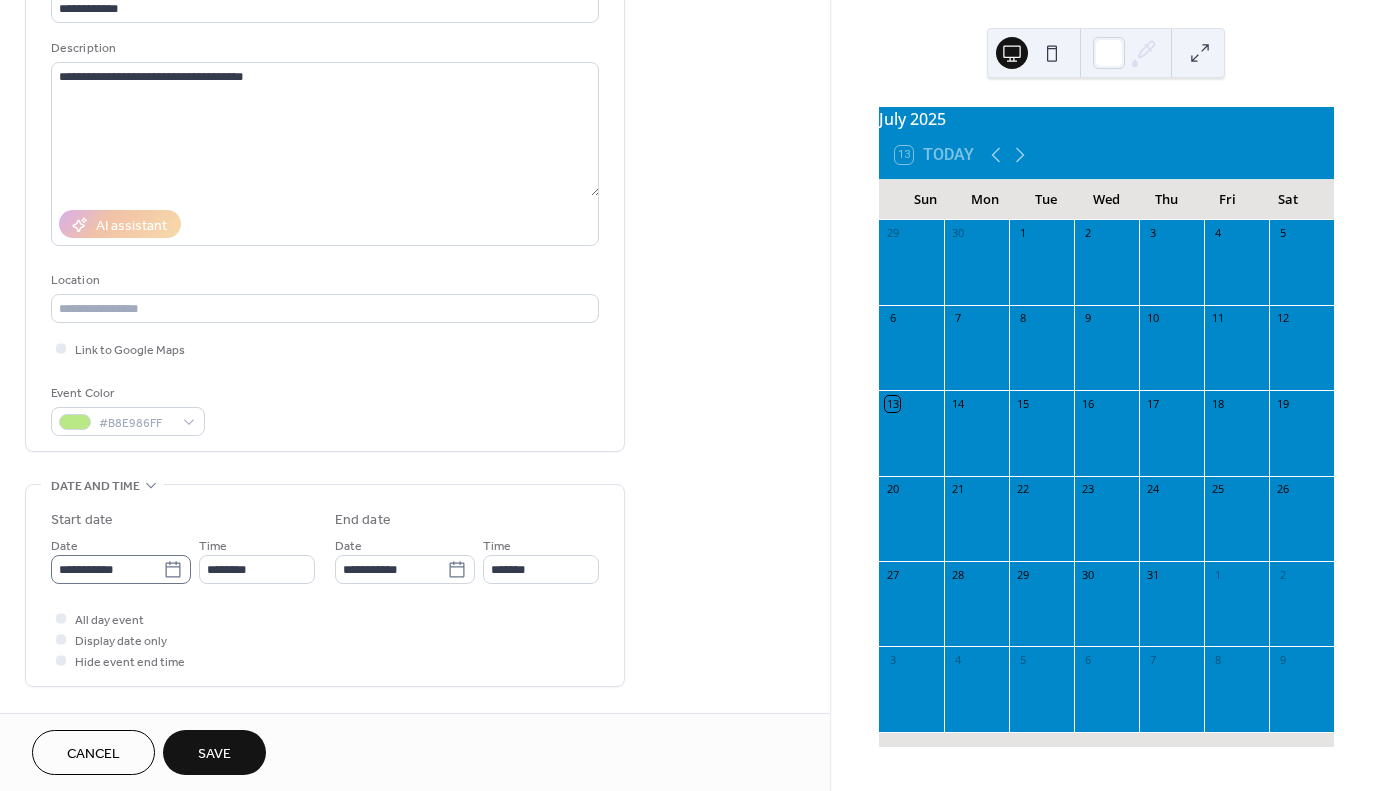 click 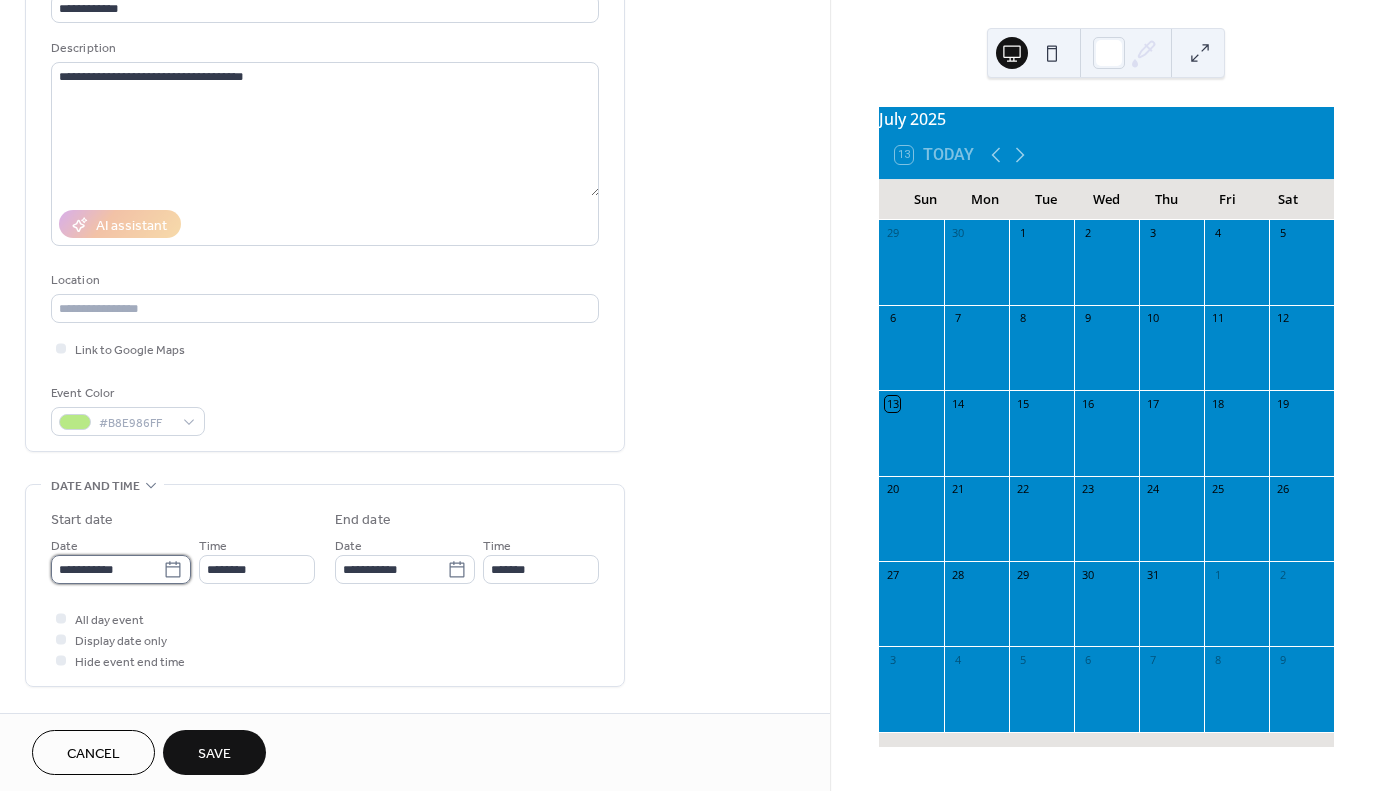 click on "**********" at bounding box center (107, 569) 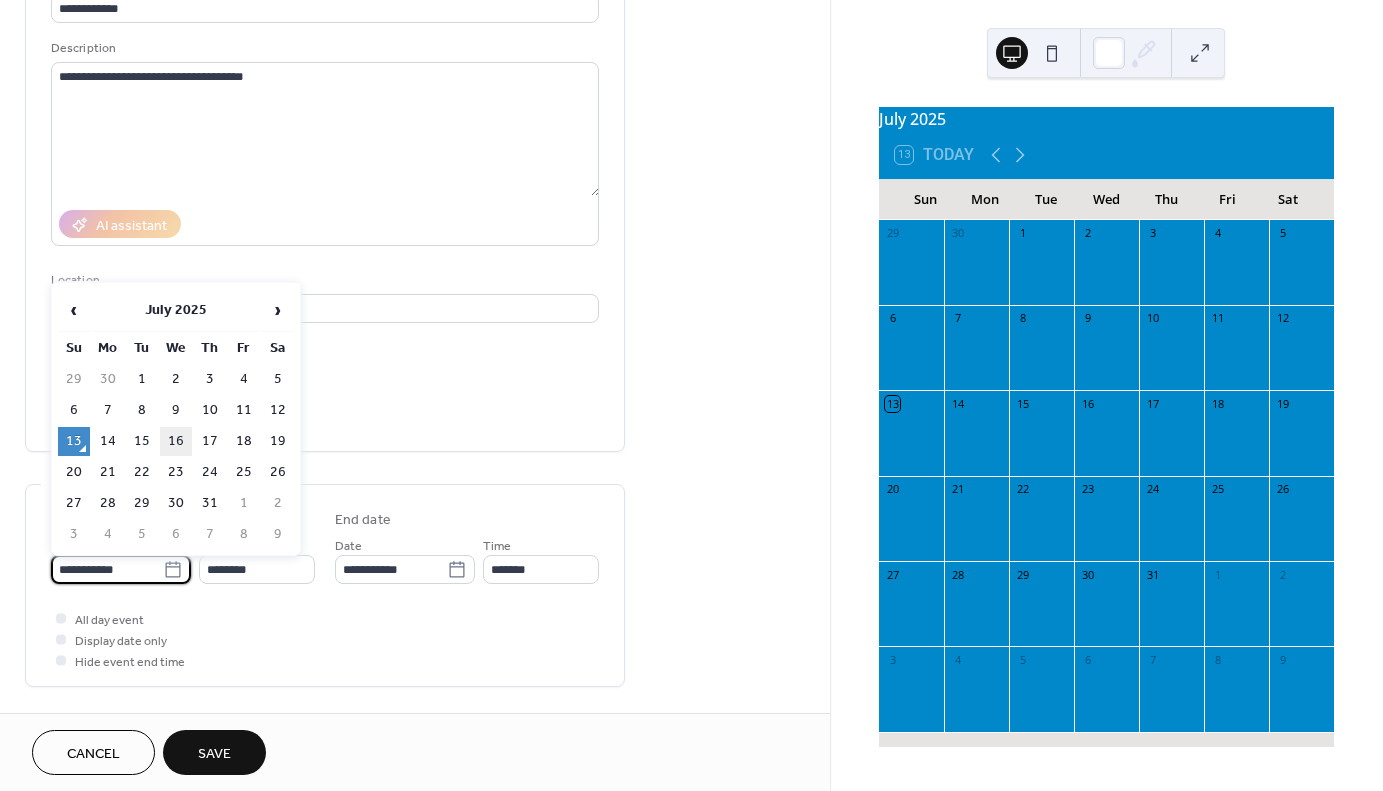 click on "16" at bounding box center (176, 441) 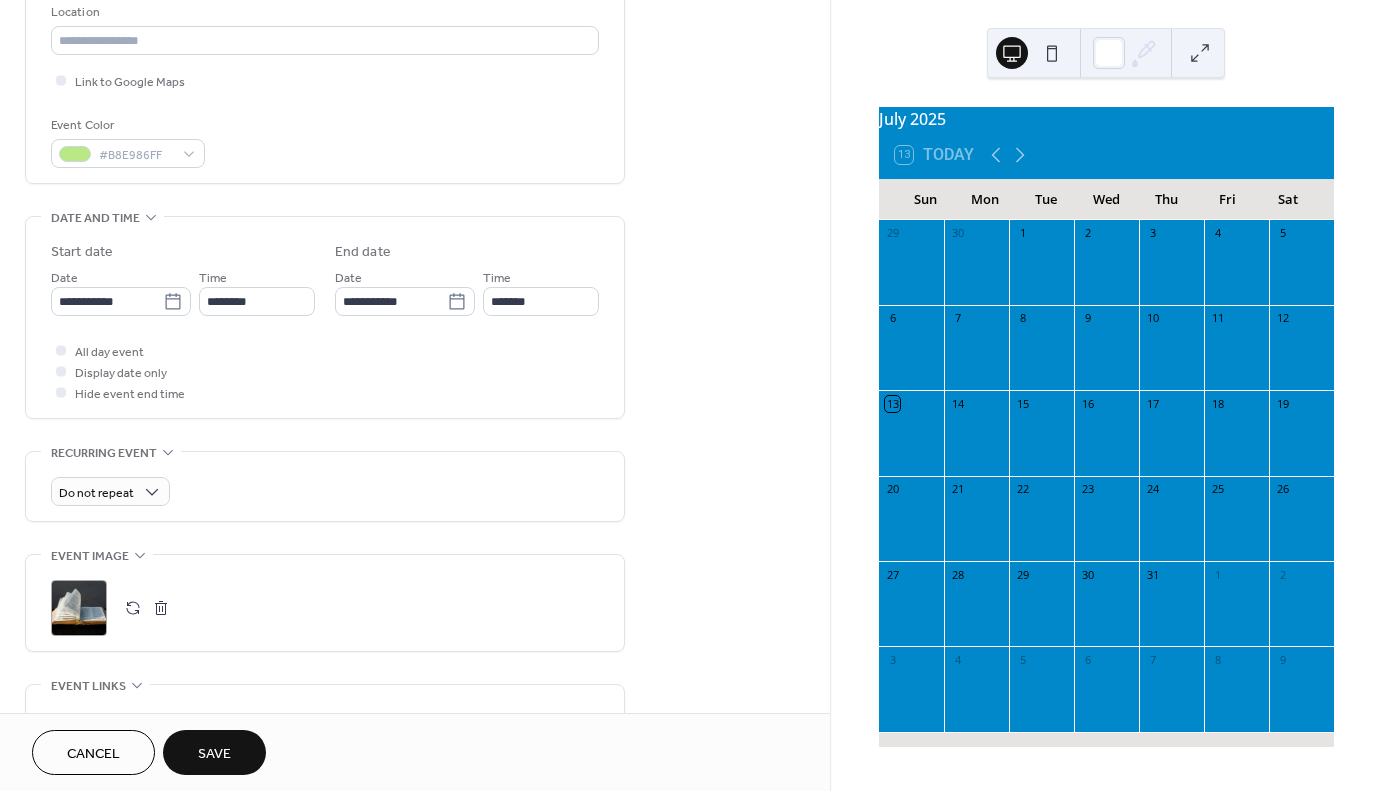 scroll, scrollTop: 366, scrollLeft: 0, axis: vertical 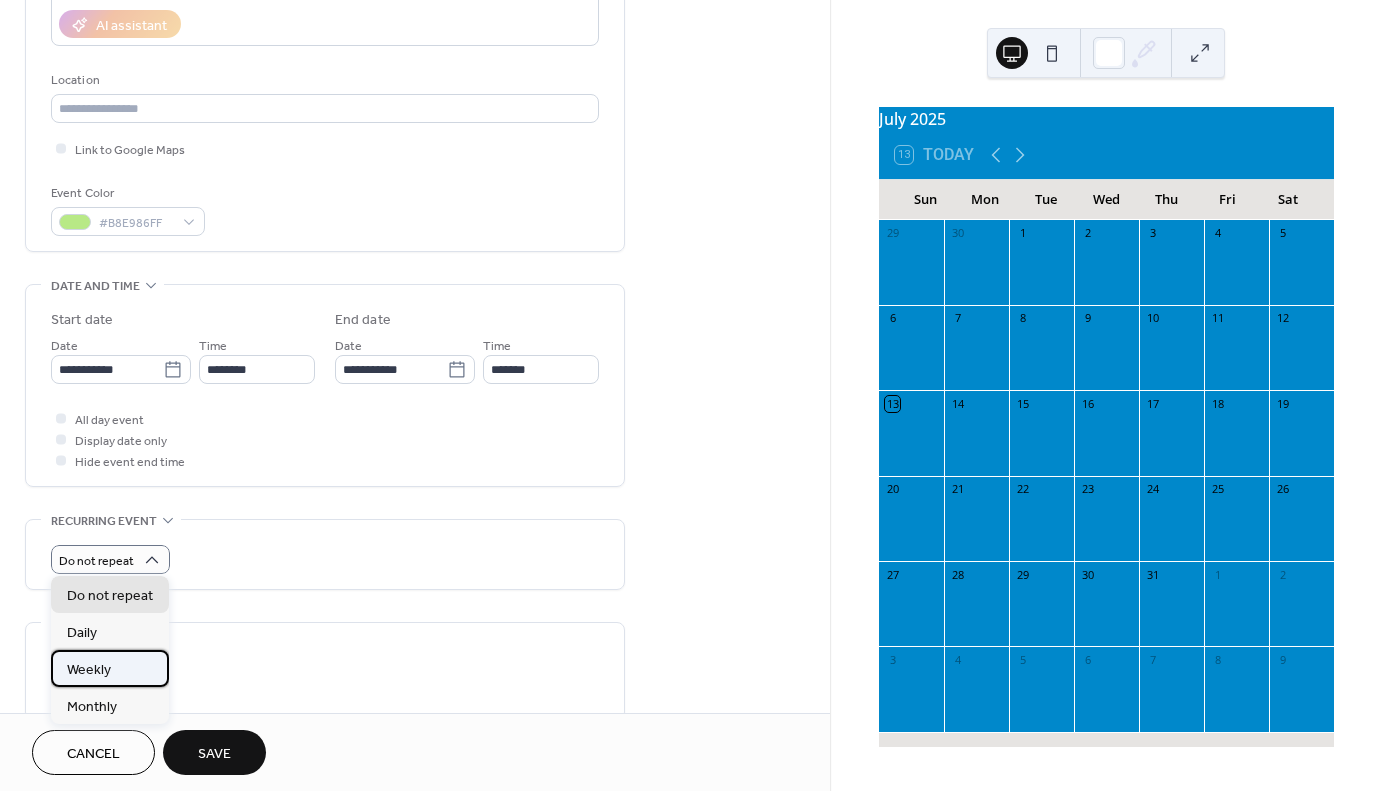 click on "Weekly" at bounding box center [89, 669] 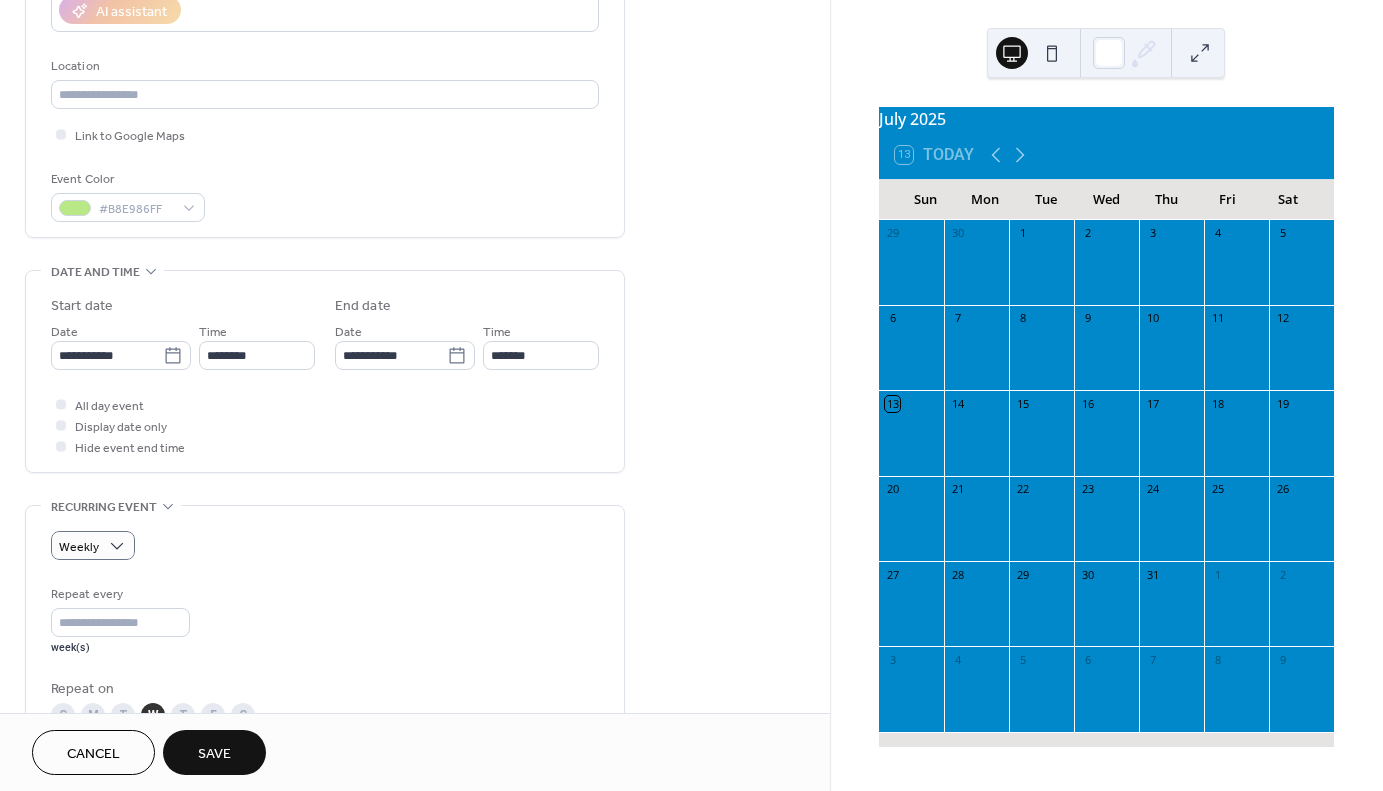 scroll, scrollTop: 266, scrollLeft: 0, axis: vertical 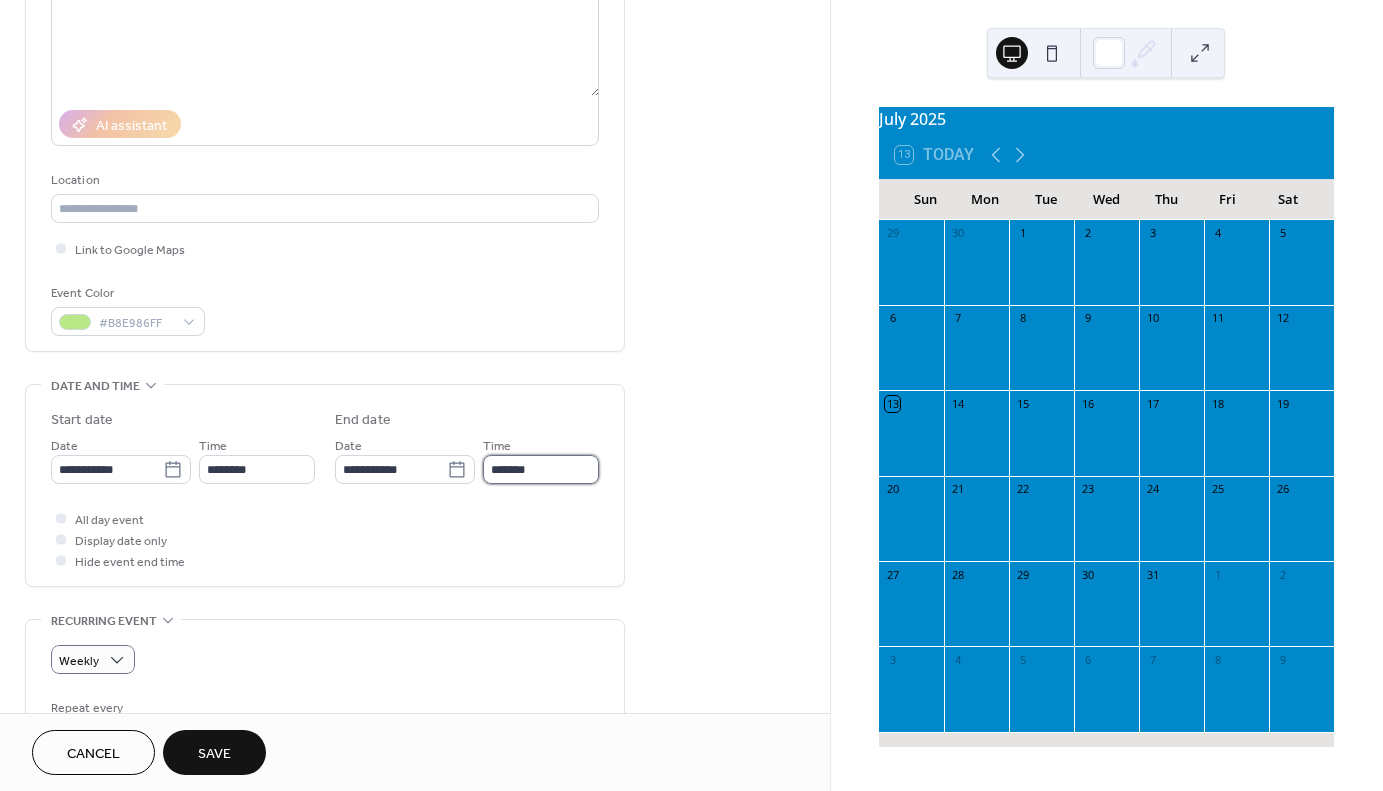 click on "*******" at bounding box center [541, 469] 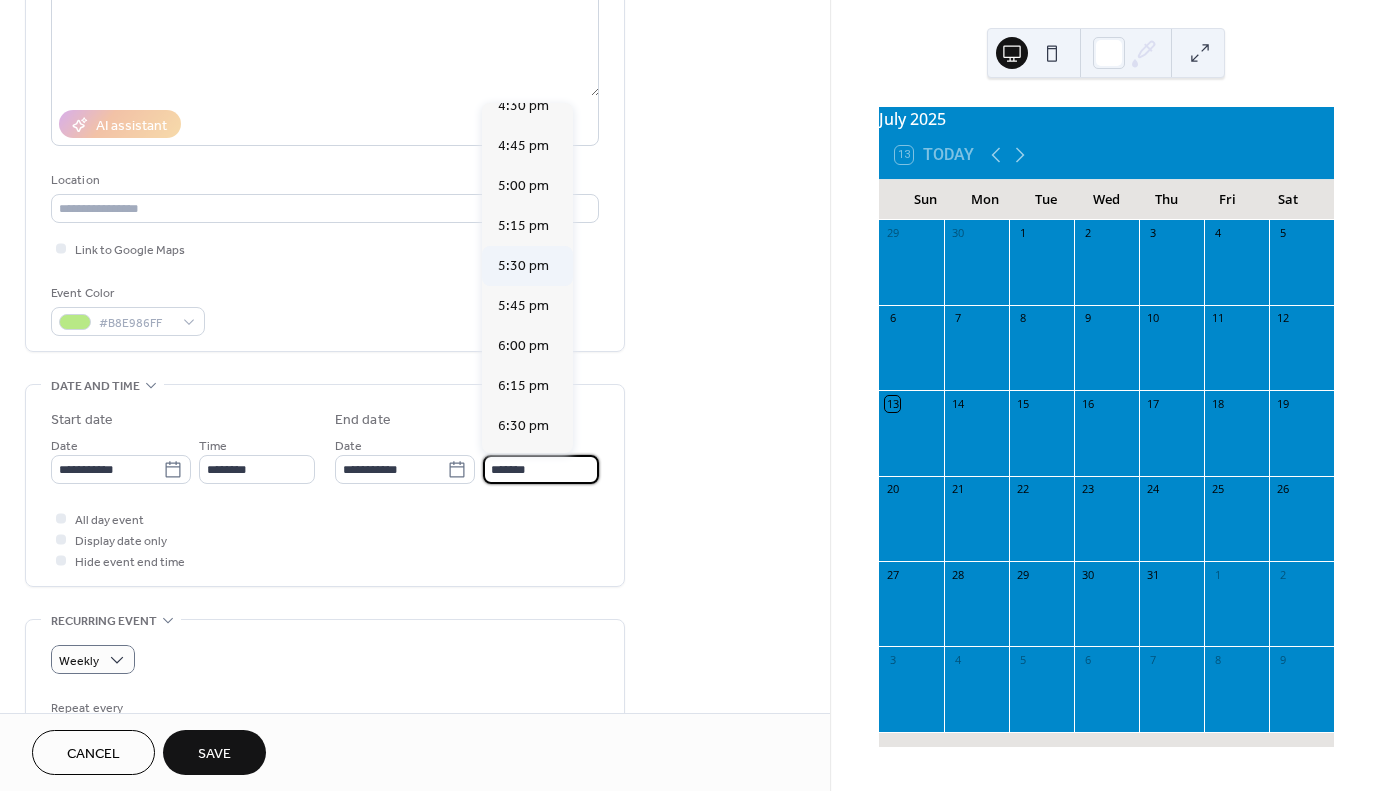 scroll, scrollTop: 800, scrollLeft: 0, axis: vertical 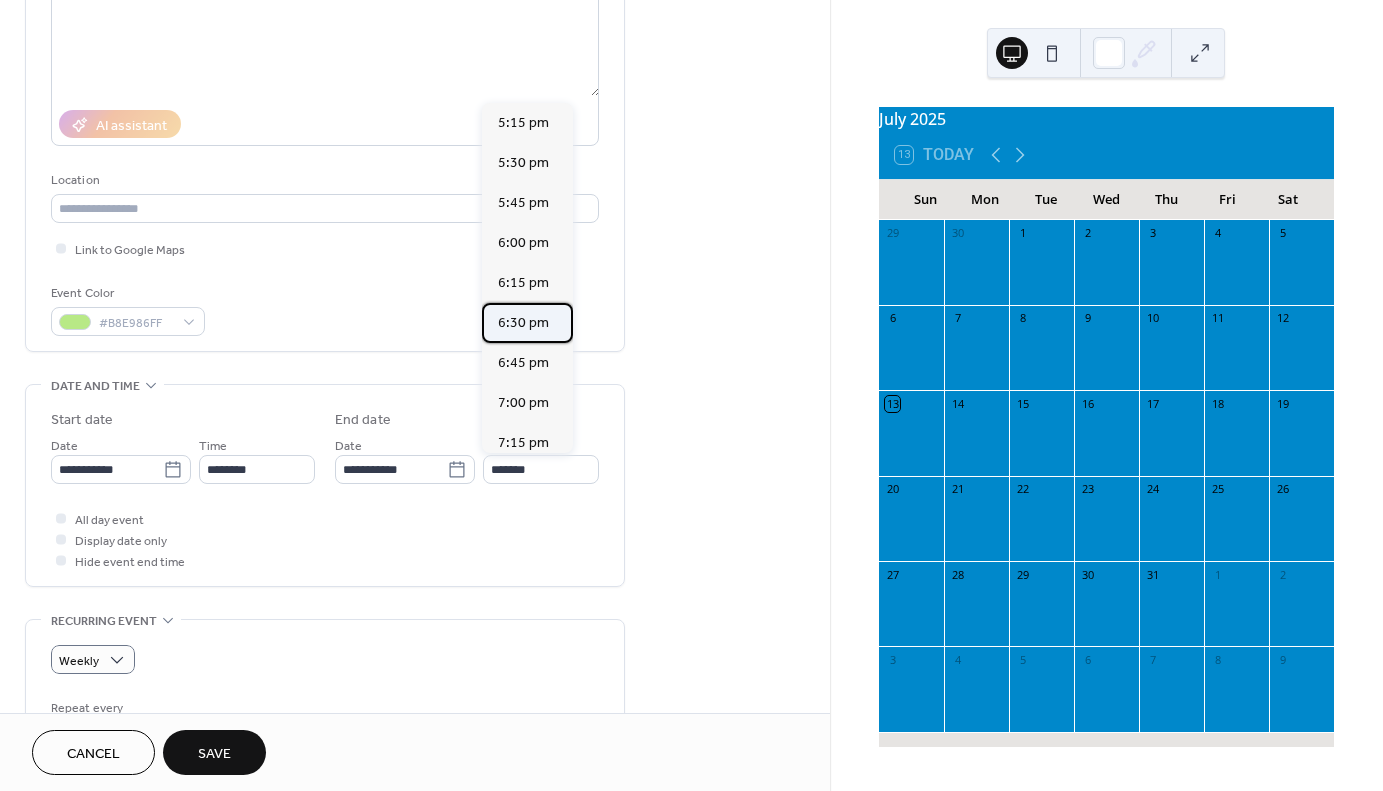 click on "6:30 pm" at bounding box center [523, 323] 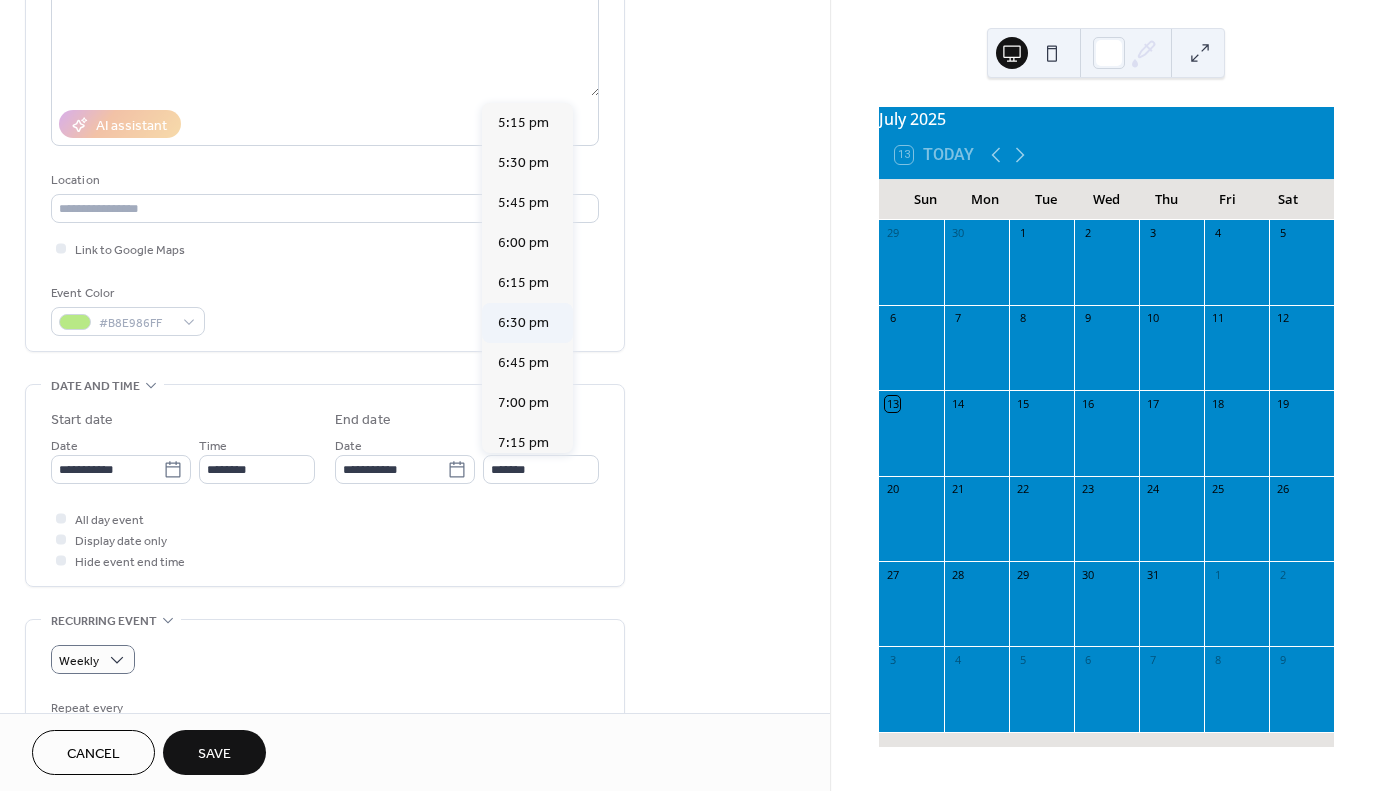 type on "*******" 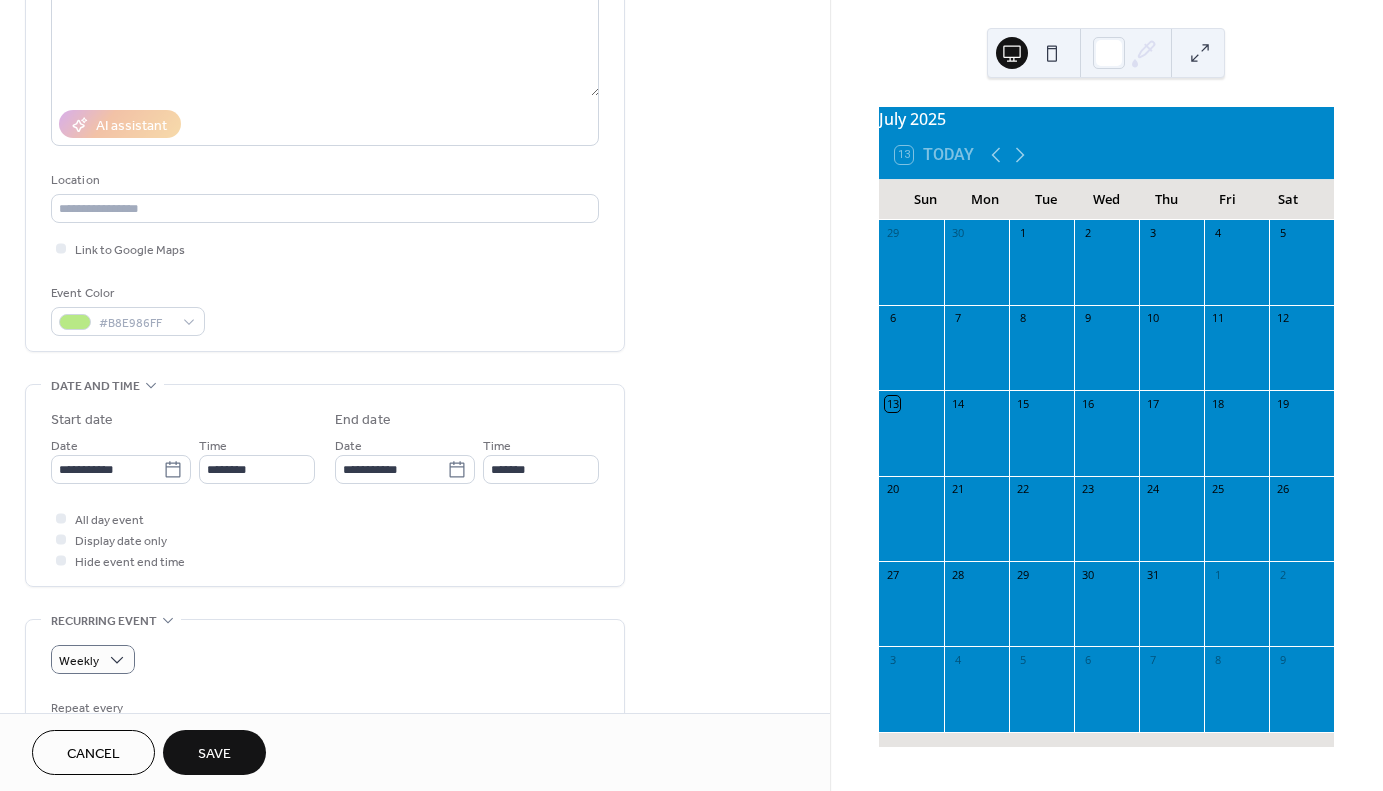click on "**********" at bounding box center [415, 701] 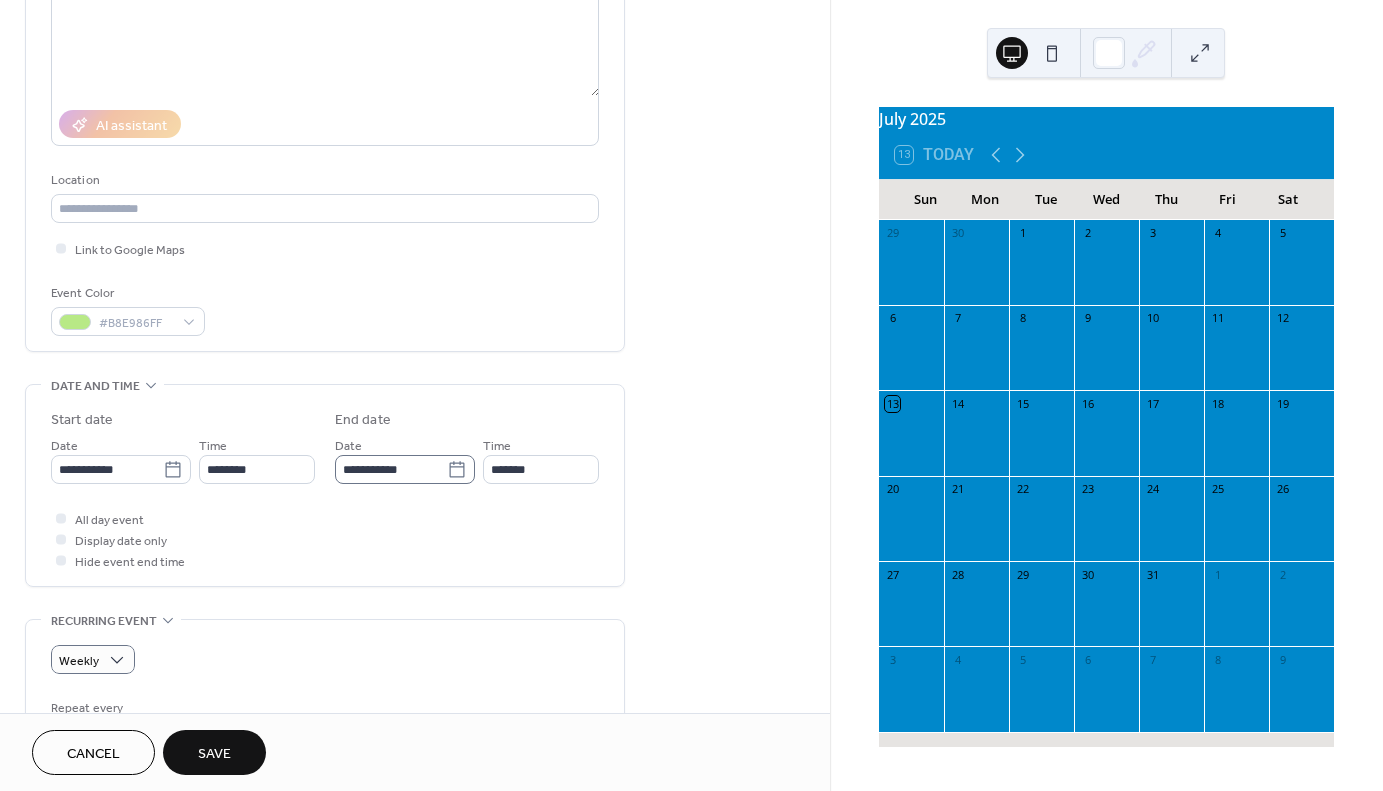 click 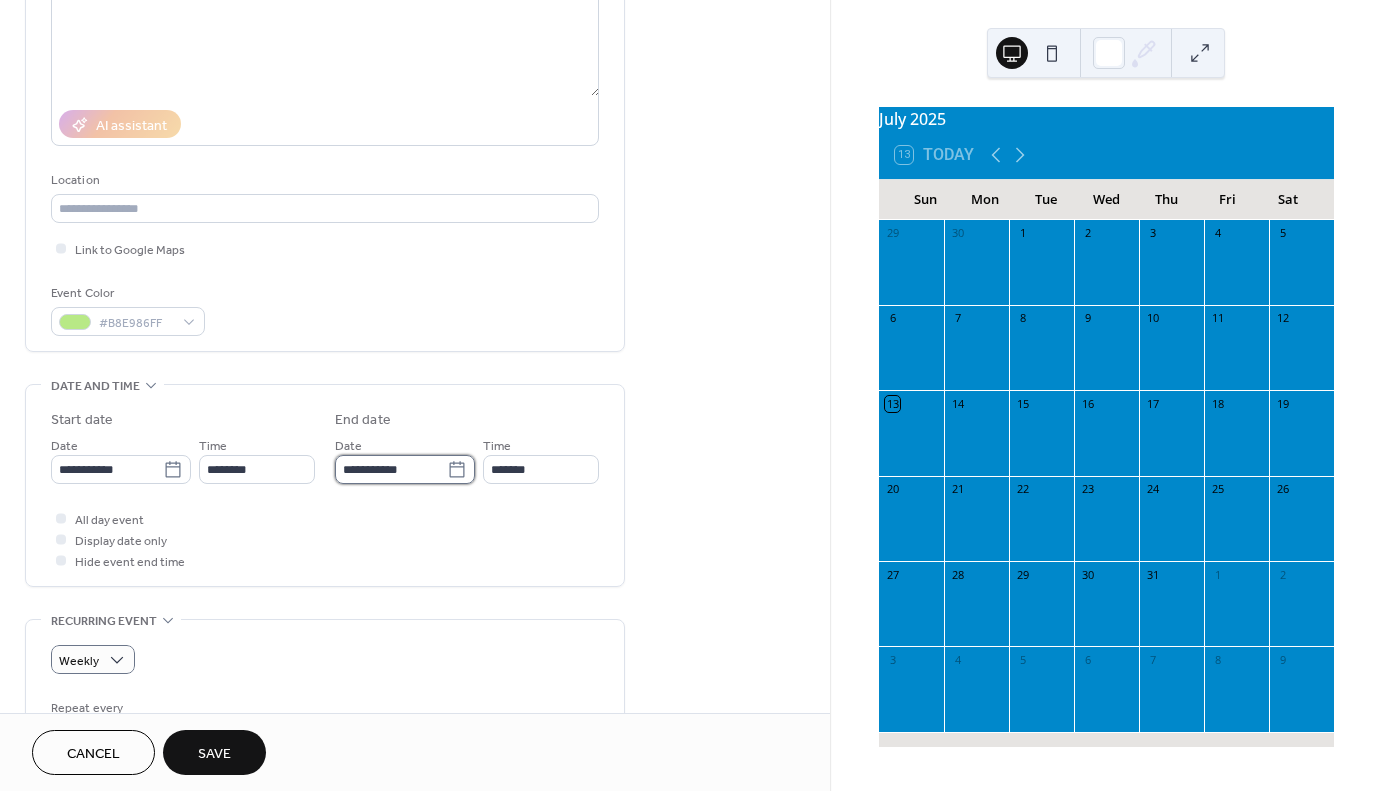 click on "**********" at bounding box center [391, 469] 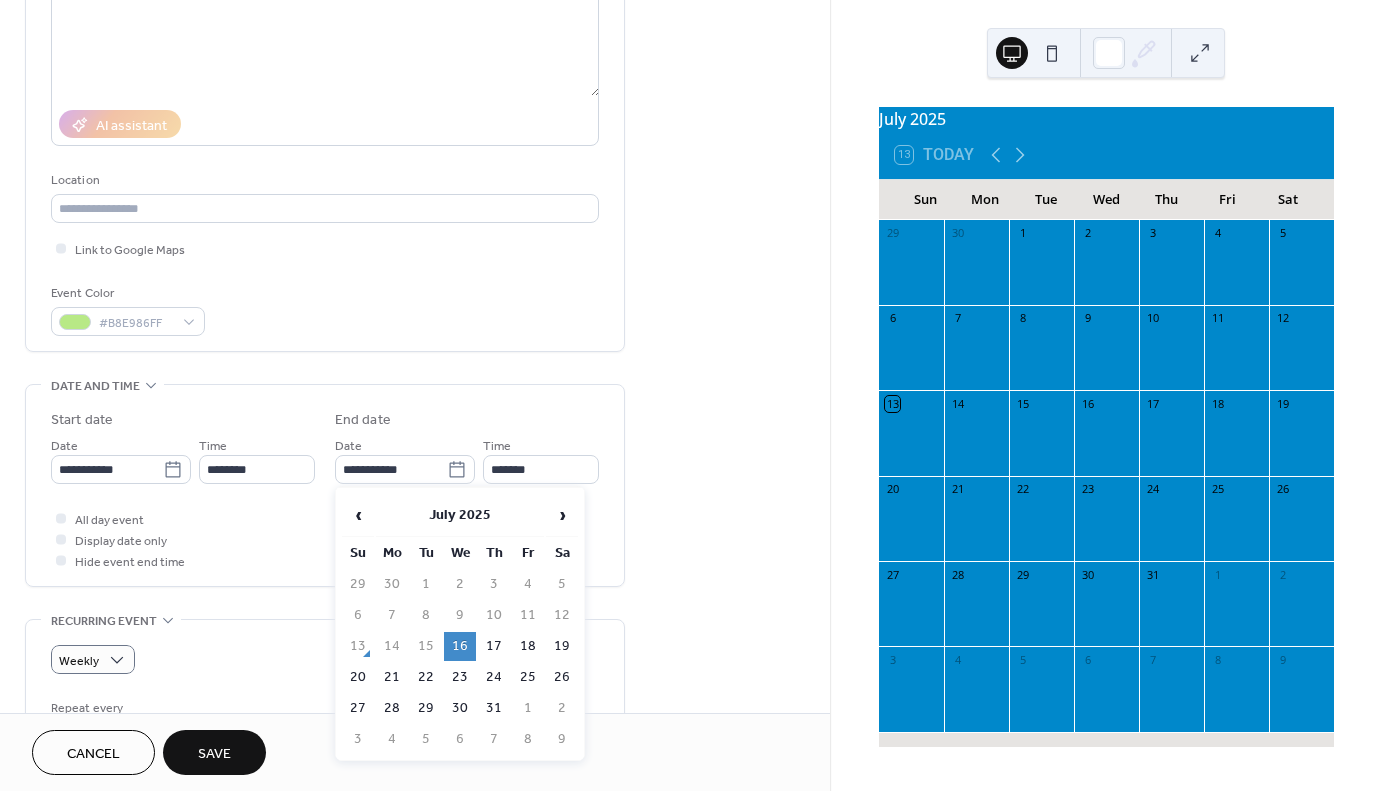 click on "16" at bounding box center [460, 646] 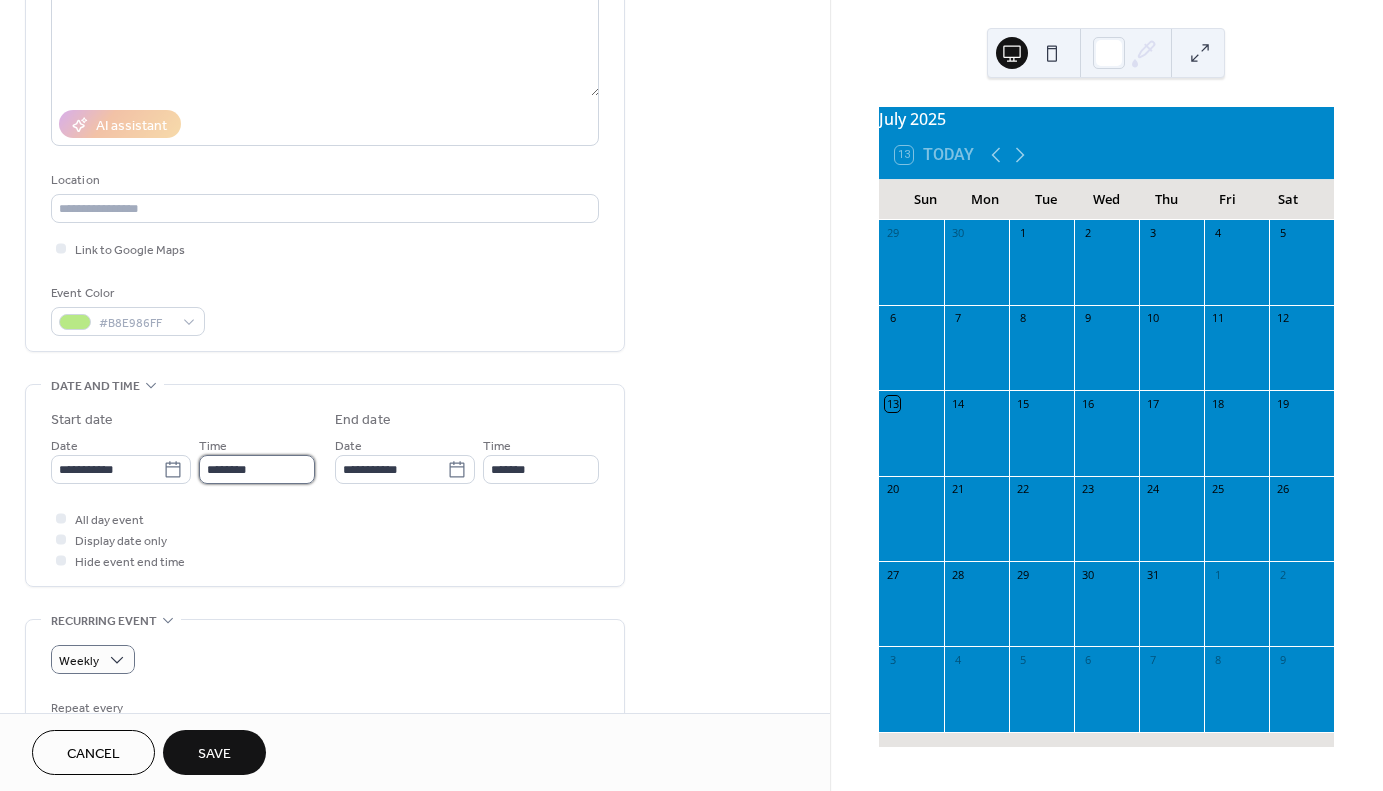 click on "********" at bounding box center (257, 469) 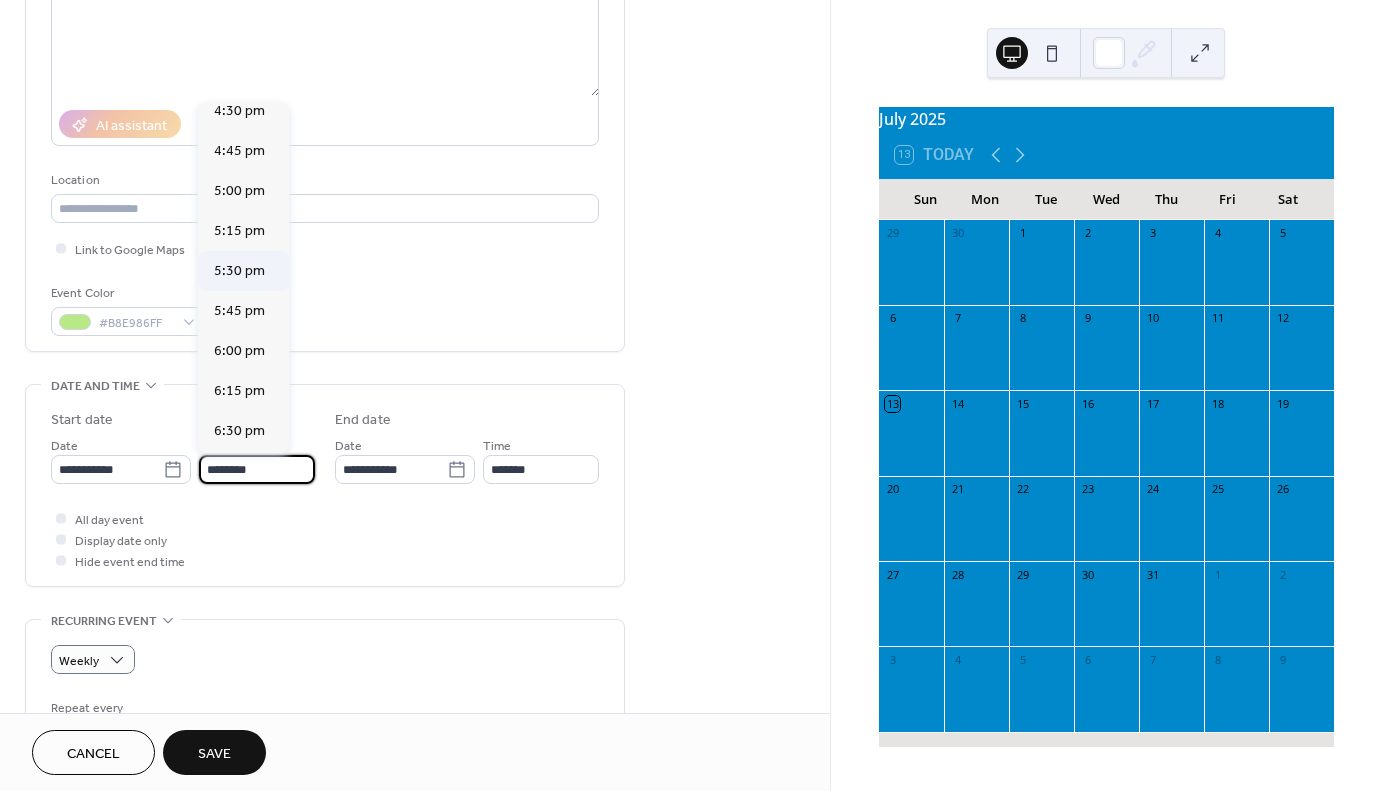 scroll, scrollTop: 2736, scrollLeft: 0, axis: vertical 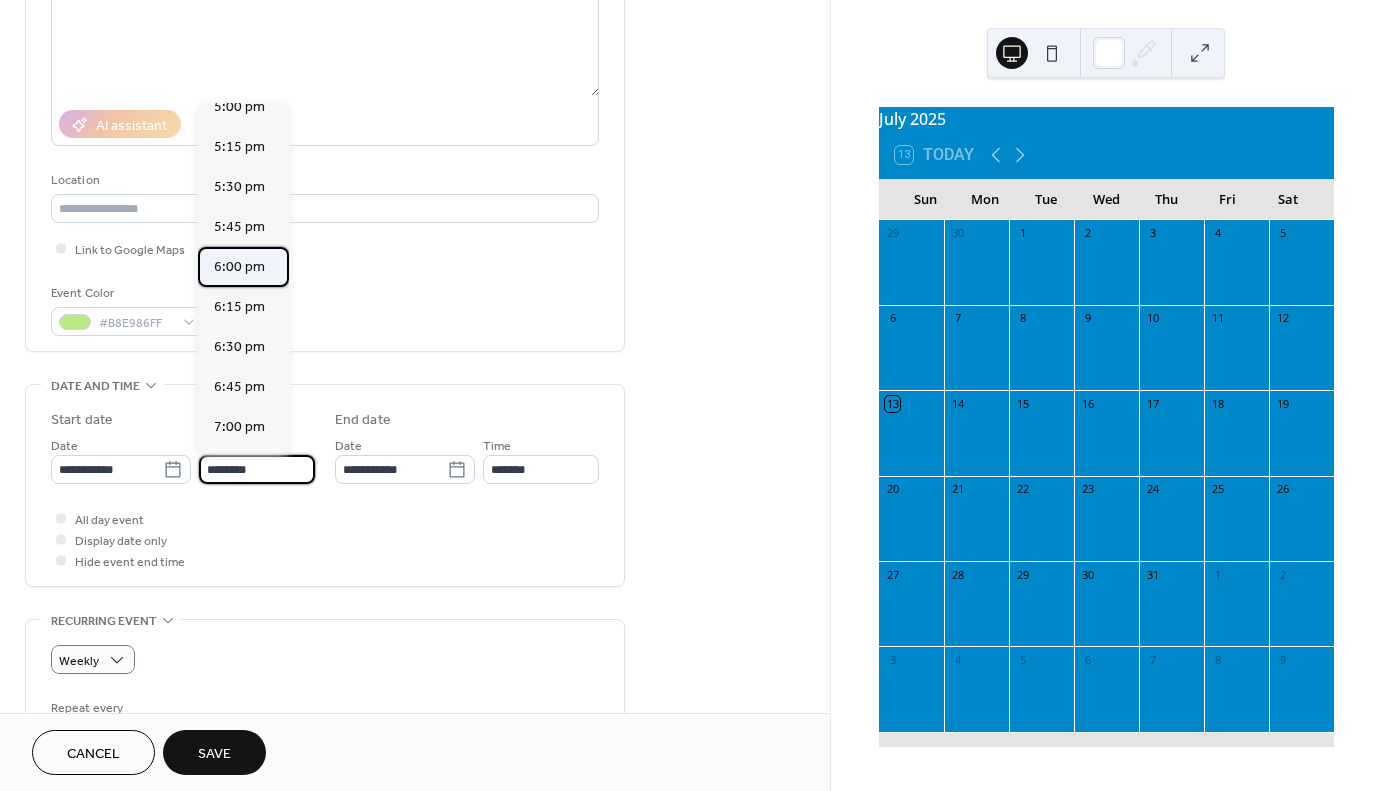 click on "6:00 pm" at bounding box center [239, 267] 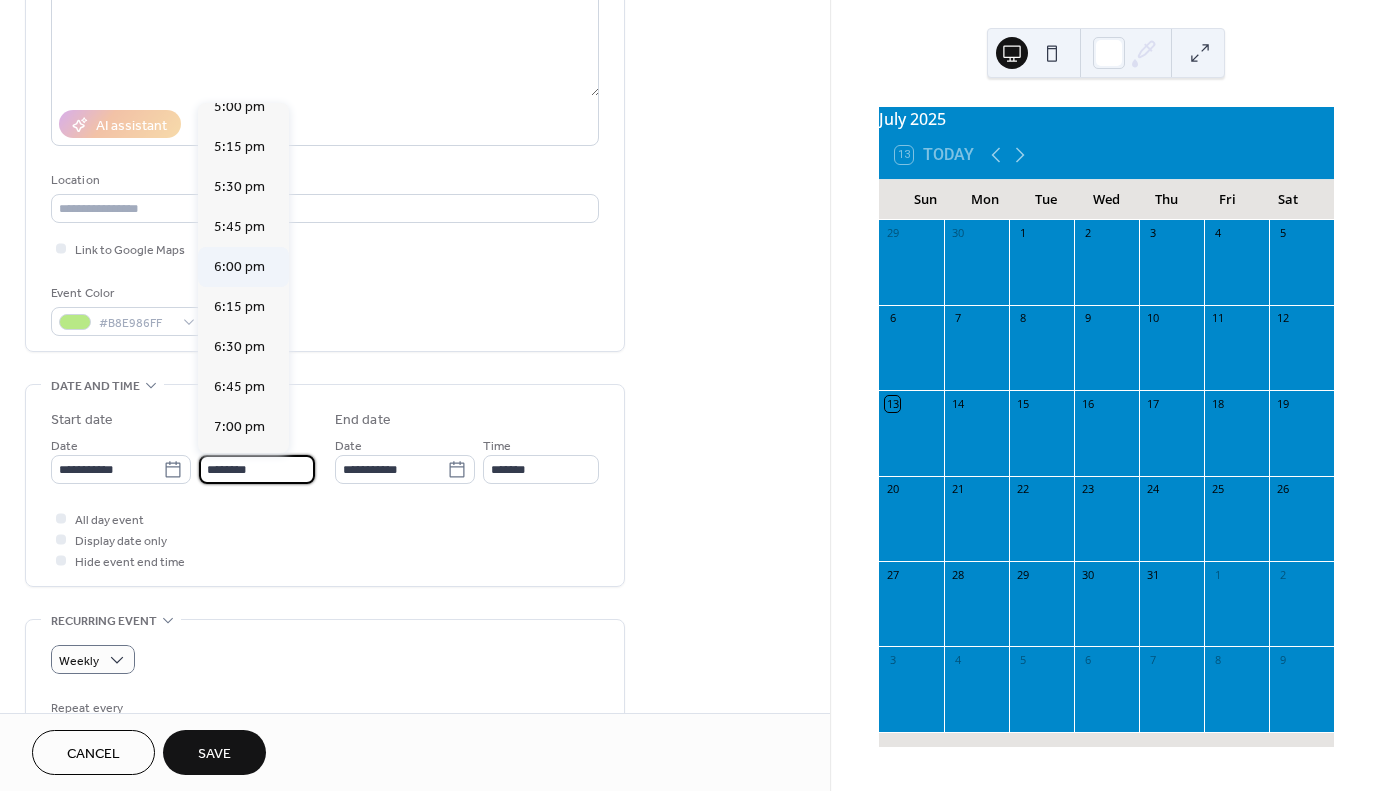 type on "*******" 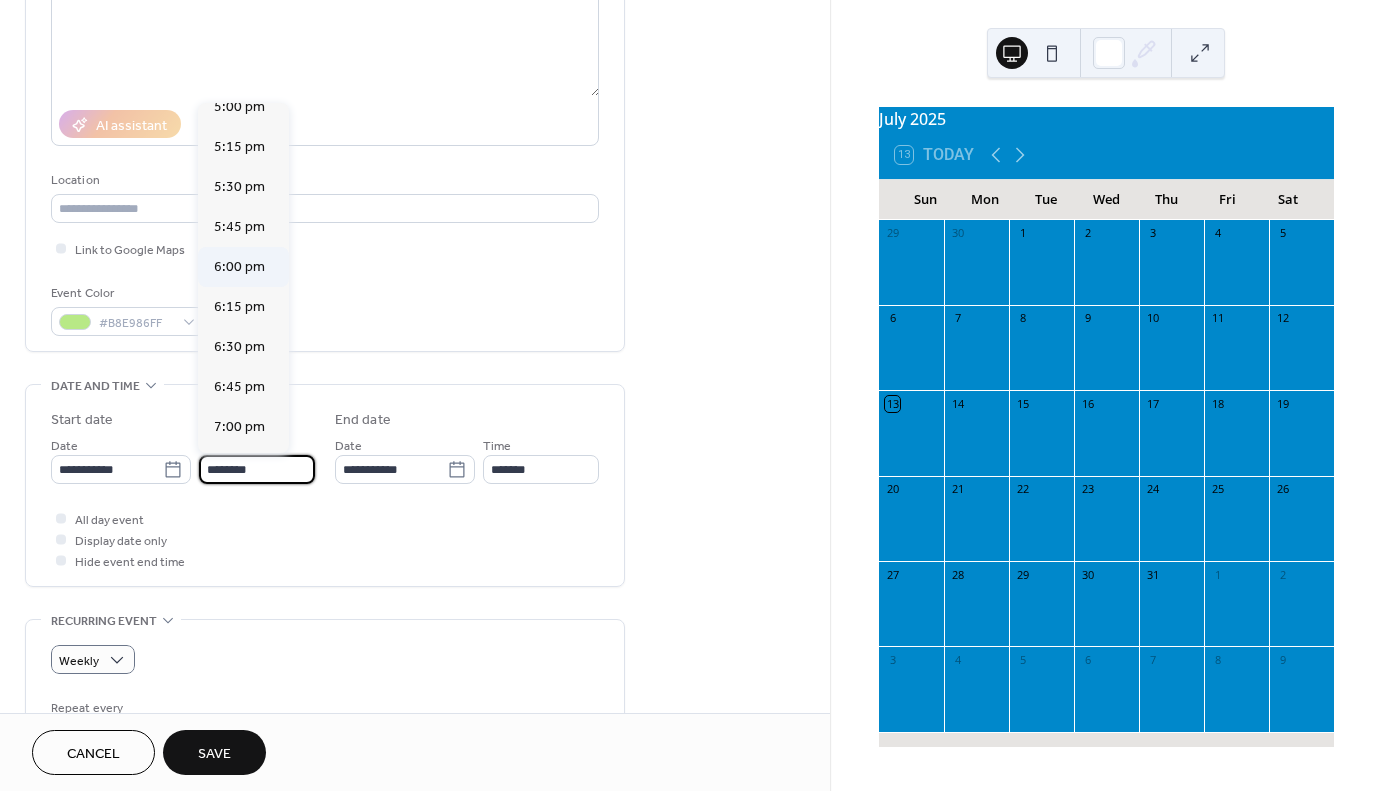 type on "**********" 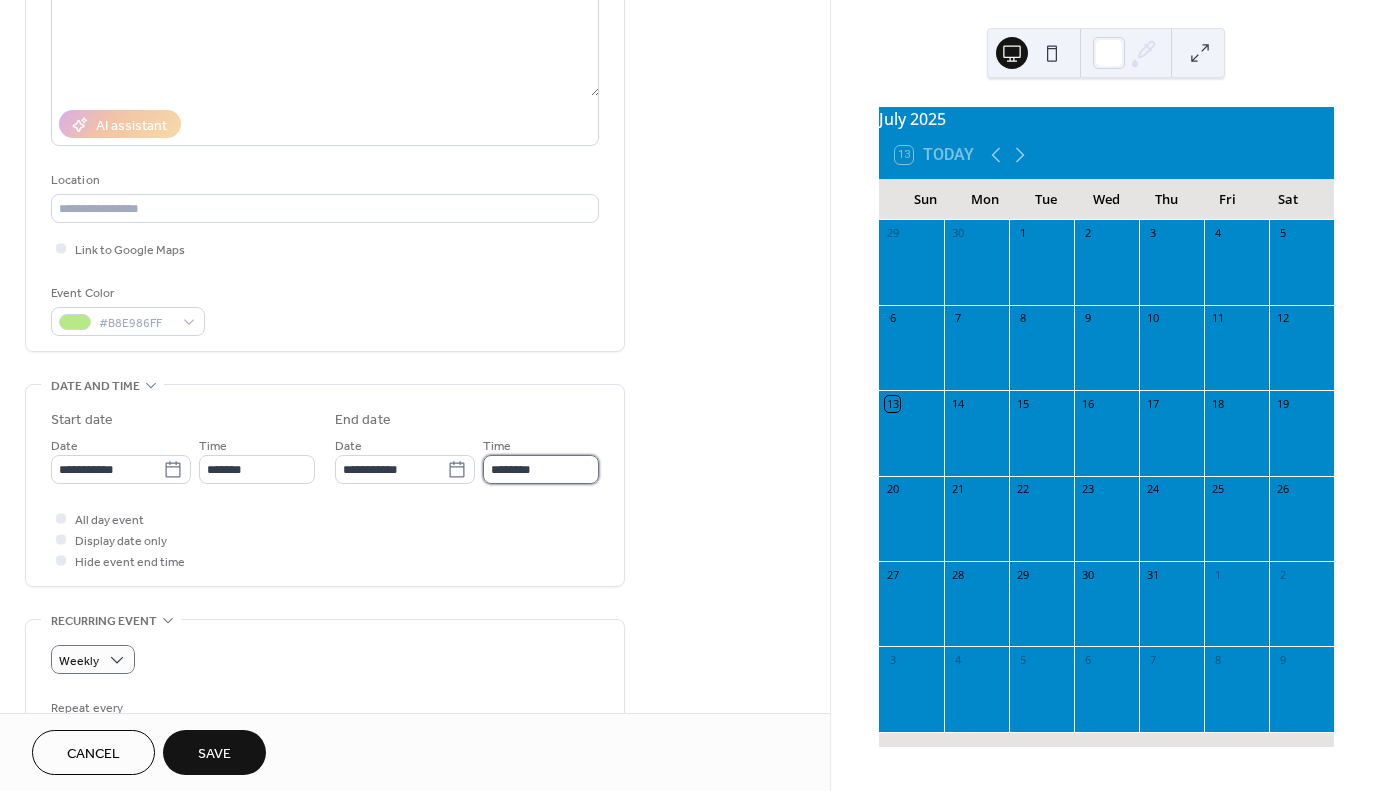click on "********" at bounding box center (541, 469) 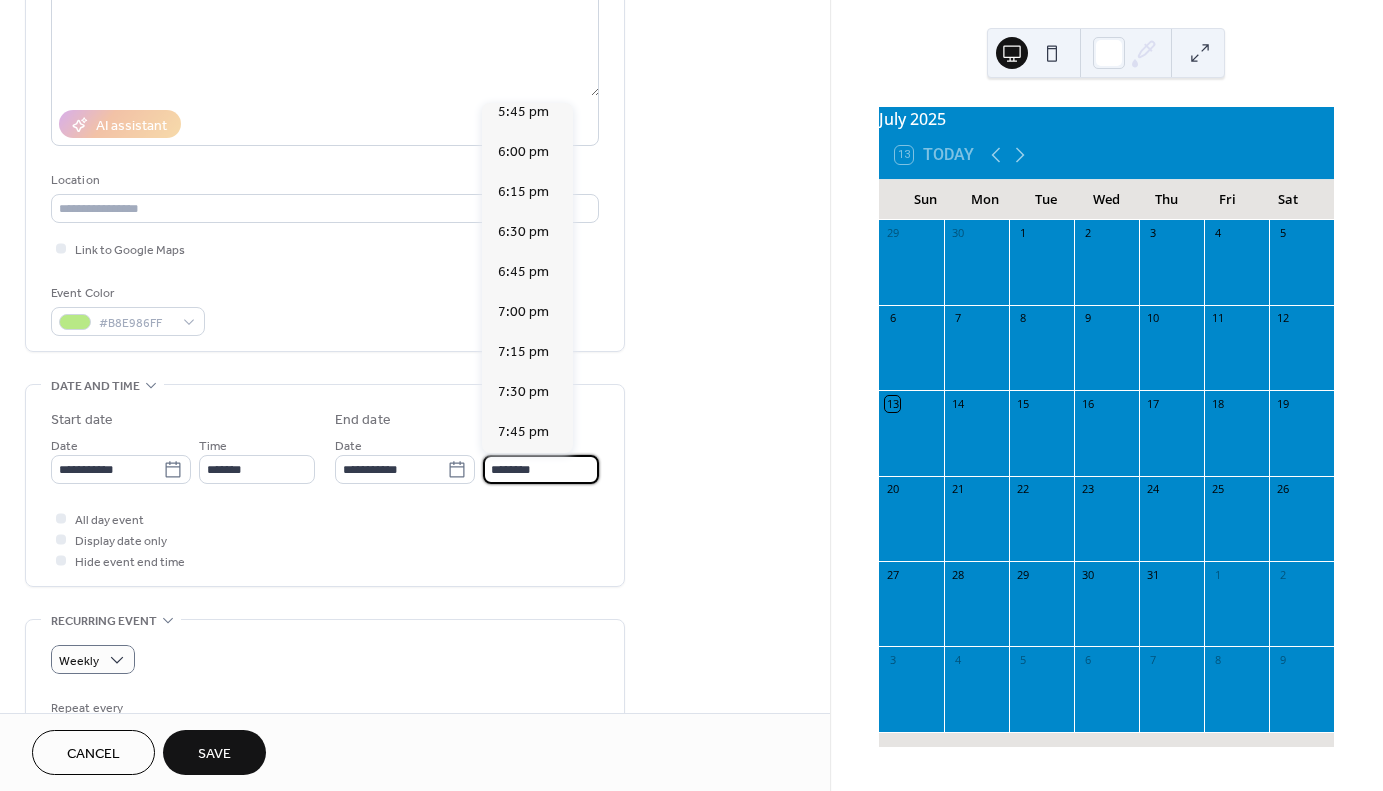 scroll, scrollTop: 2900, scrollLeft: 0, axis: vertical 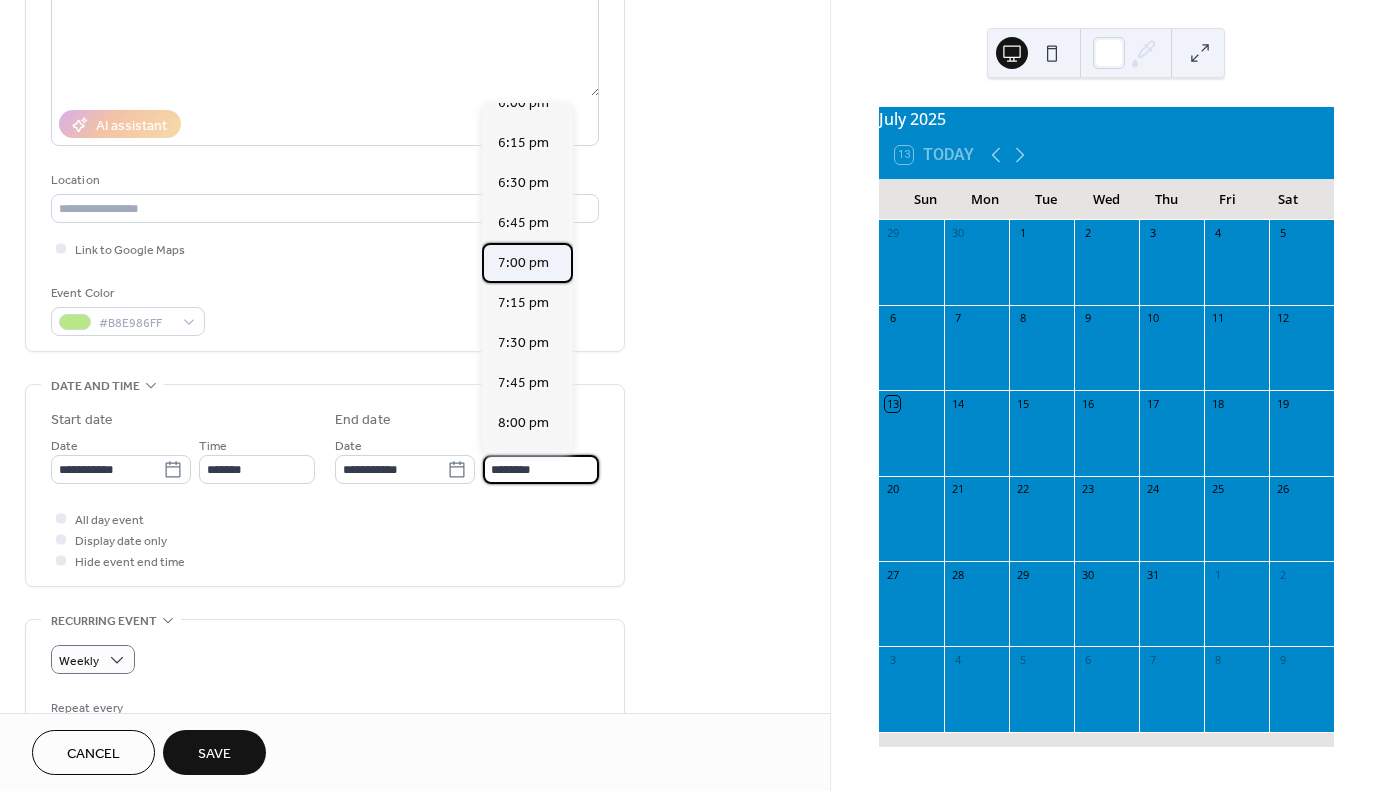 click on "7:00 pm" at bounding box center [523, 263] 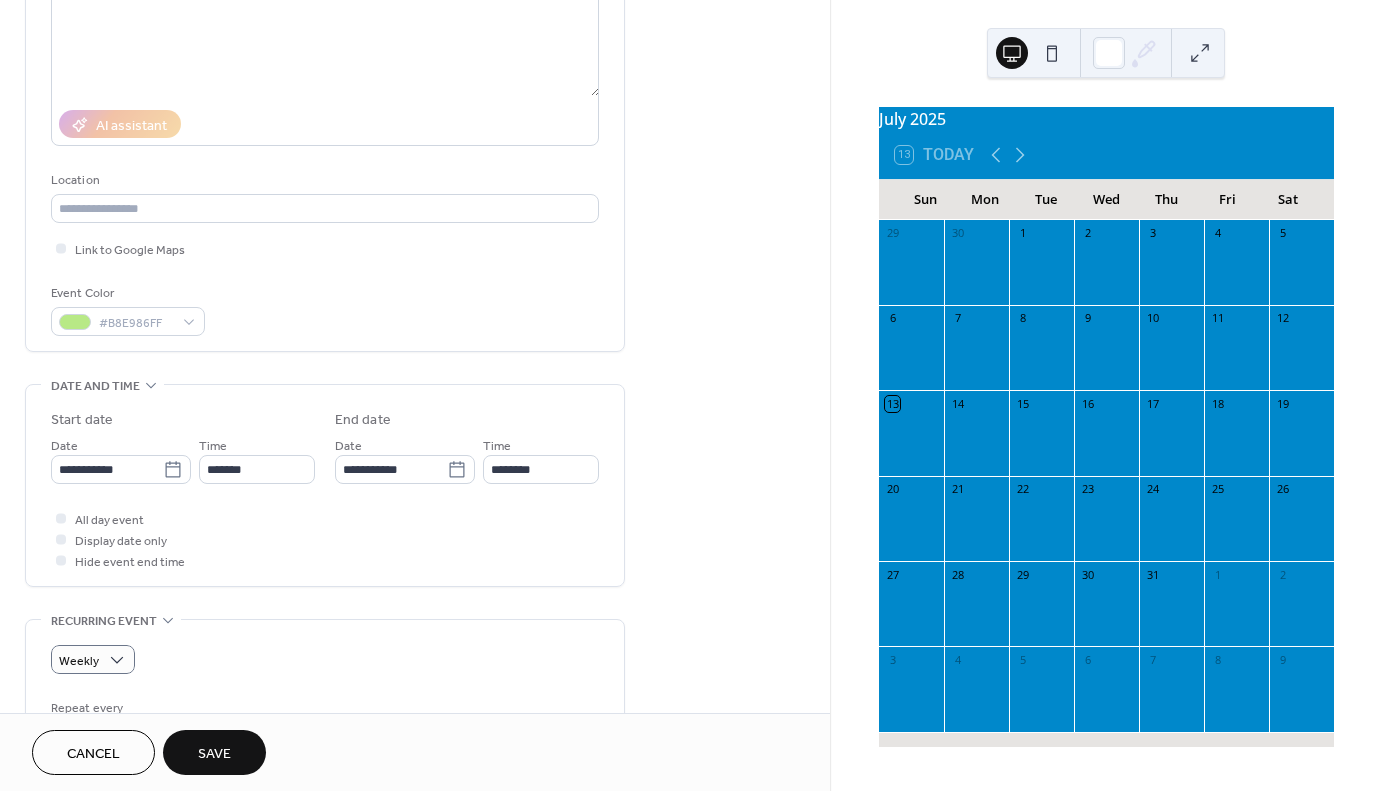 type on "*******" 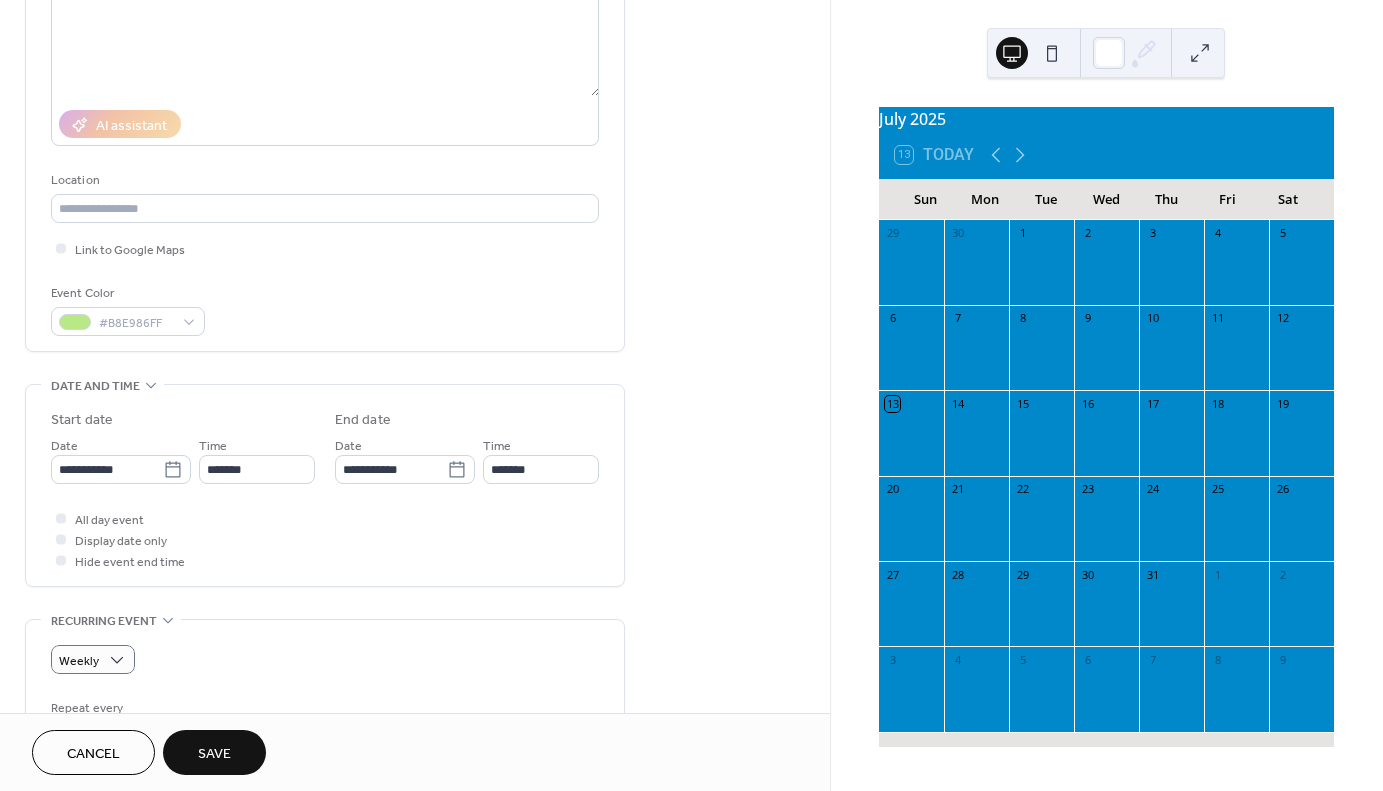 click on "**********" at bounding box center (415, 701) 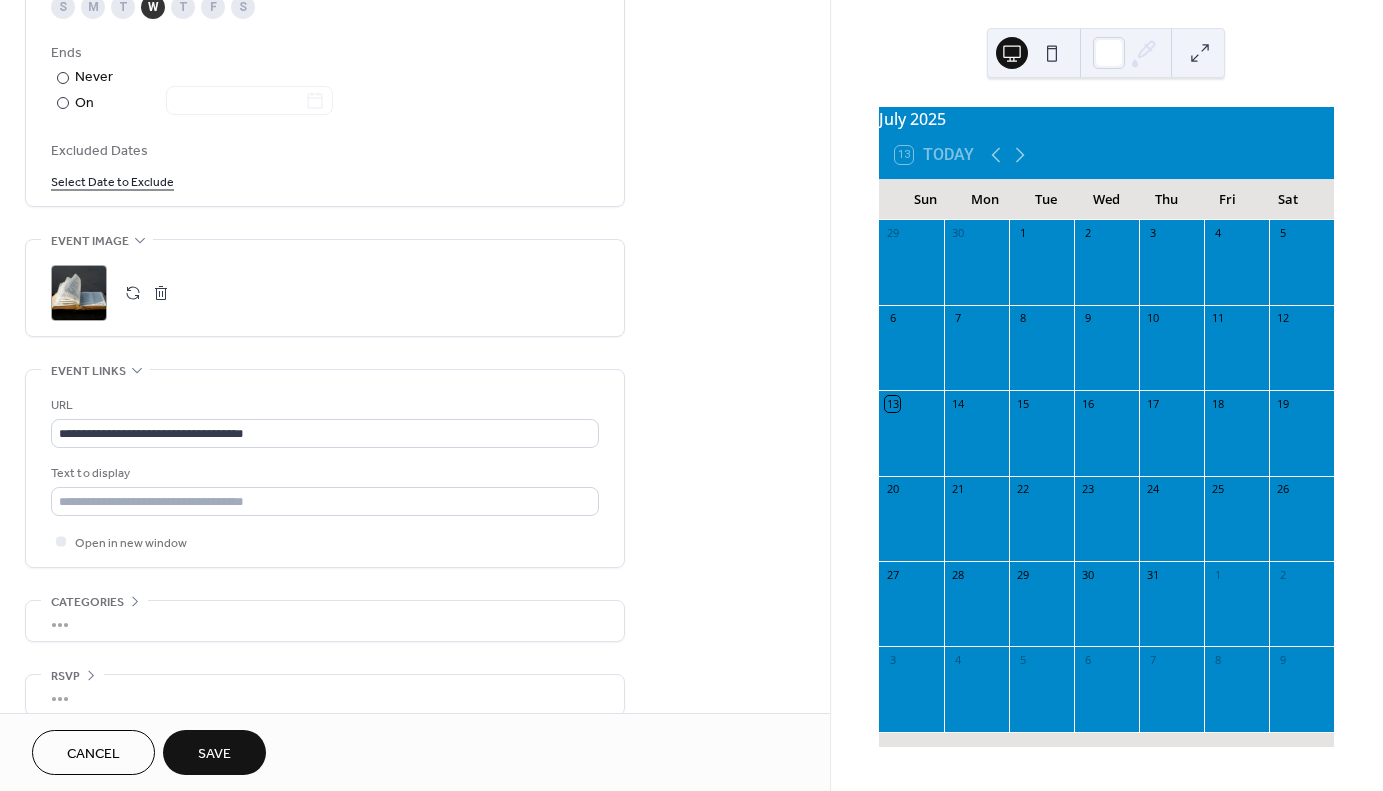 scroll, scrollTop: 1106, scrollLeft: 0, axis: vertical 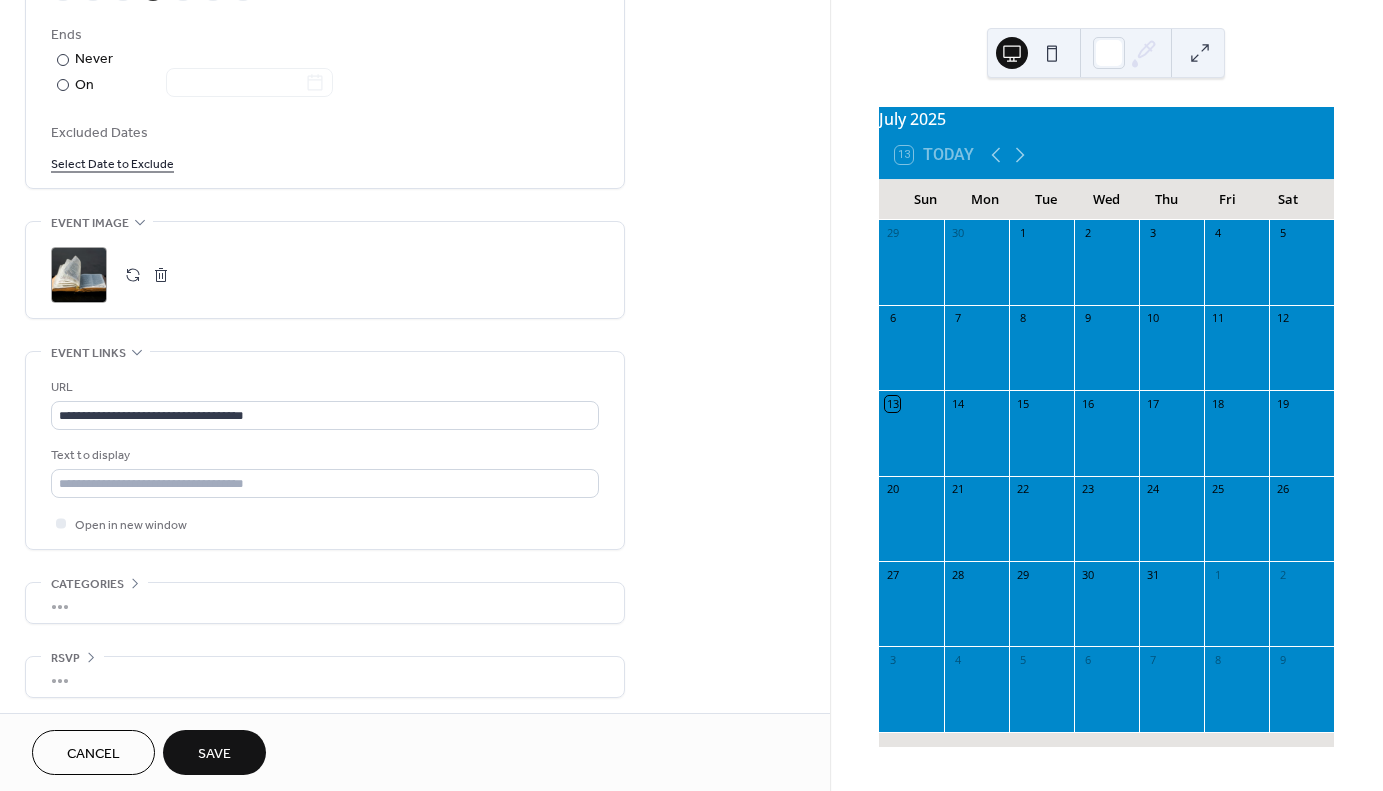 click on "Save" at bounding box center (214, 754) 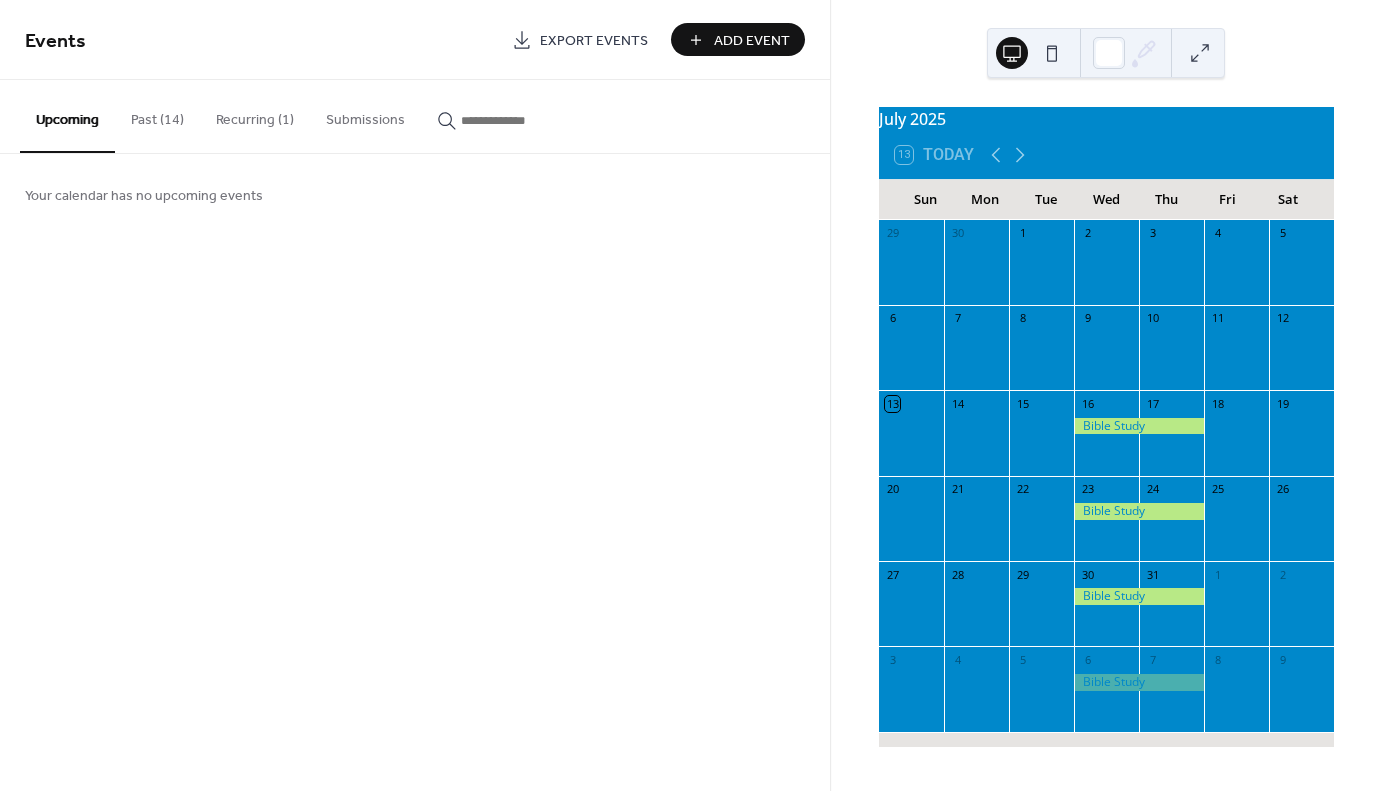 click at bounding box center (1139, 426) 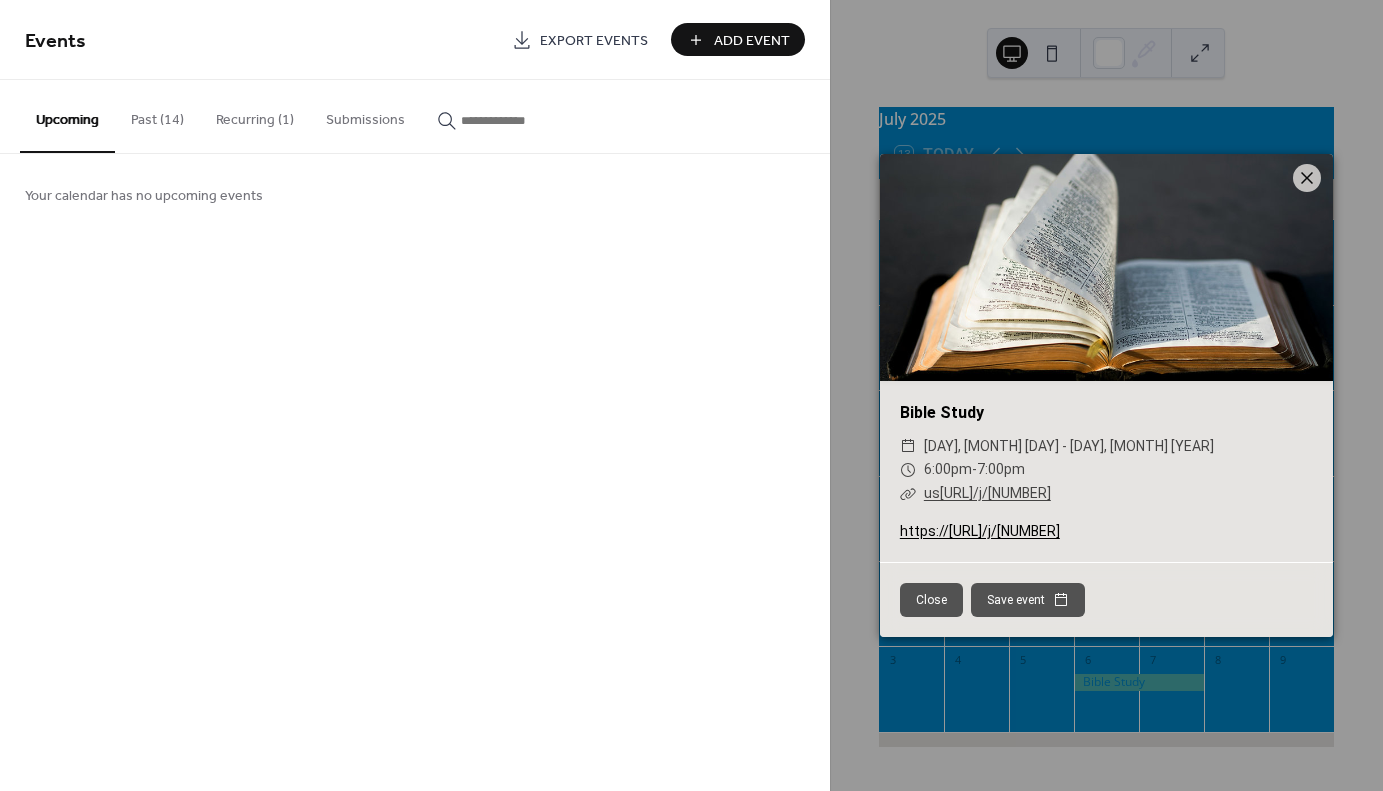 click on "Events Export Events Add Event Upcoming  Past  (14) Recurring  (1) Submissions  Your calendar has no upcoming events Cancel" at bounding box center [415, 395] 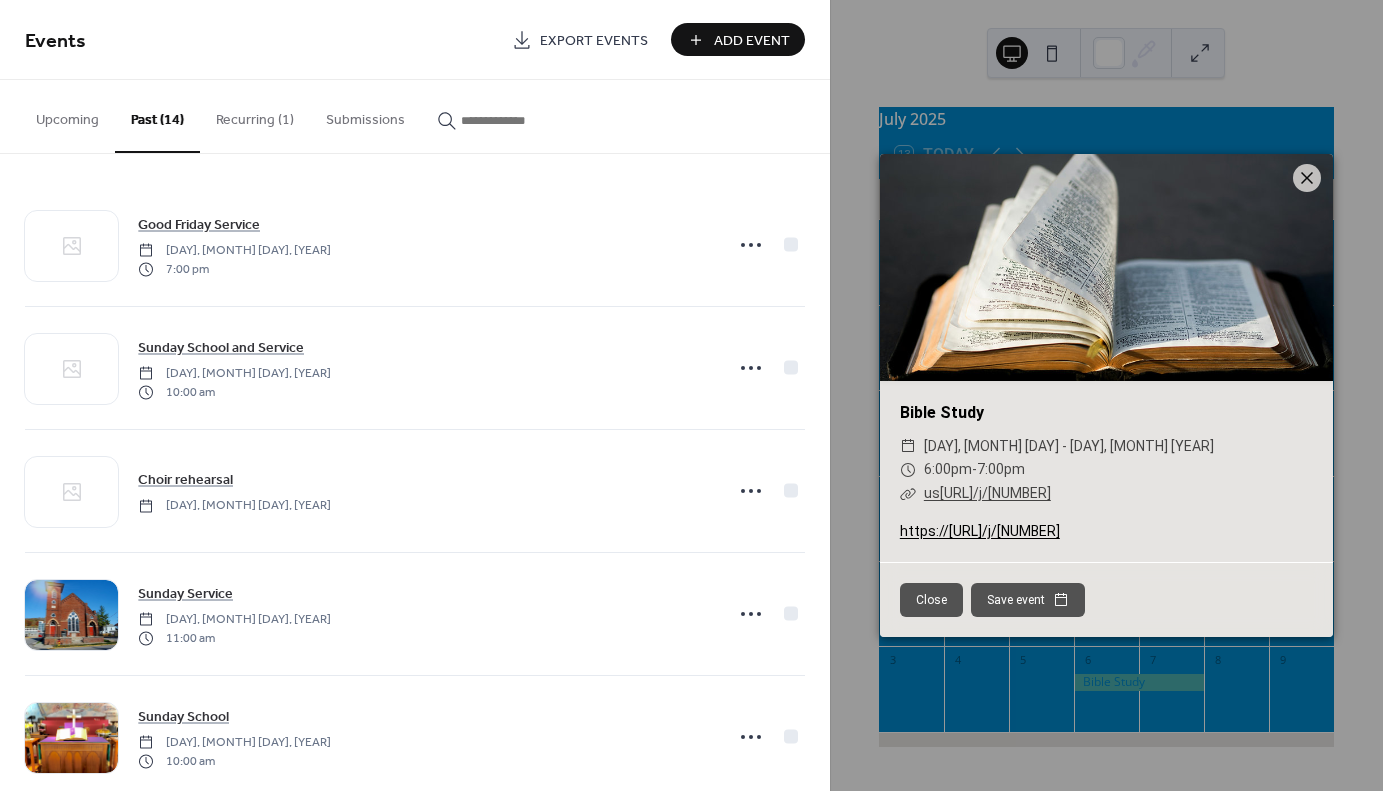 click on "Recurring  (1)" at bounding box center [255, 115] 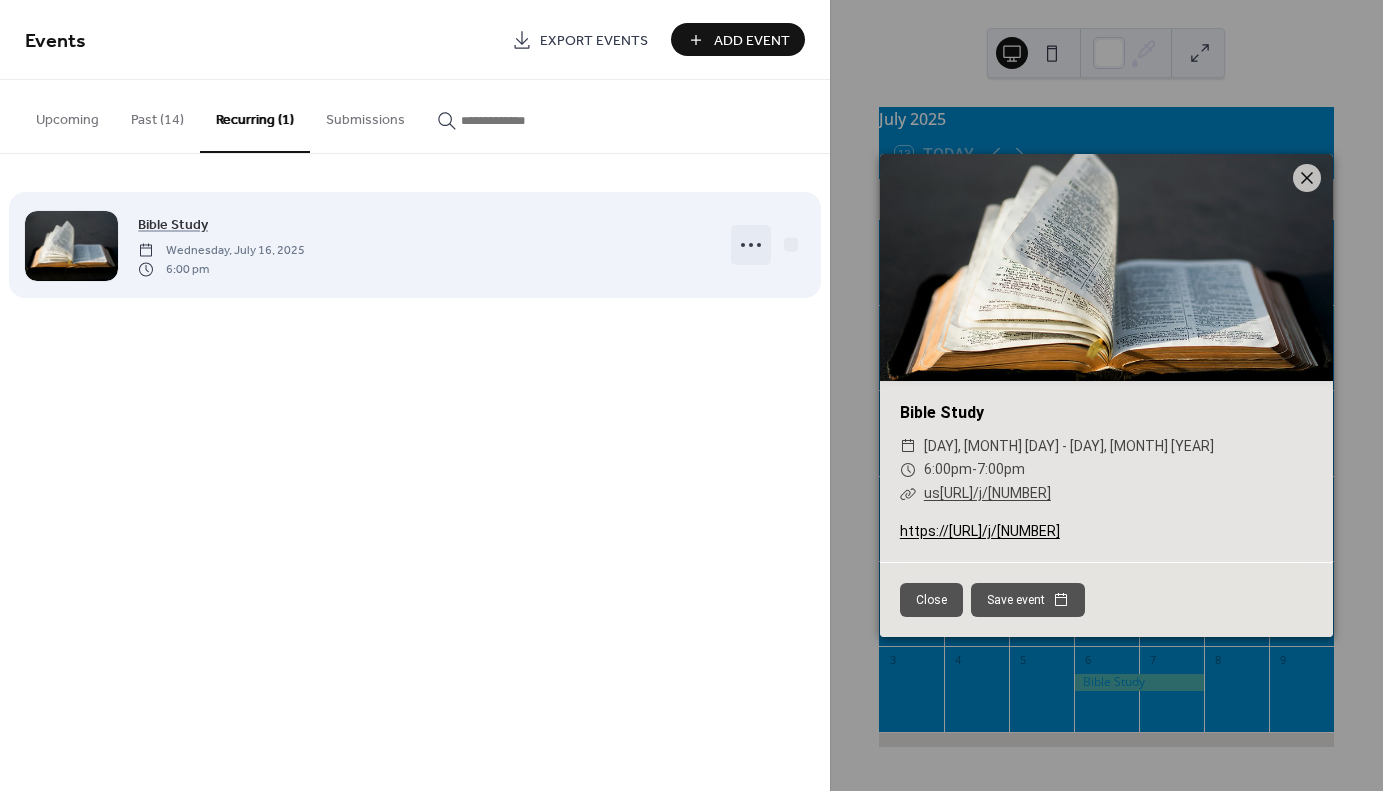 click 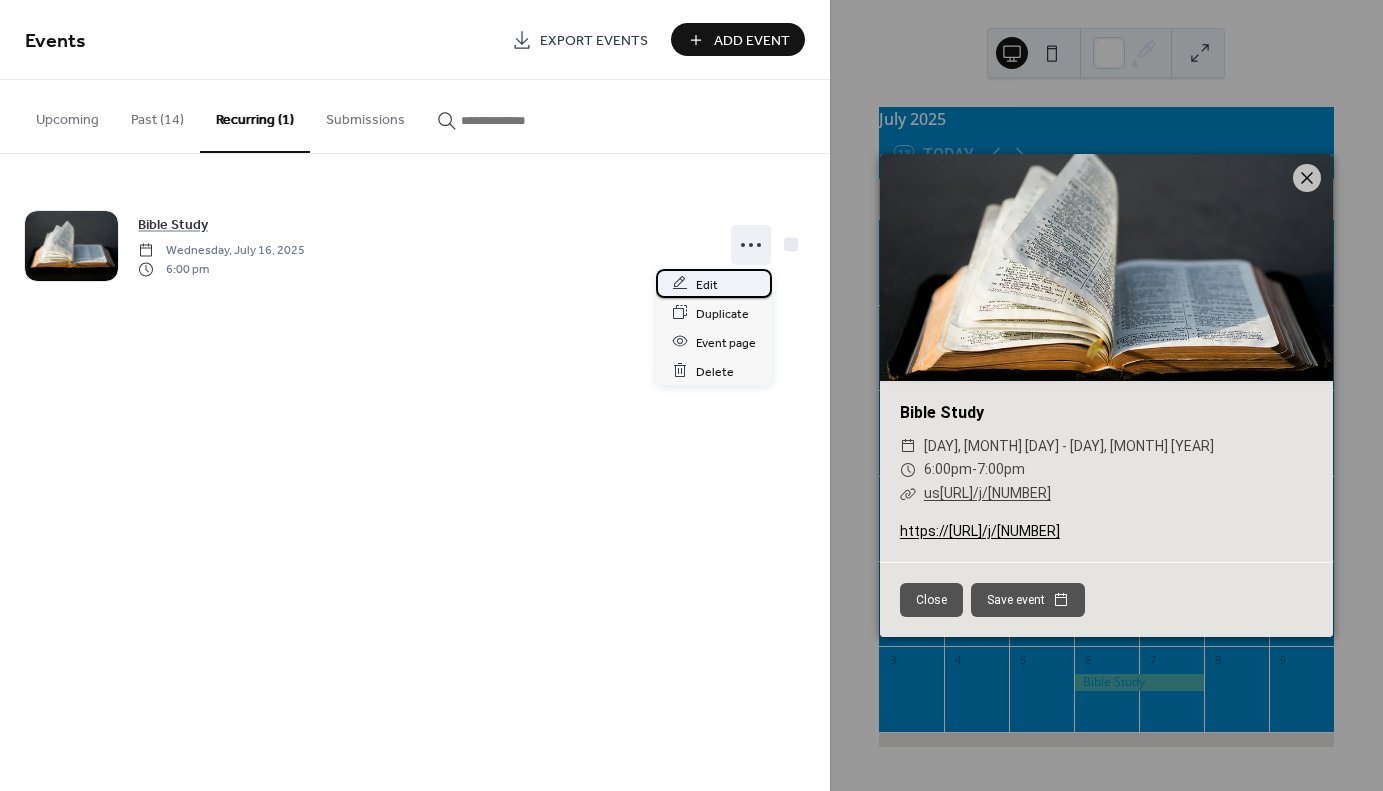 click on "Edit" at bounding box center [707, 284] 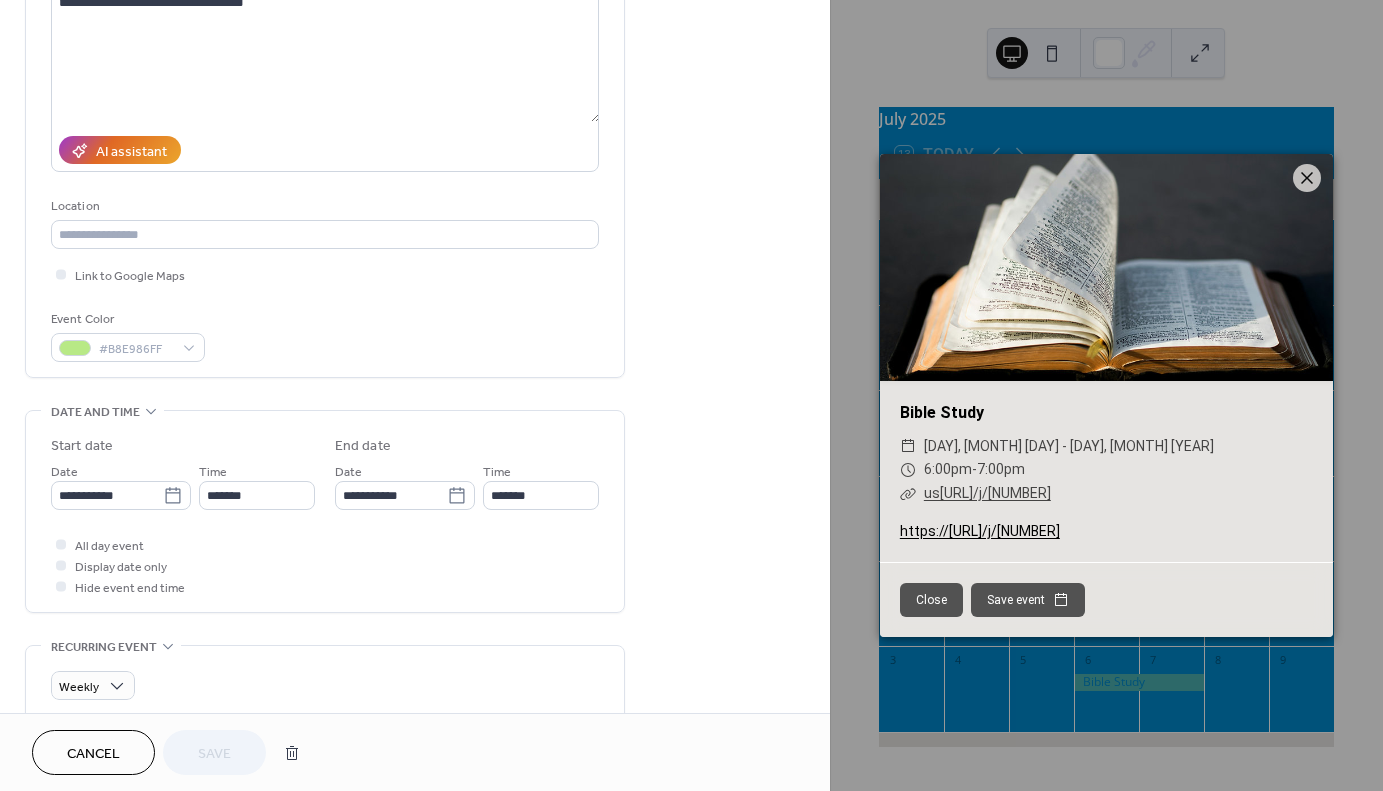 scroll, scrollTop: 400, scrollLeft: 0, axis: vertical 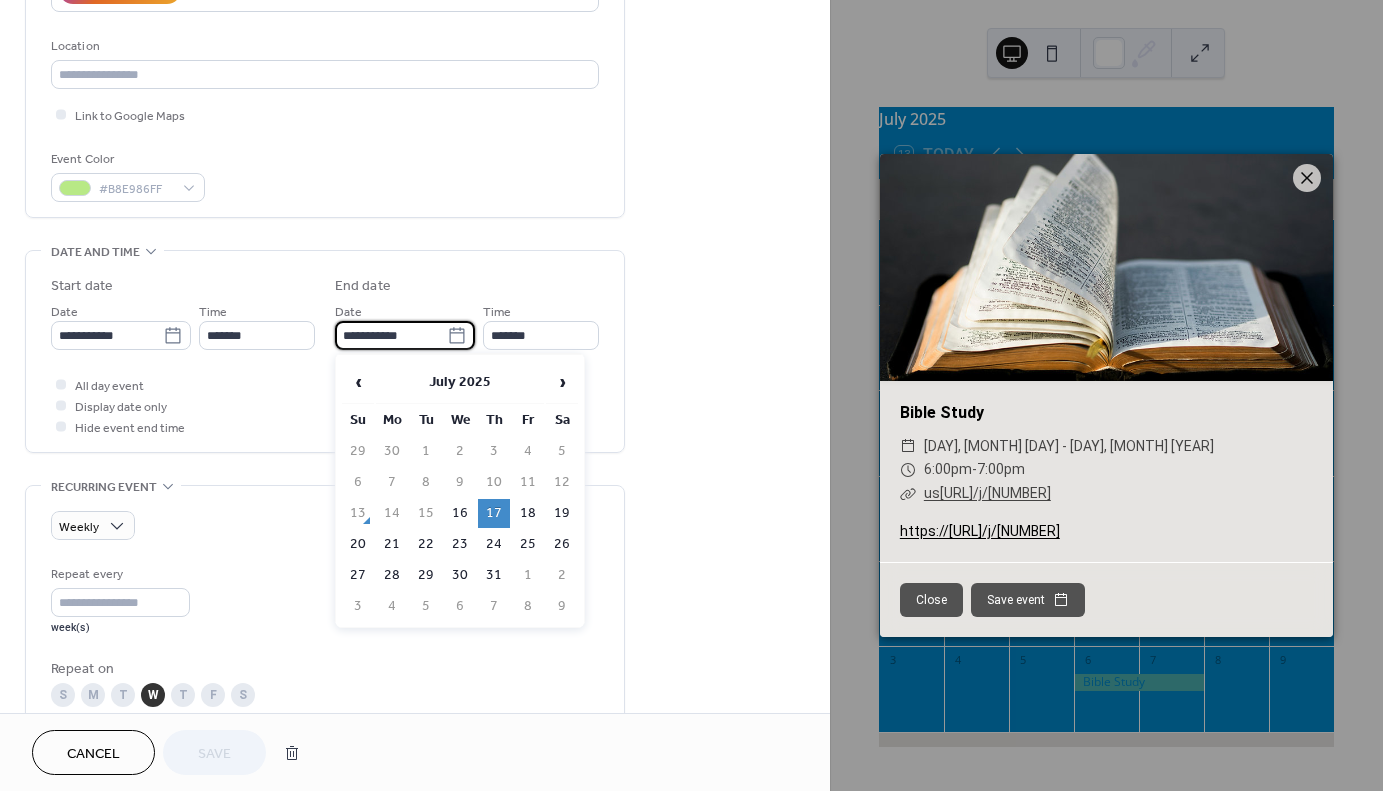 click on "**********" at bounding box center [391, 335] 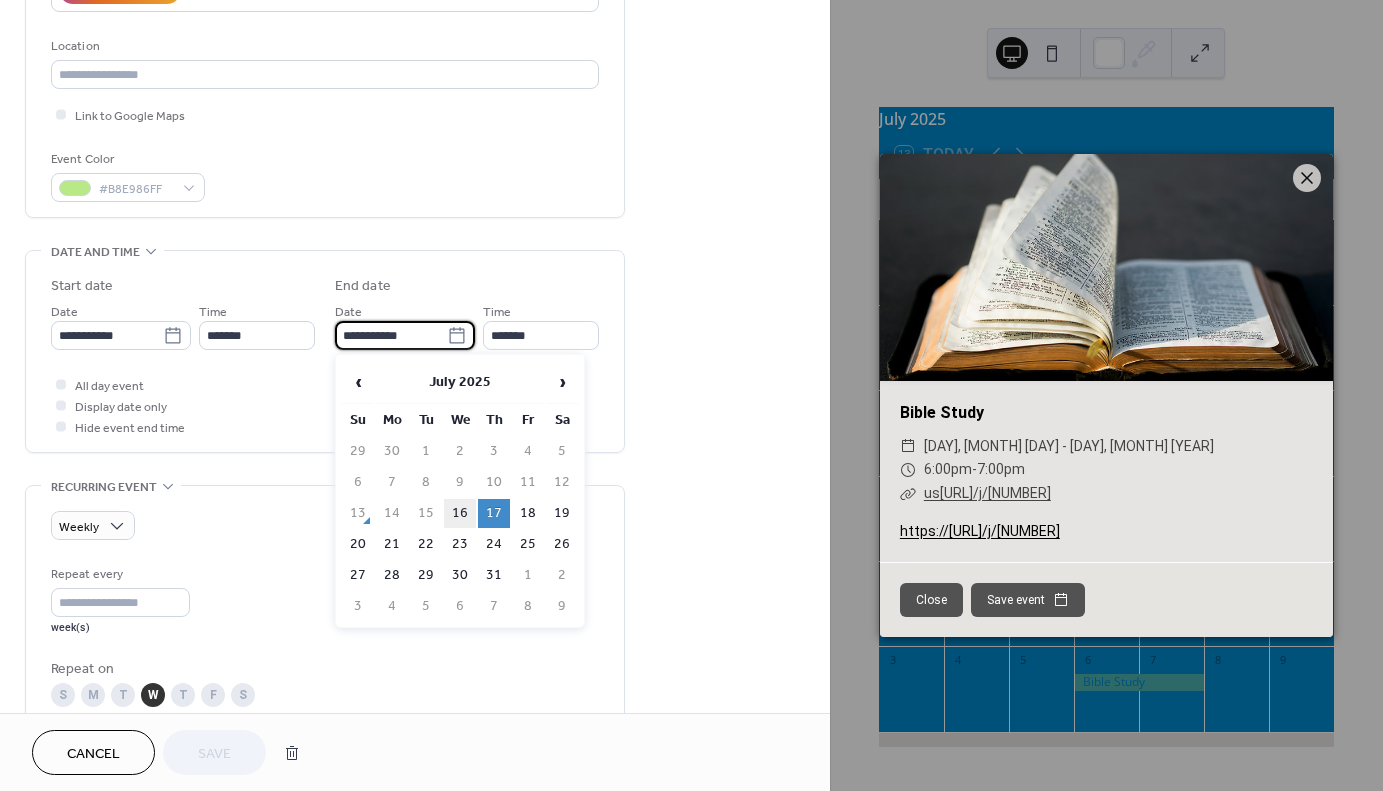 click on "16" at bounding box center [460, 513] 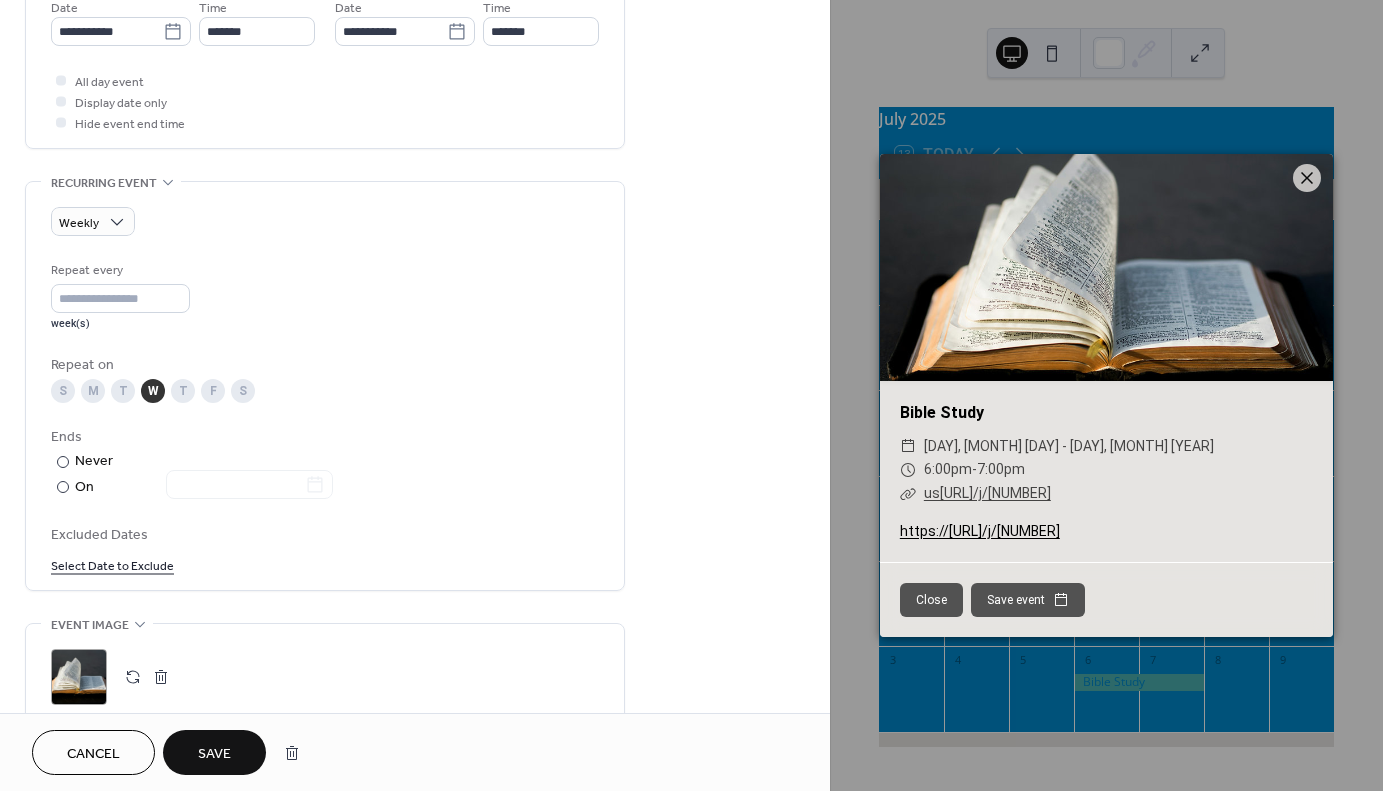 scroll, scrollTop: 800, scrollLeft: 0, axis: vertical 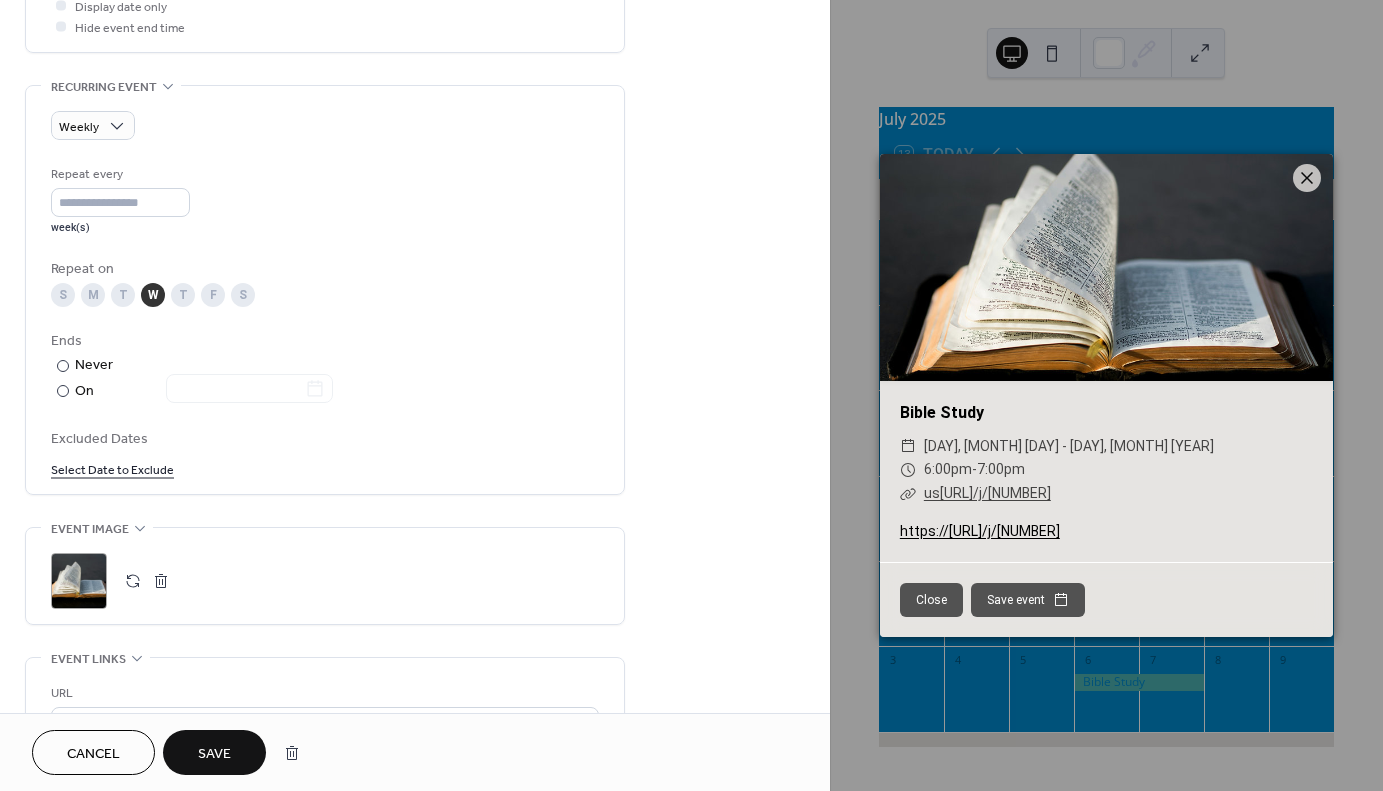 click on "Save" at bounding box center (214, 754) 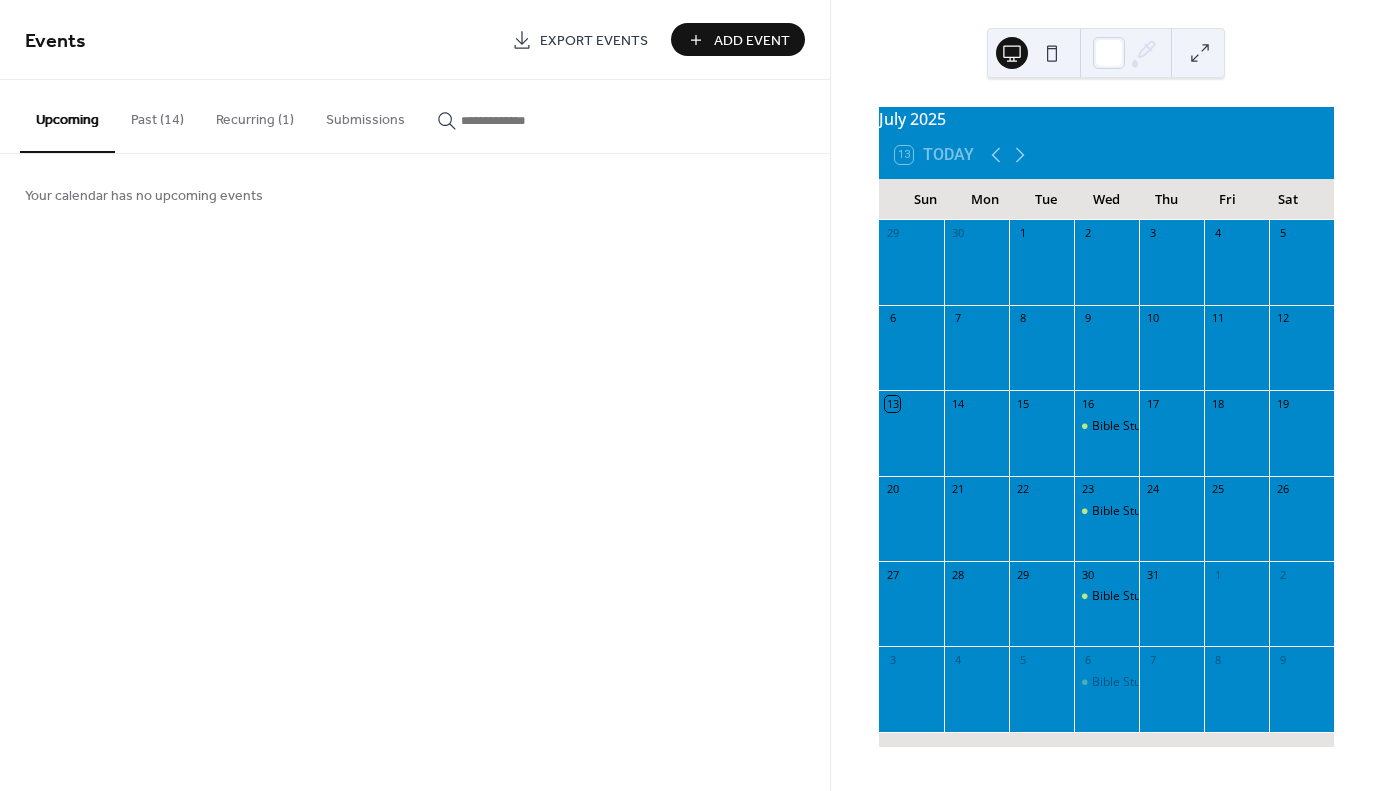 click on "Events Export Events Add Event Upcoming  Past  (14) Recurring  (1) Submissions  Your calendar has no upcoming events Cancel" at bounding box center (415, 395) 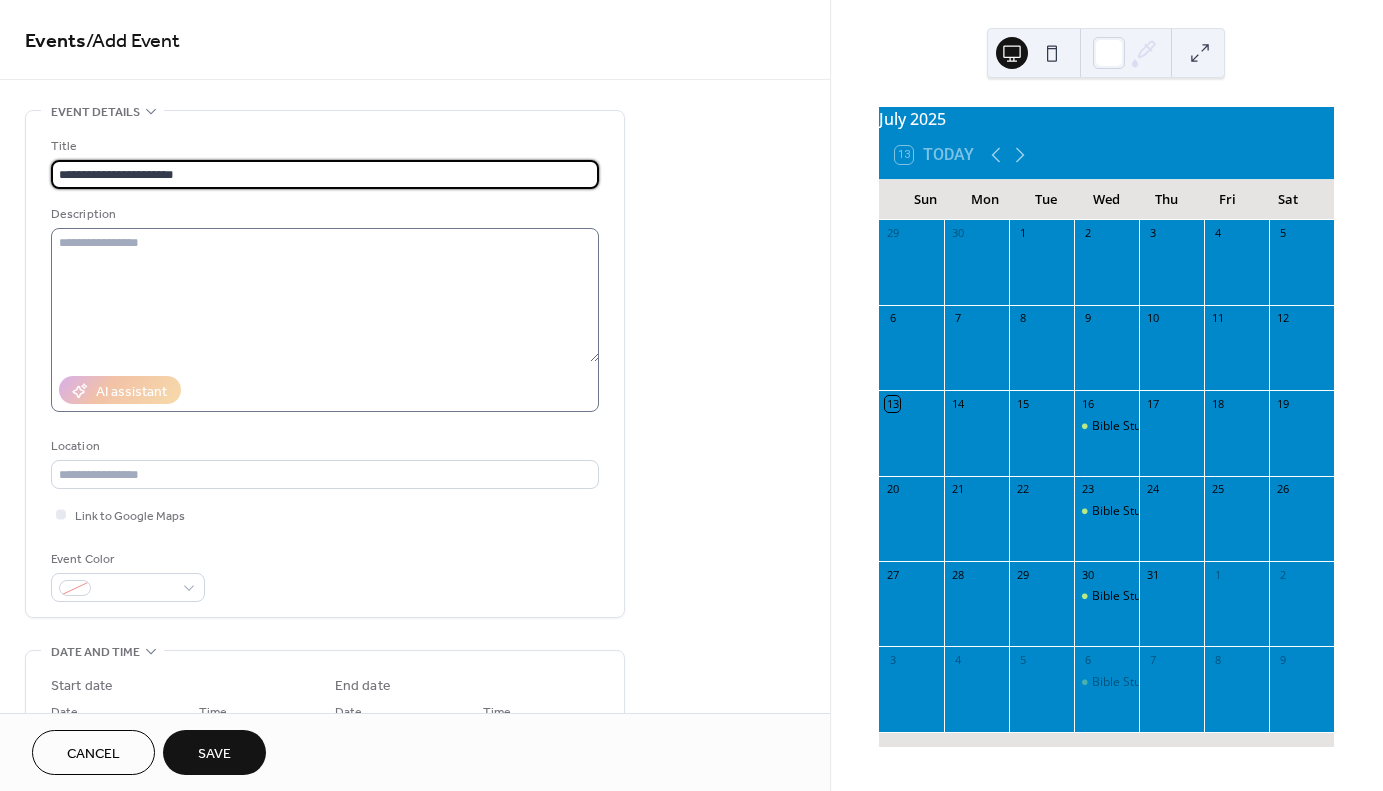 type on "**********" 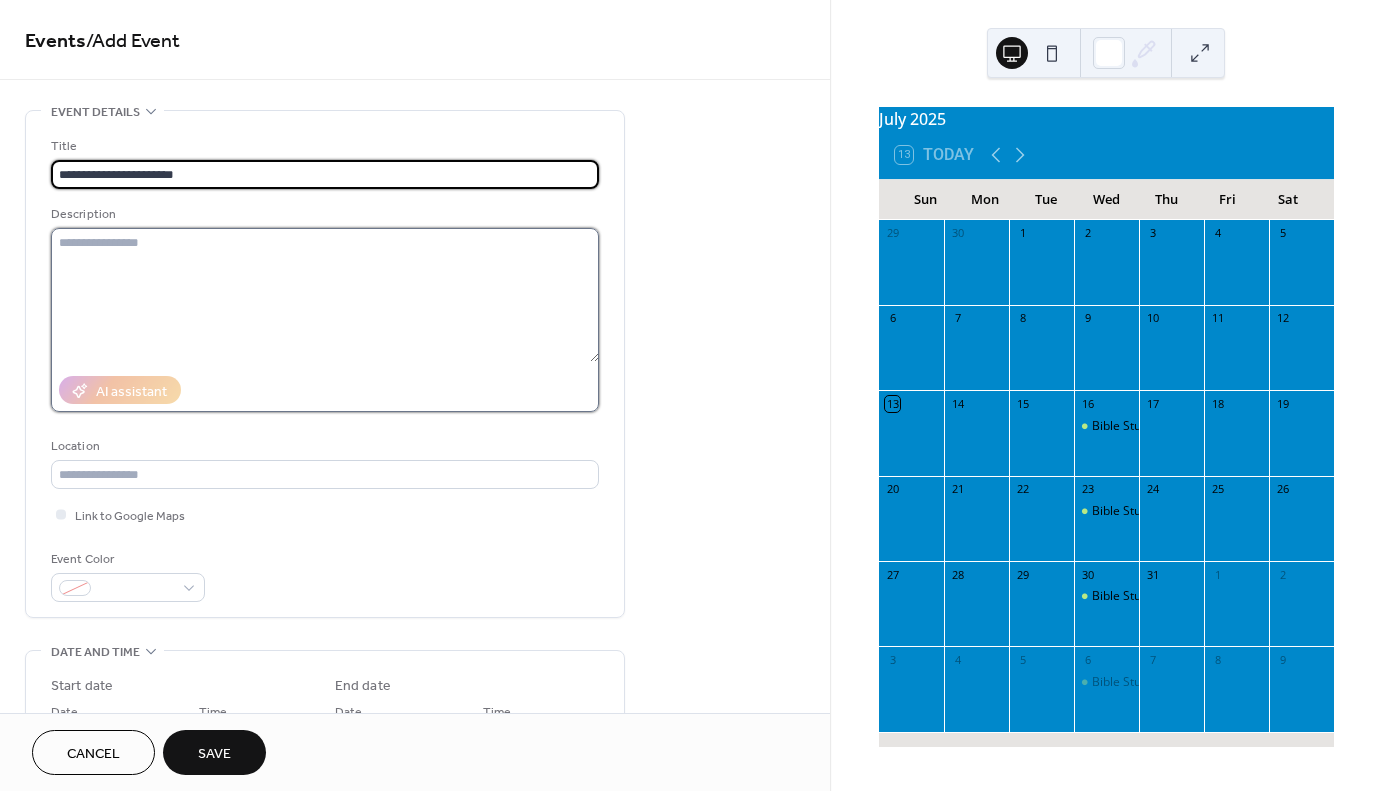 click at bounding box center [325, 295] 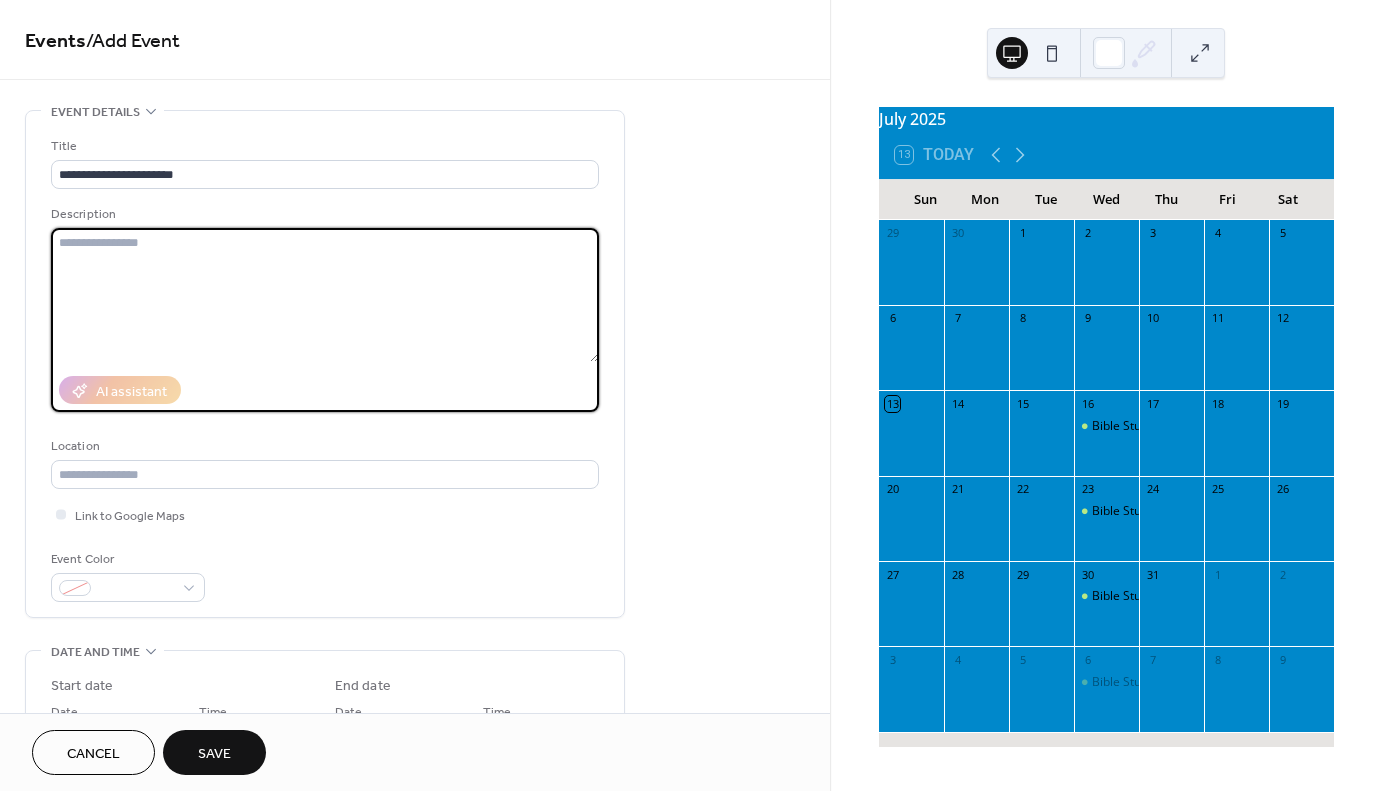 click on "**********" at bounding box center (415, 797) 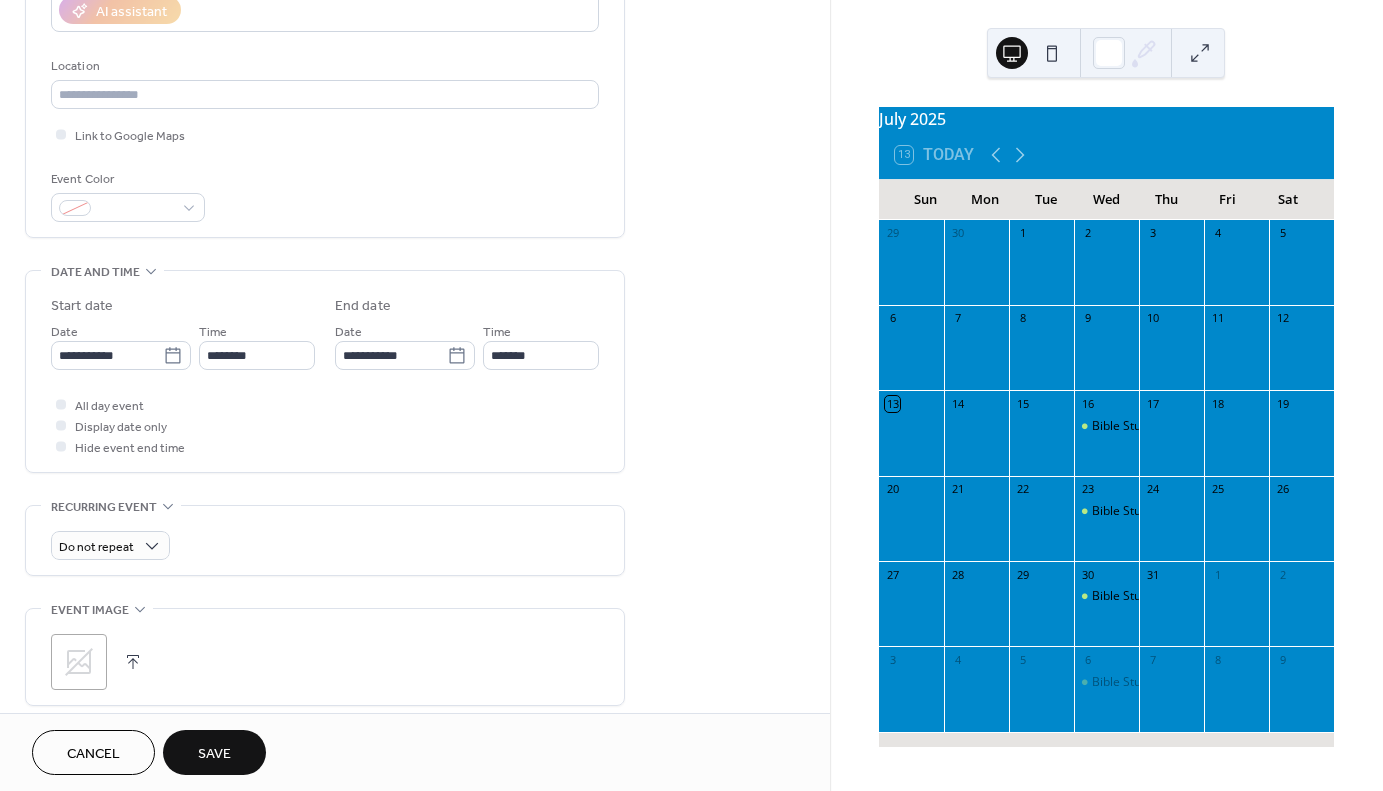 scroll, scrollTop: 500, scrollLeft: 0, axis: vertical 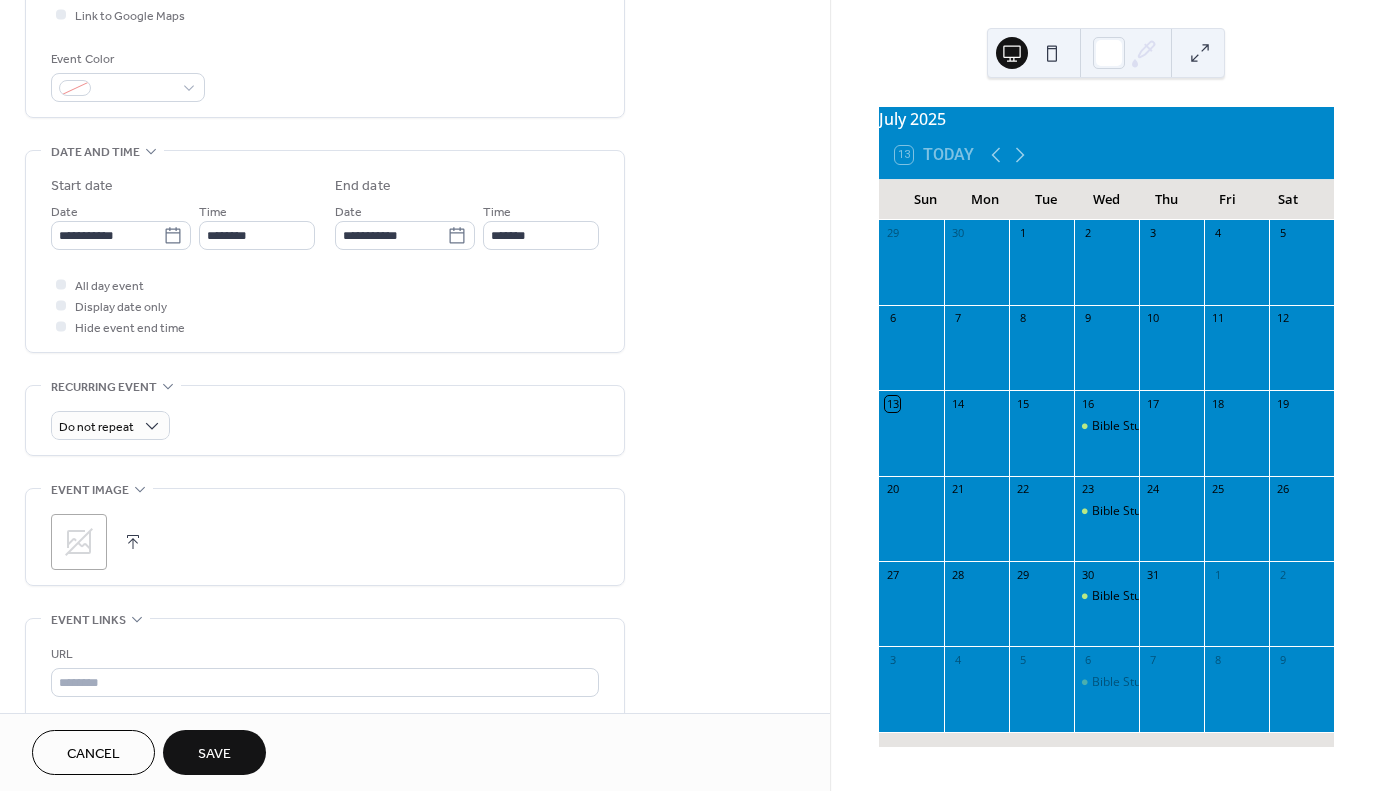 click 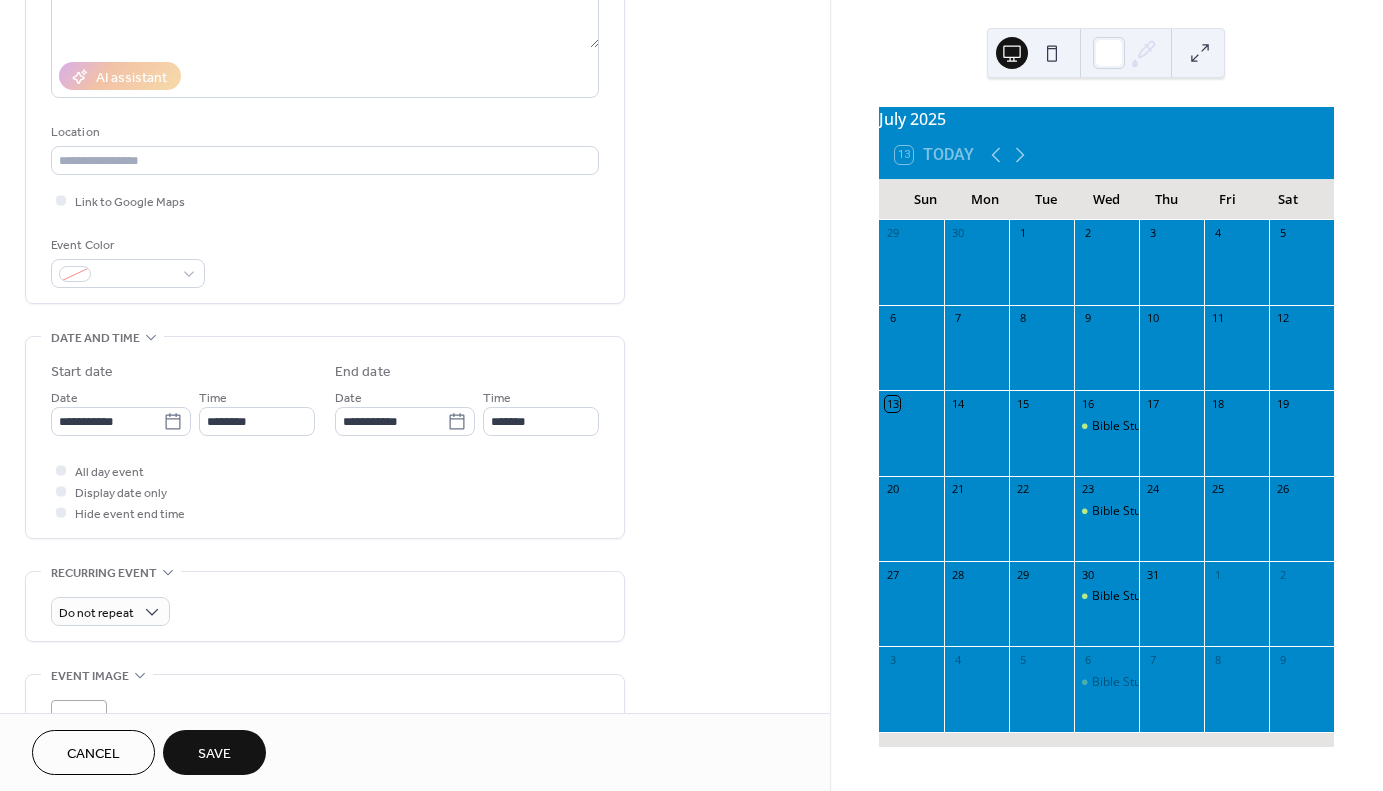scroll, scrollTop: 300, scrollLeft: 0, axis: vertical 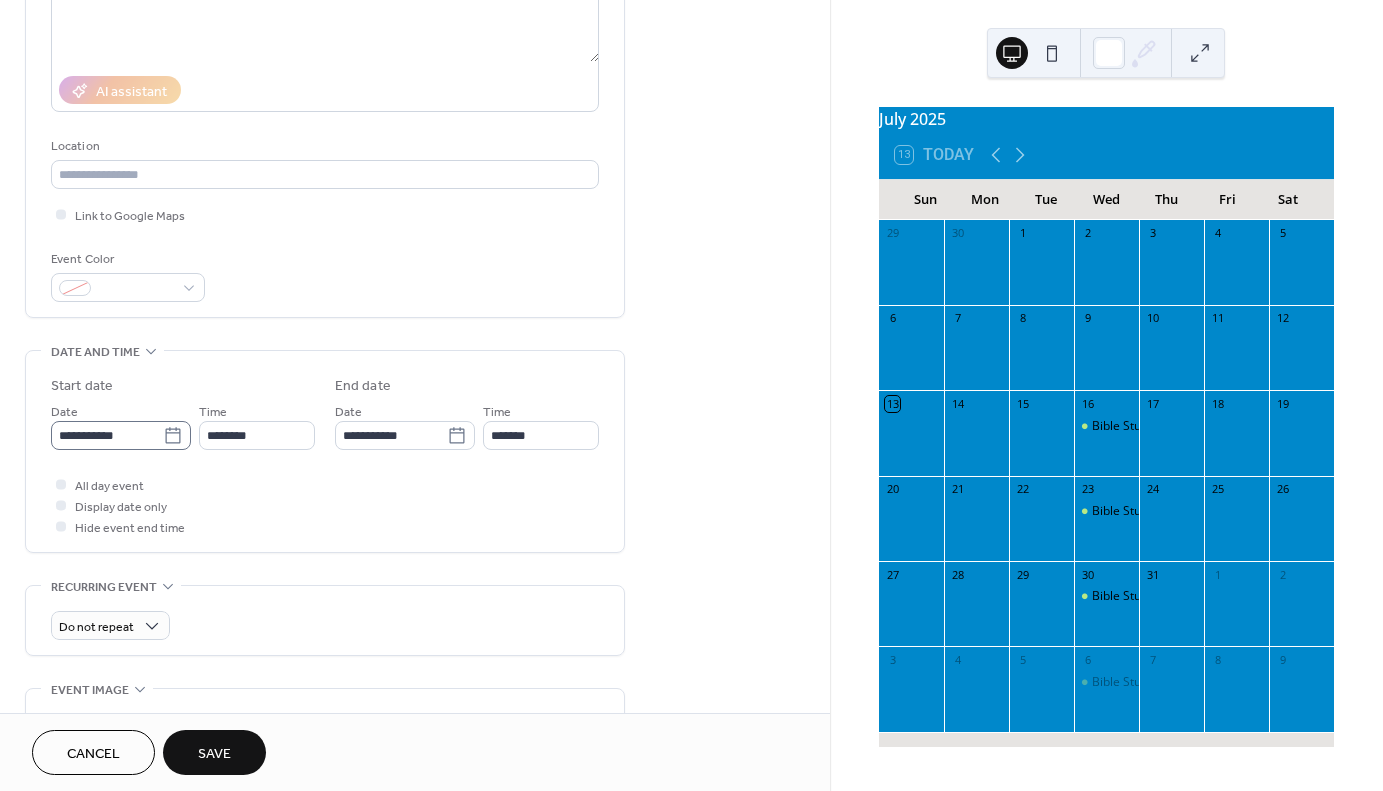 click 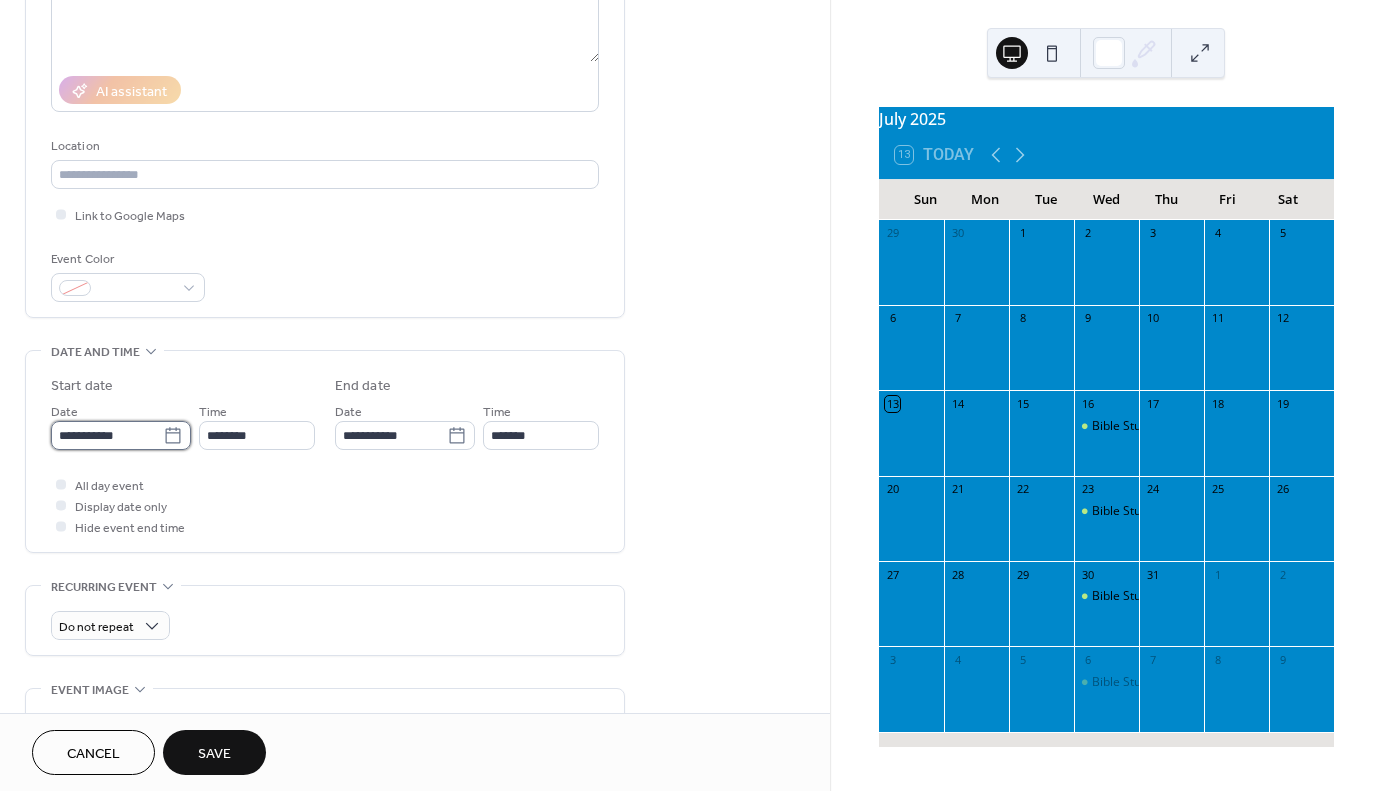 click on "**********" at bounding box center (107, 435) 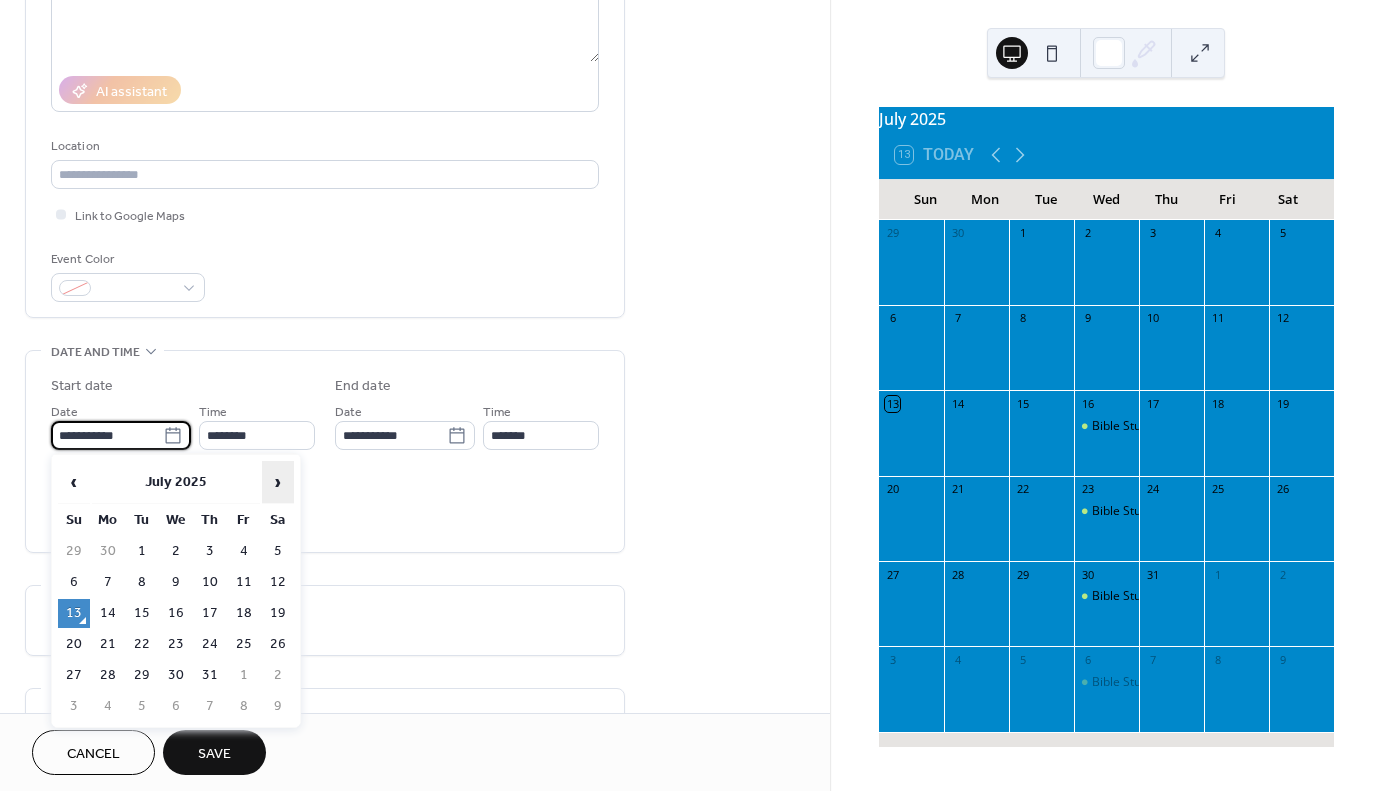 click on "›" at bounding box center (278, 482) 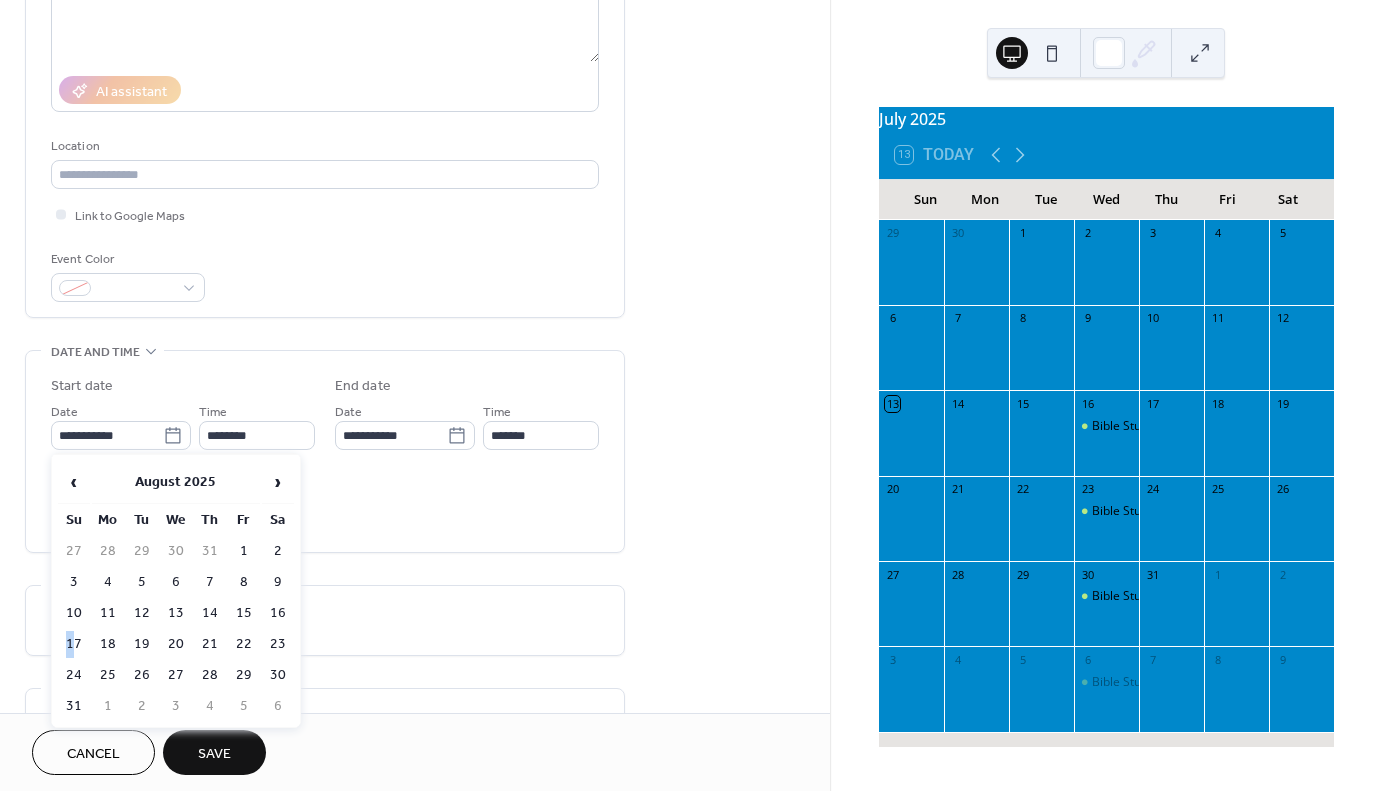 click on "17" at bounding box center (74, 644) 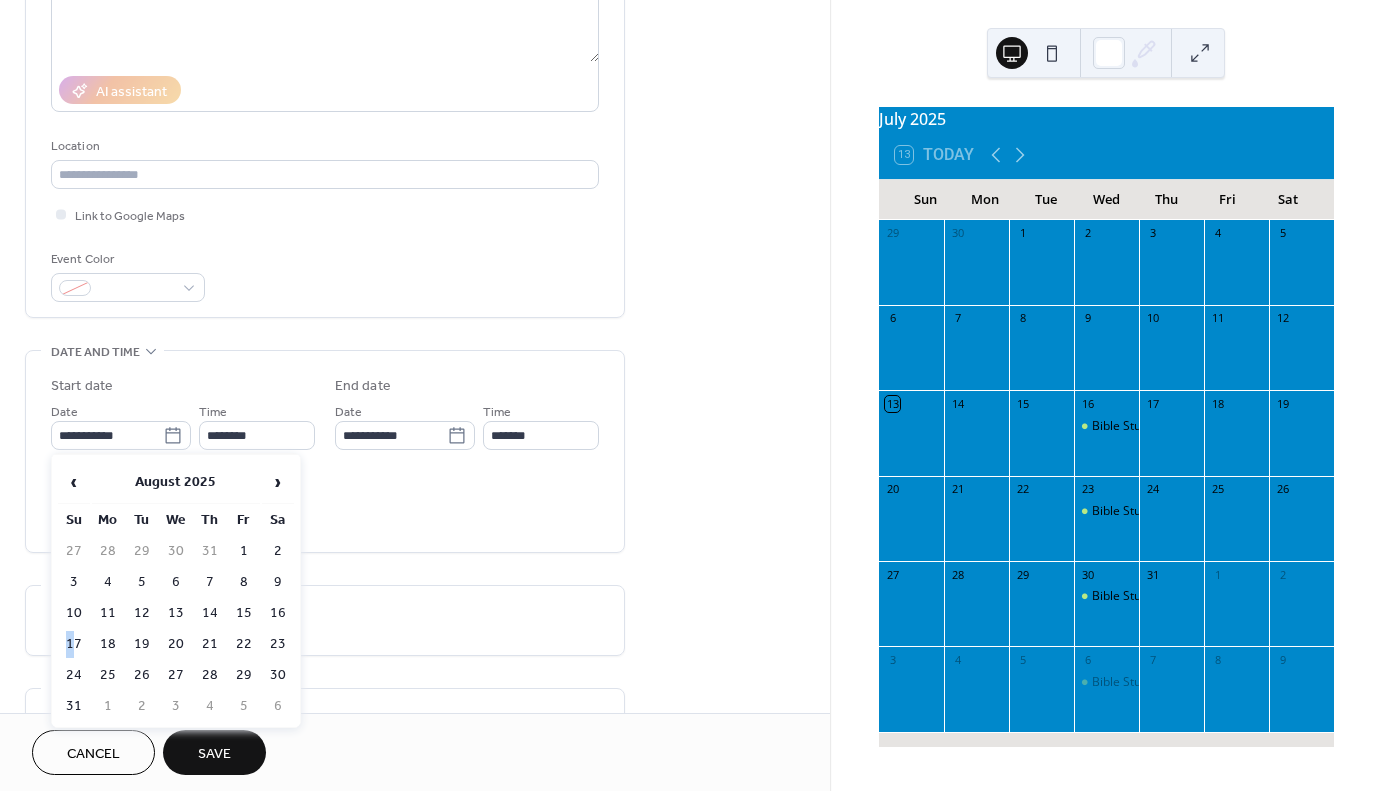 type on "**********" 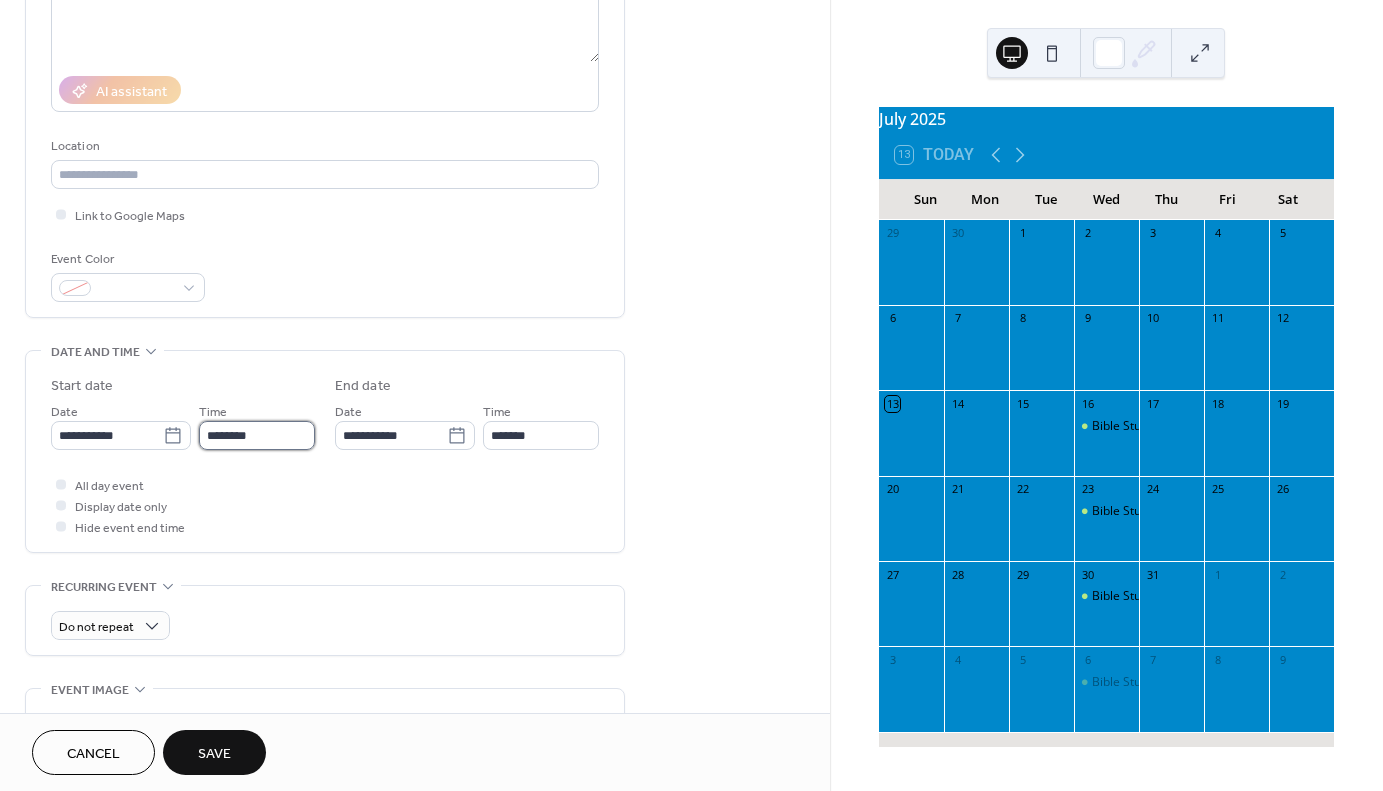 click on "********" at bounding box center (257, 435) 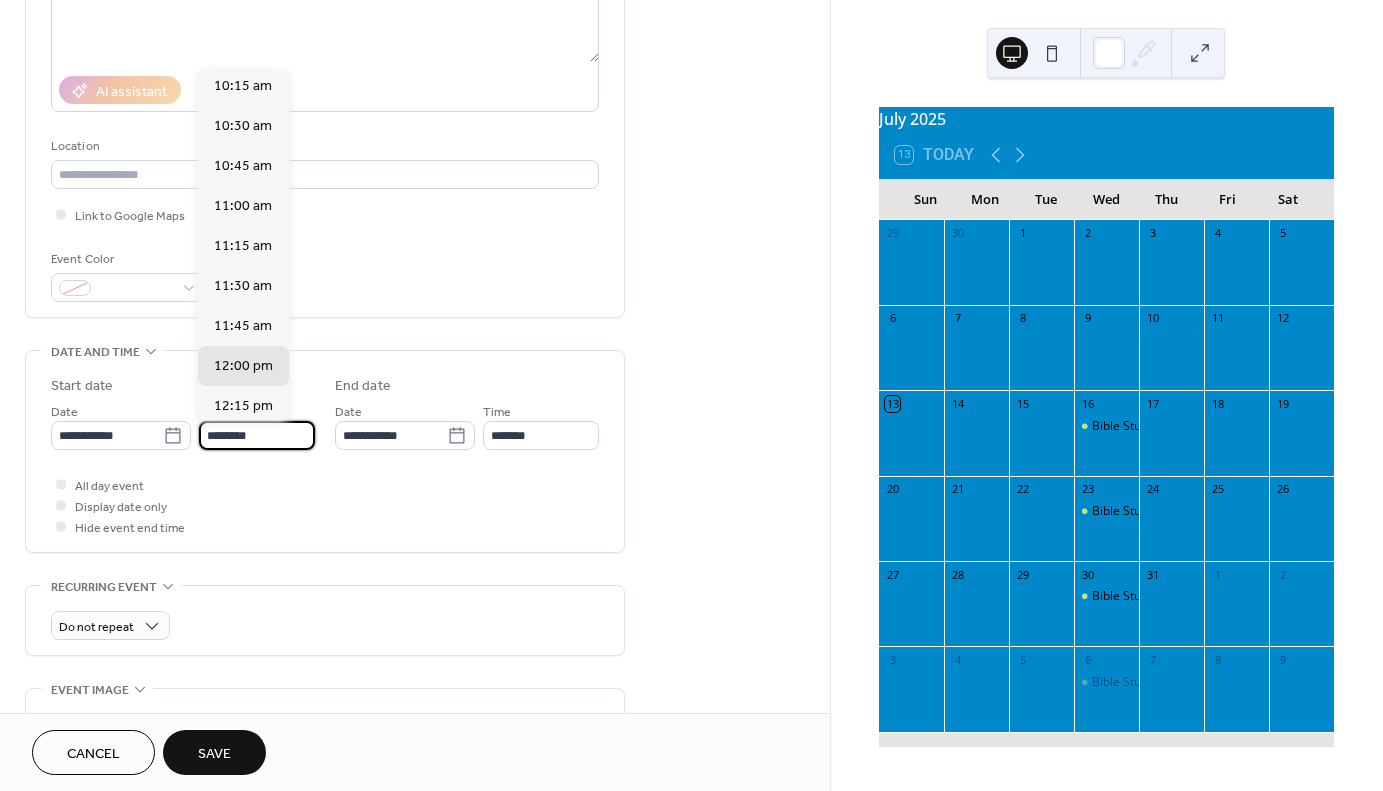 scroll, scrollTop: 1636, scrollLeft: 0, axis: vertical 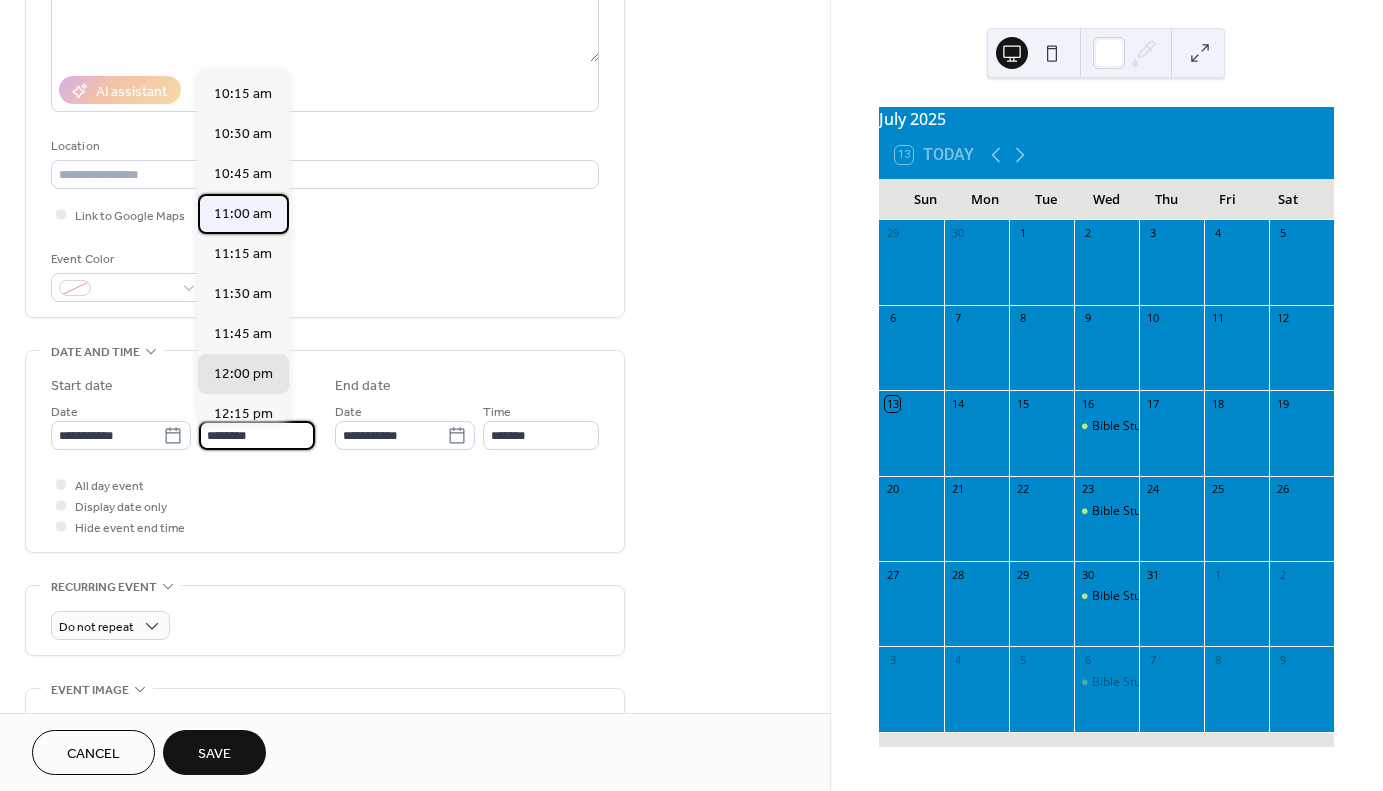 click on "11:00 am" at bounding box center [243, 214] 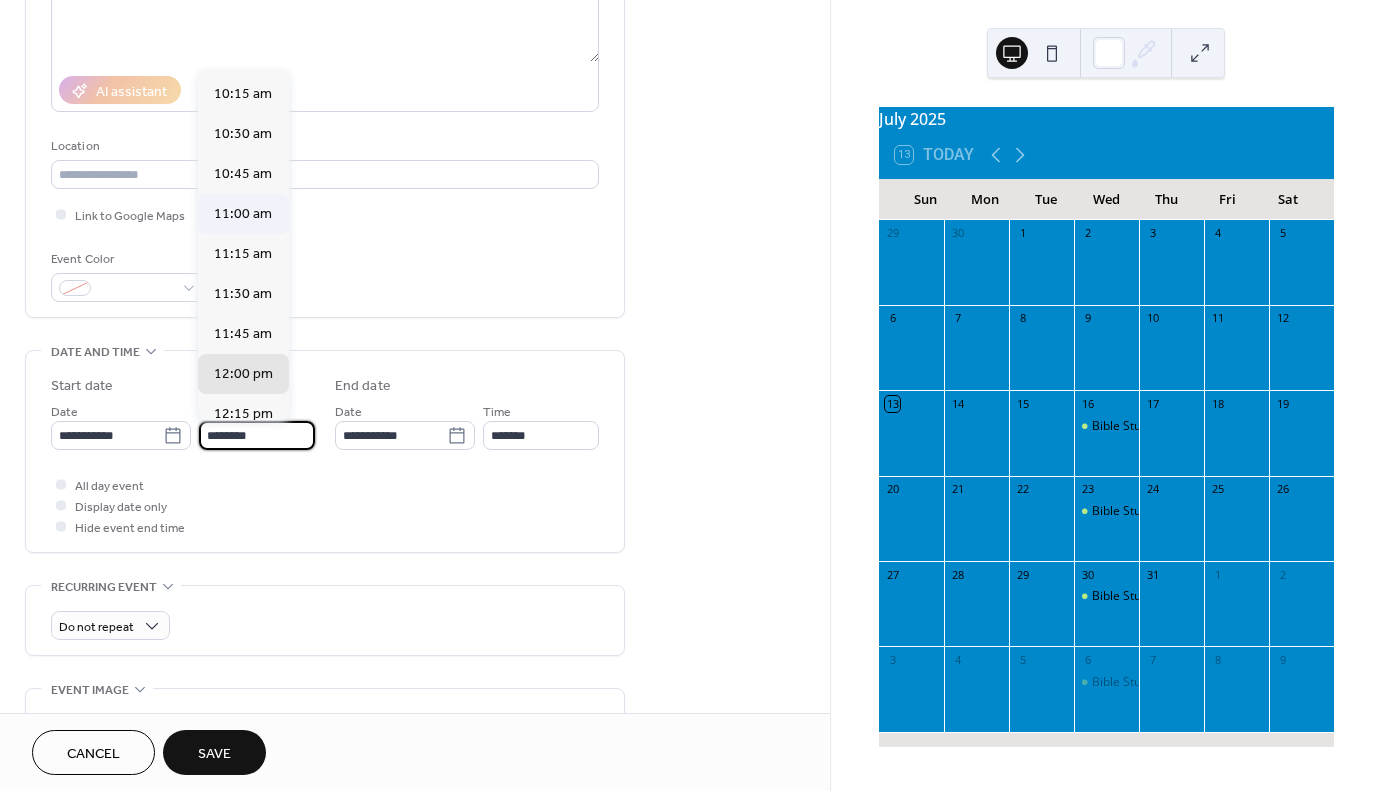 type on "********" 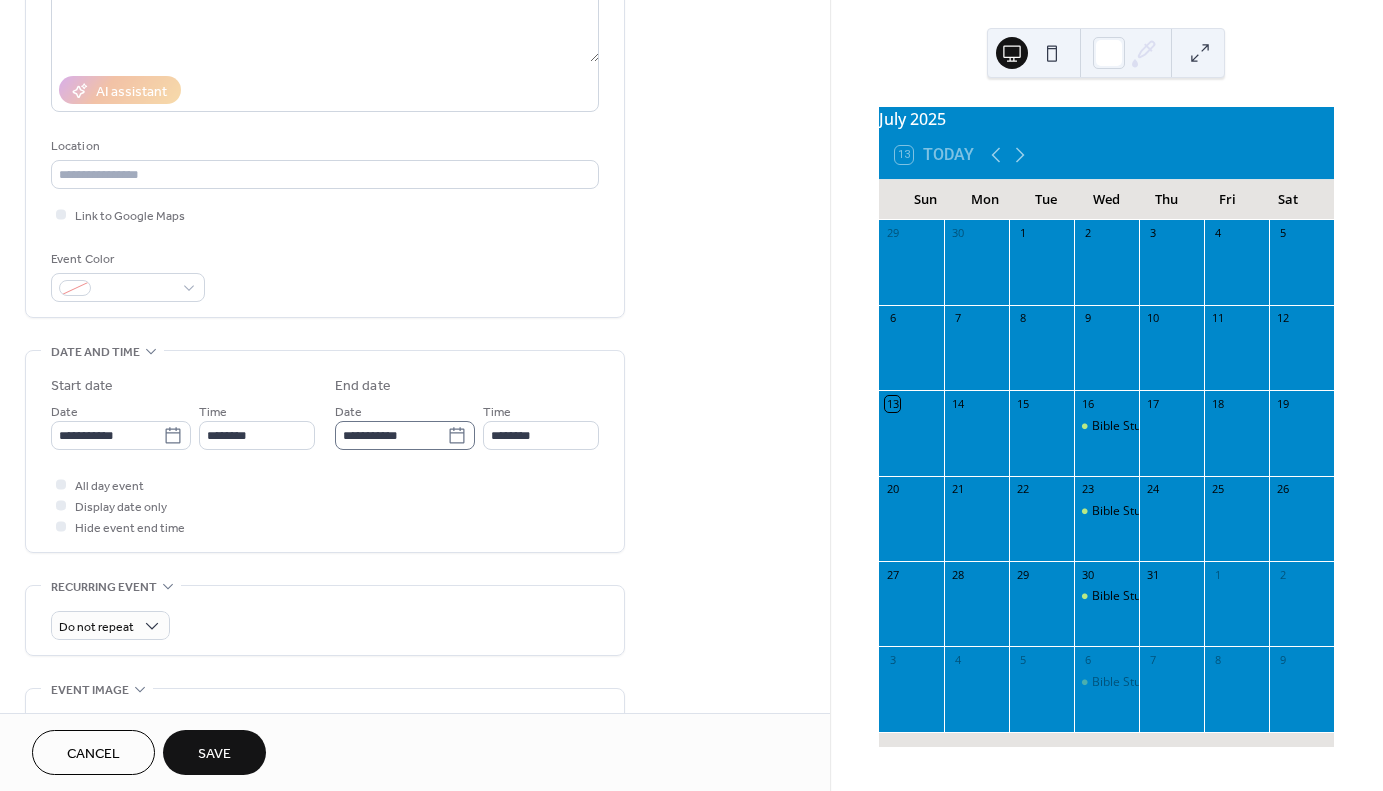 click 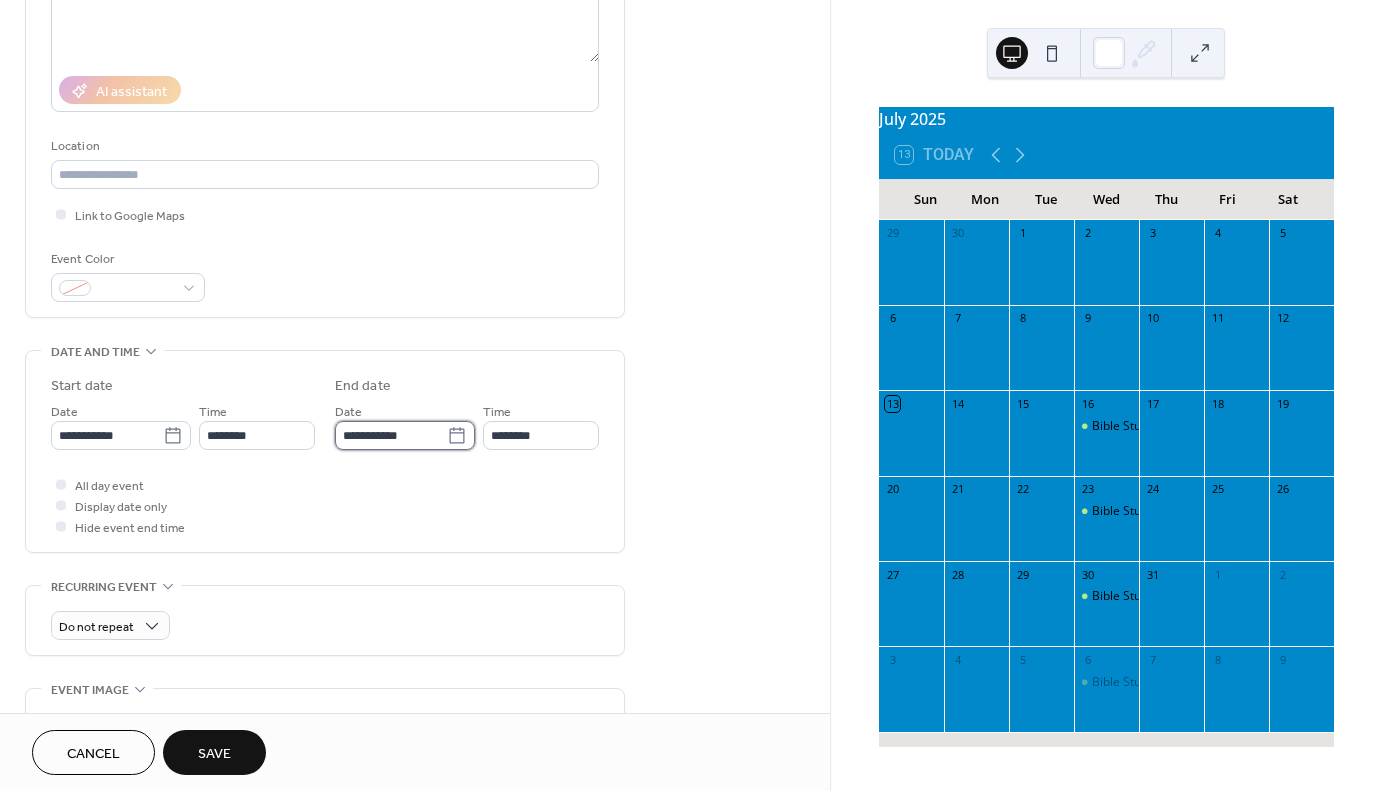 click on "**********" at bounding box center [391, 435] 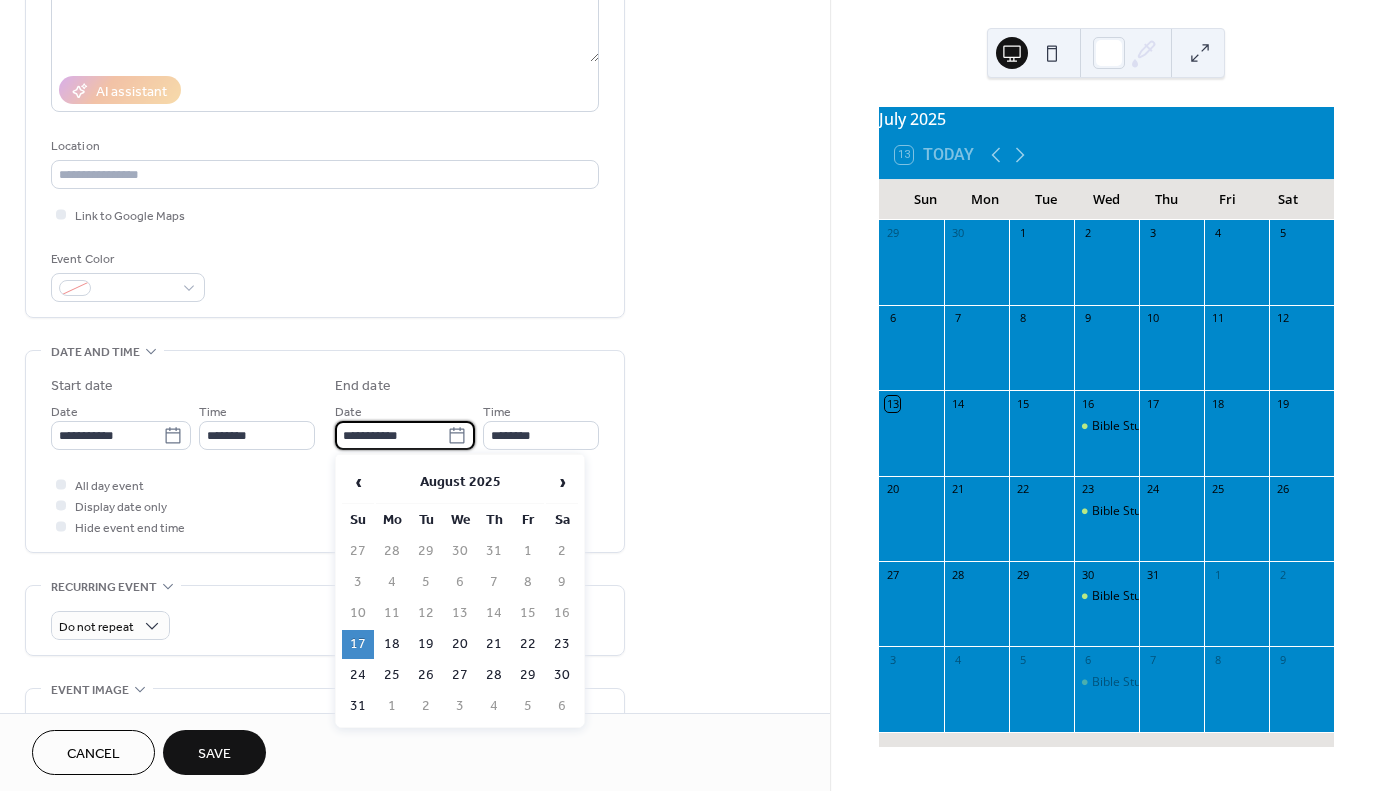 click on "17" at bounding box center [358, 644] 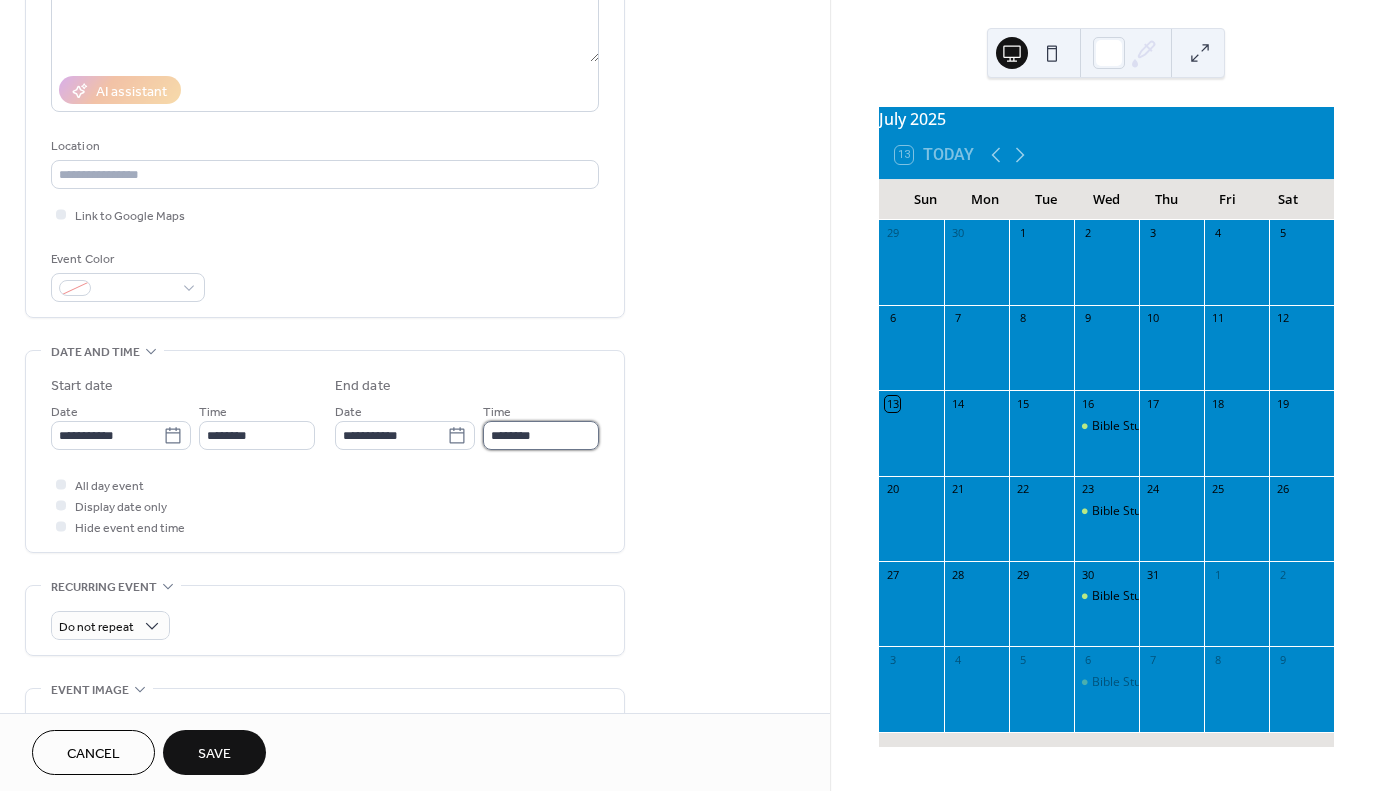 click on "********" at bounding box center [541, 435] 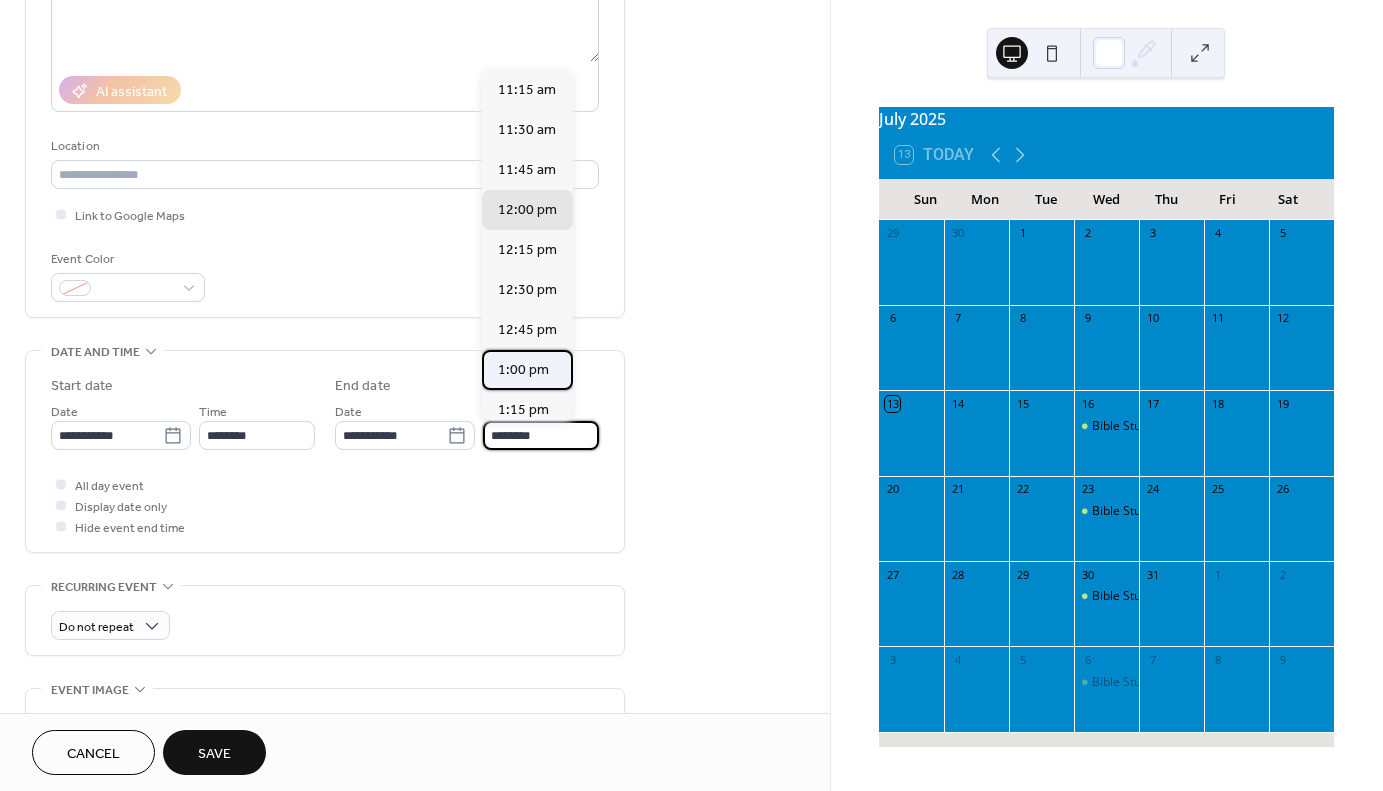 click on "1:00 pm" at bounding box center (523, 370) 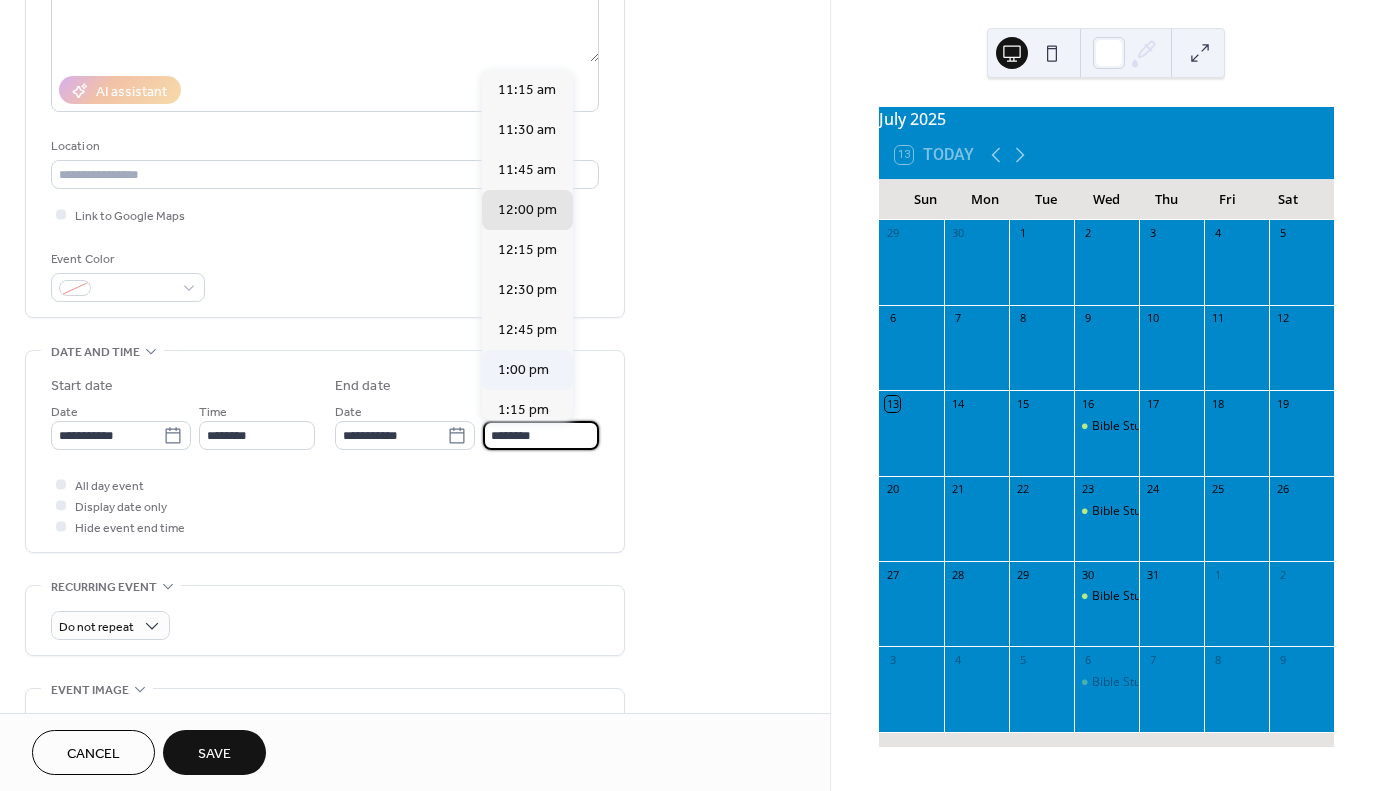 type on "*******" 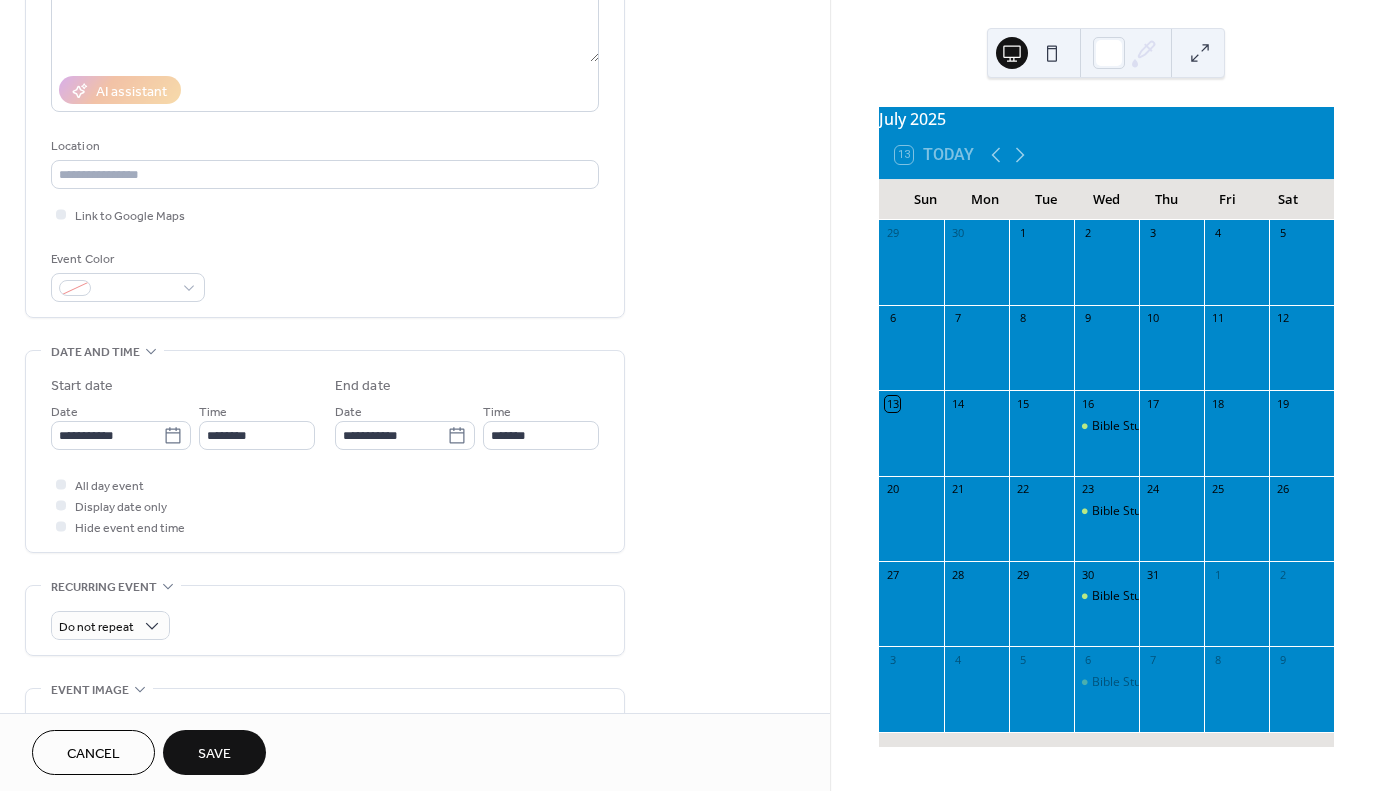 click on "**********" at bounding box center (415, 497) 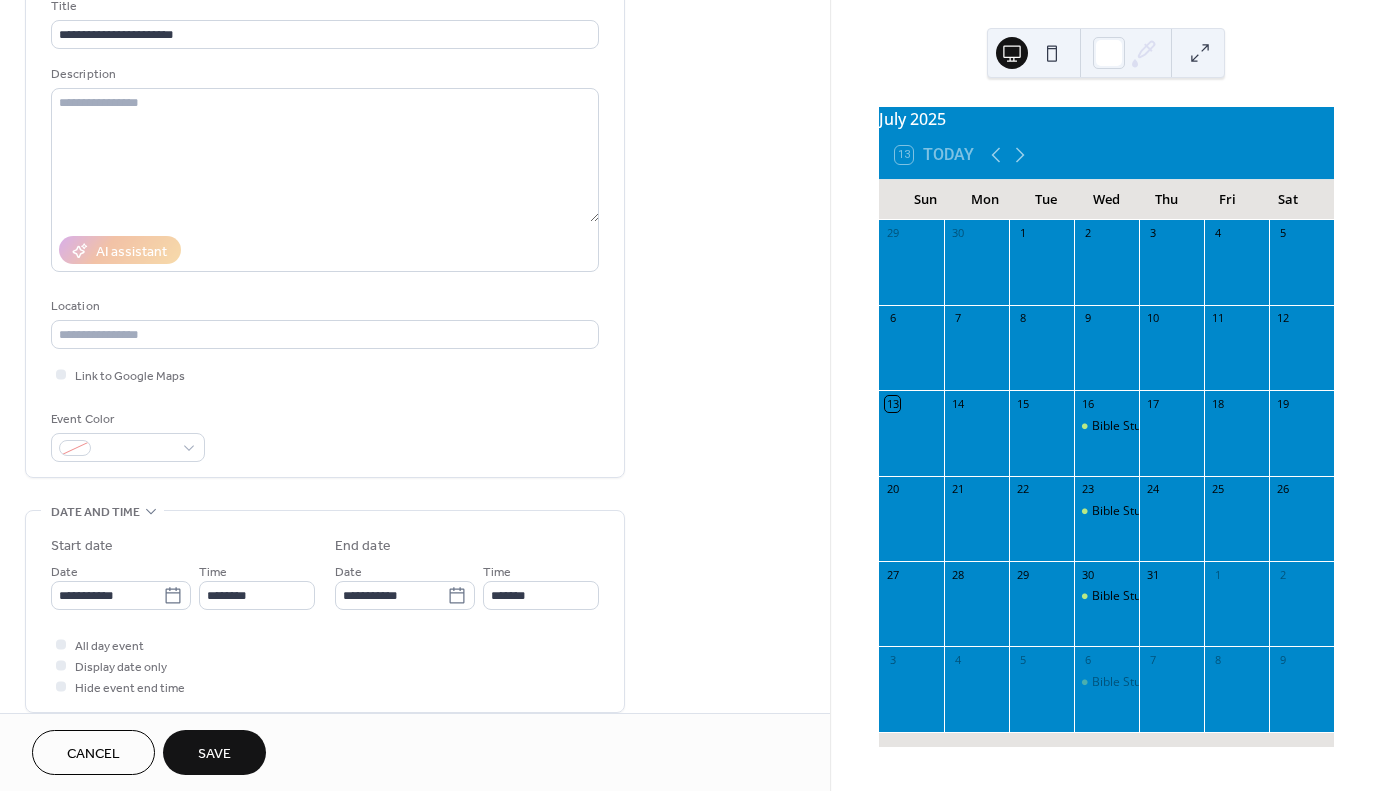 scroll, scrollTop: 0, scrollLeft: 0, axis: both 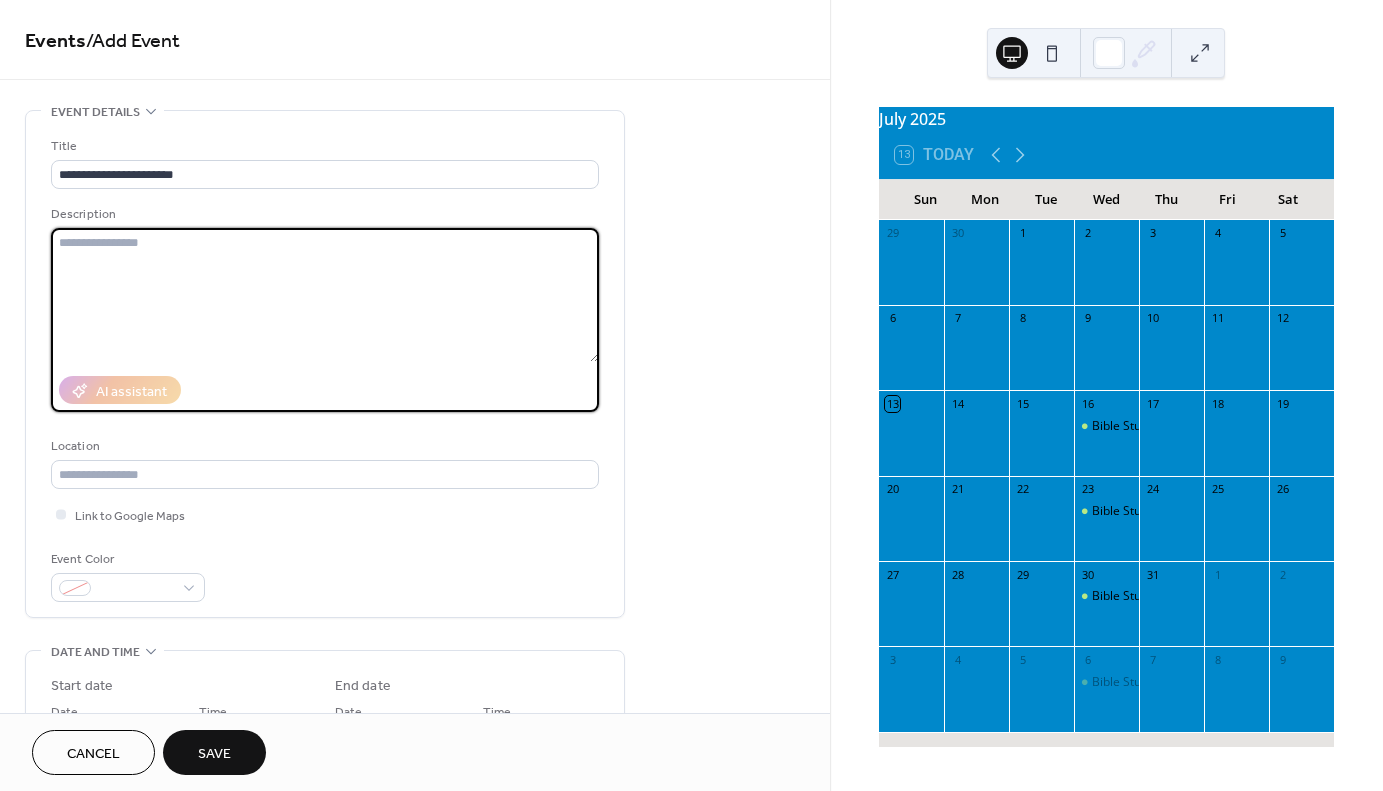 click at bounding box center [325, 295] 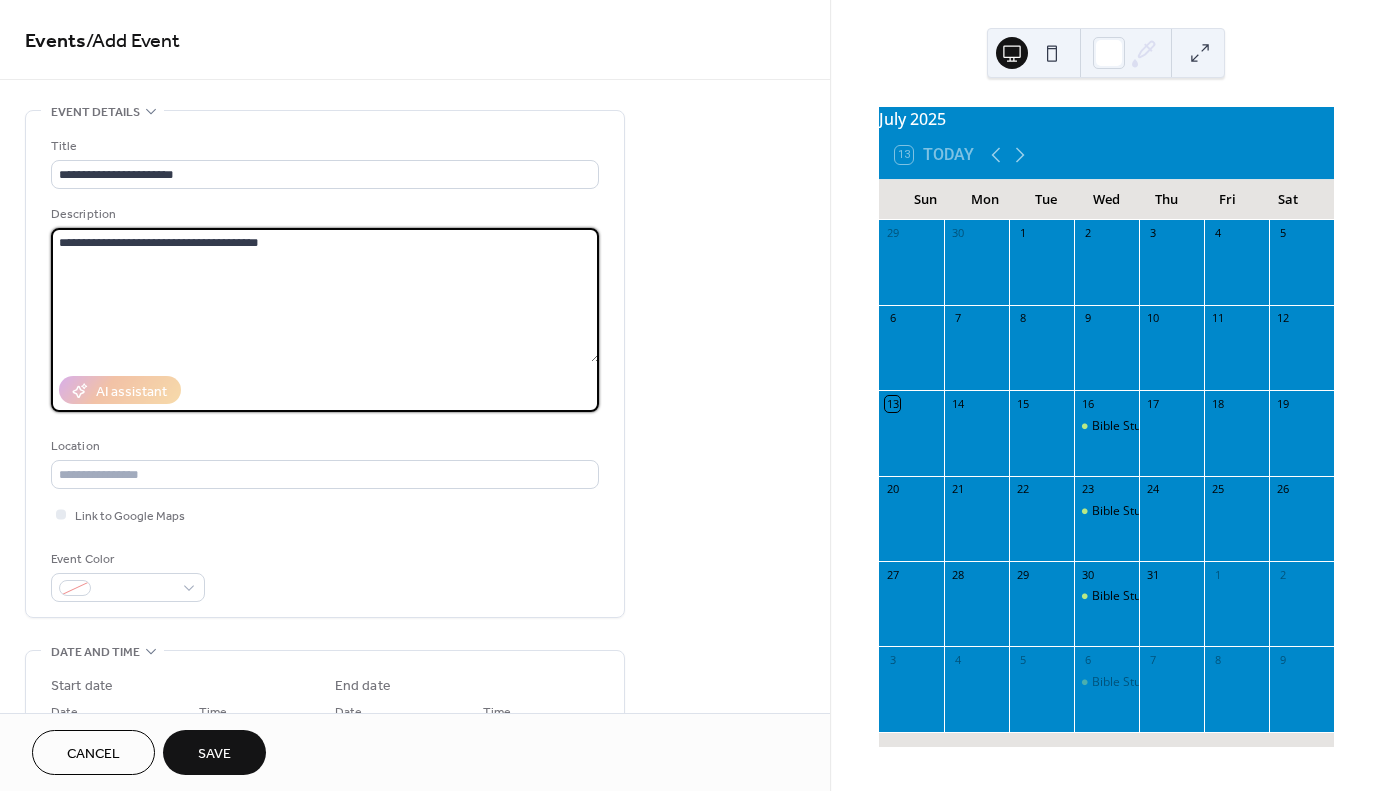 type on "**********" 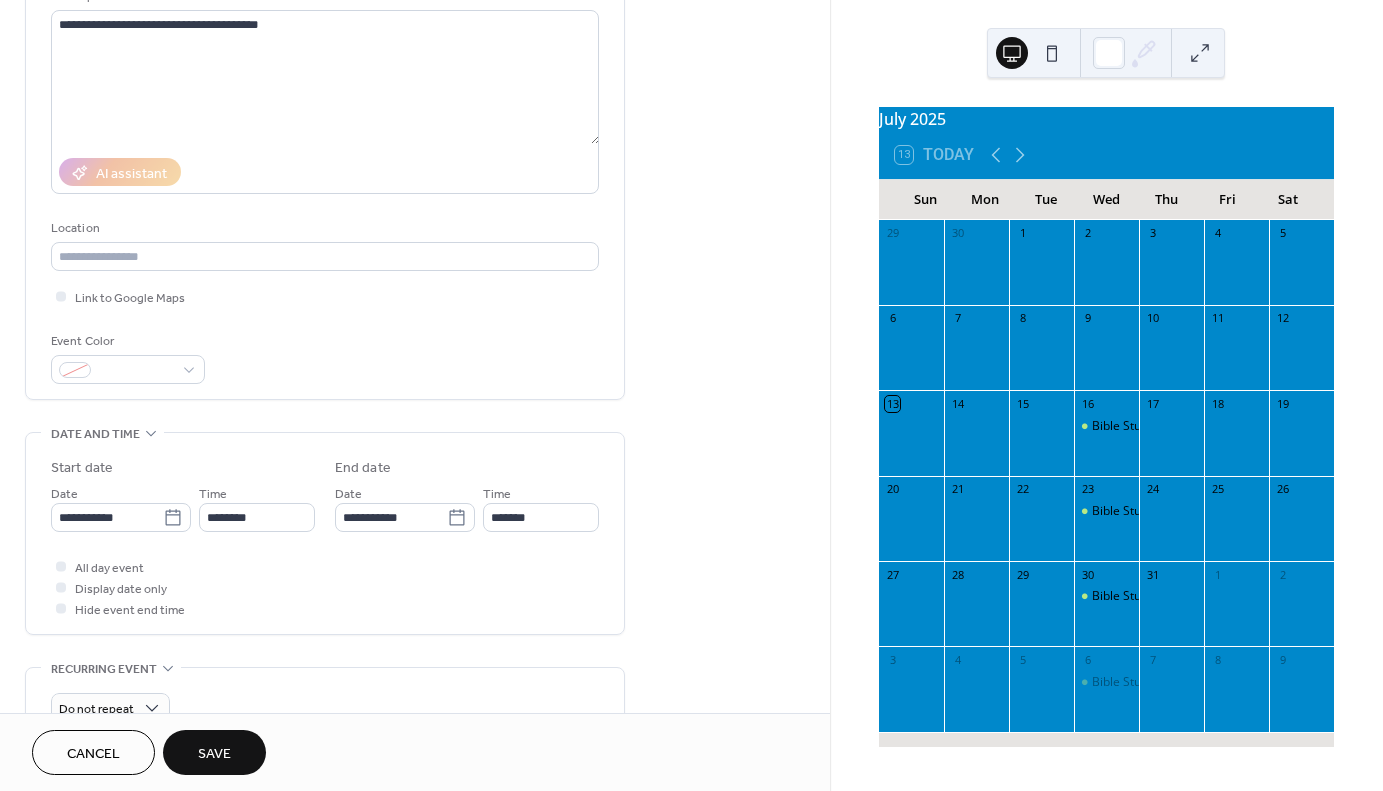 scroll, scrollTop: 200, scrollLeft: 0, axis: vertical 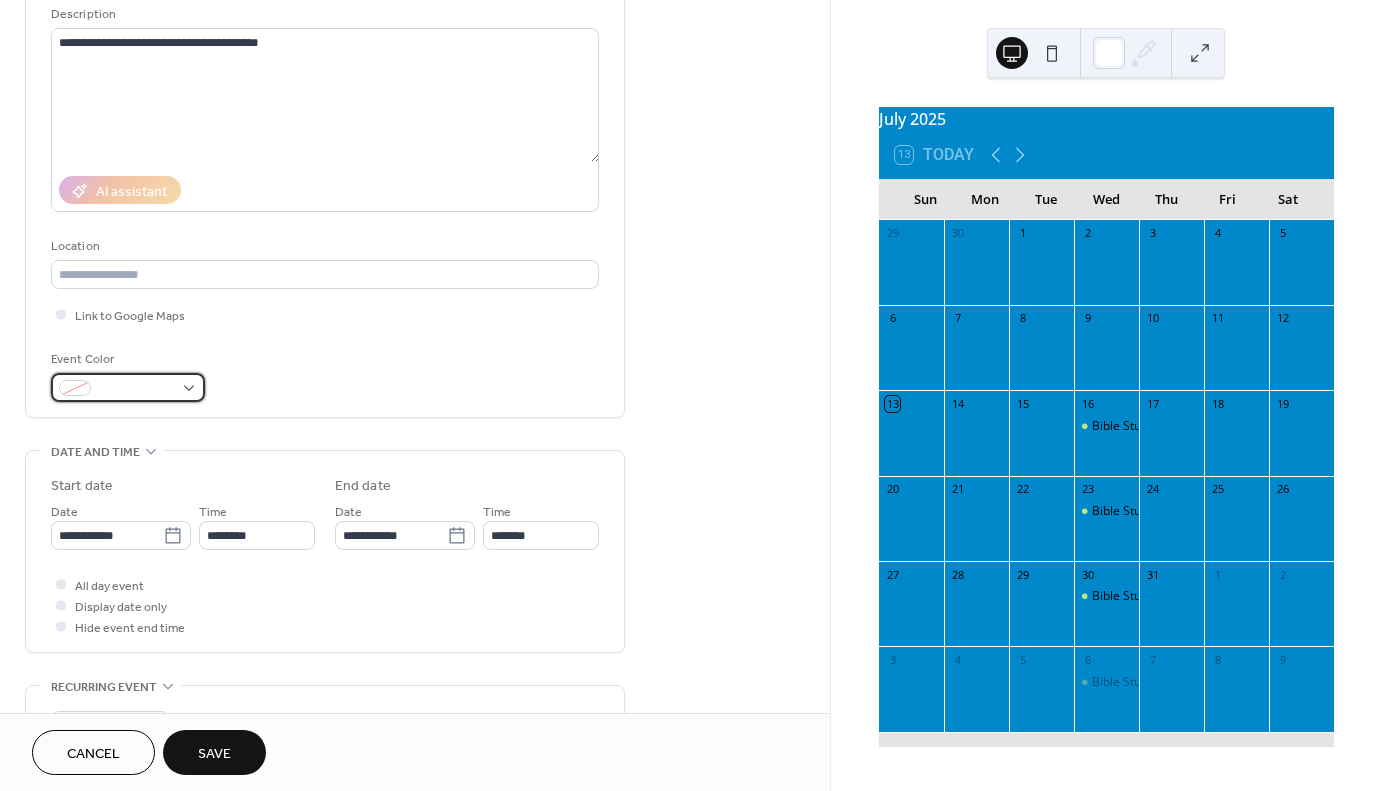 click at bounding box center [136, 389] 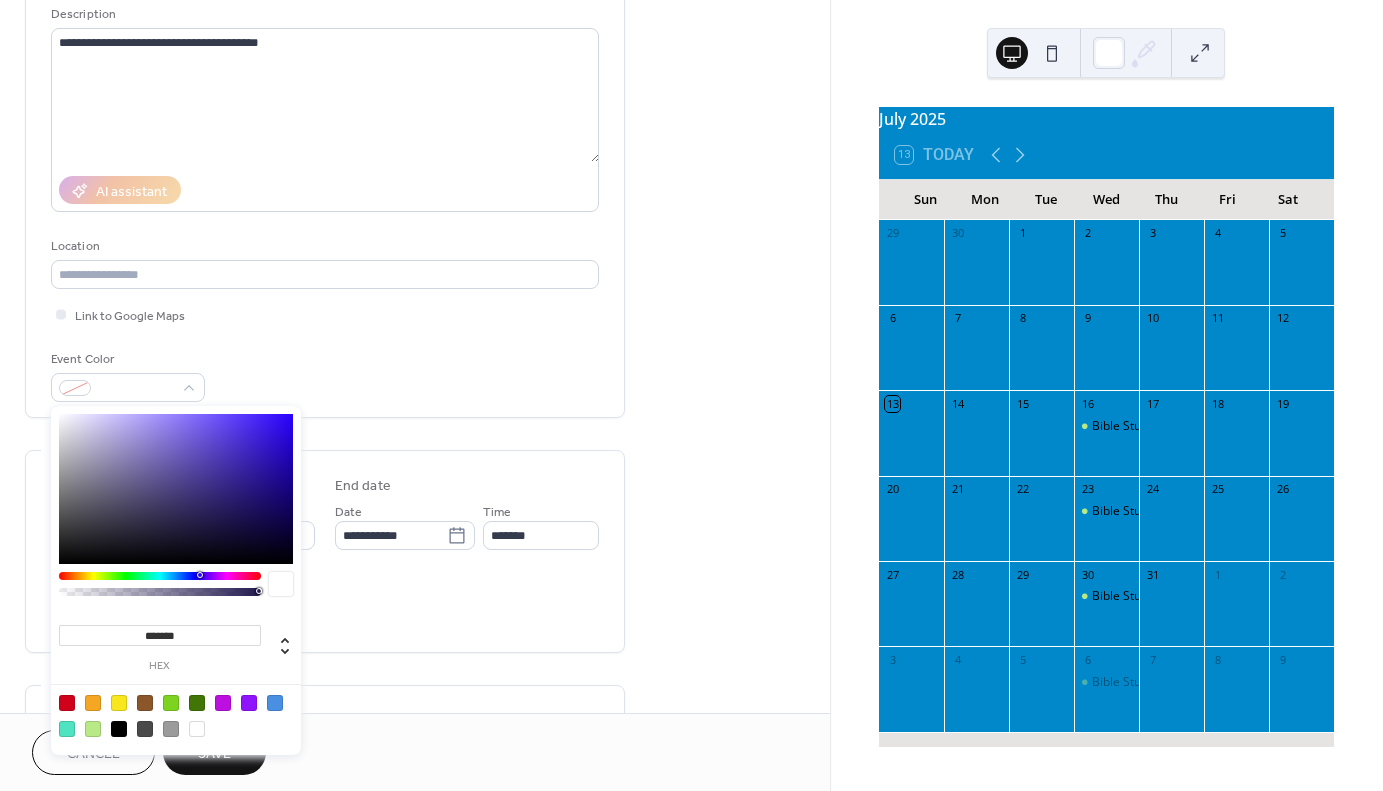 click at bounding box center [171, 703] 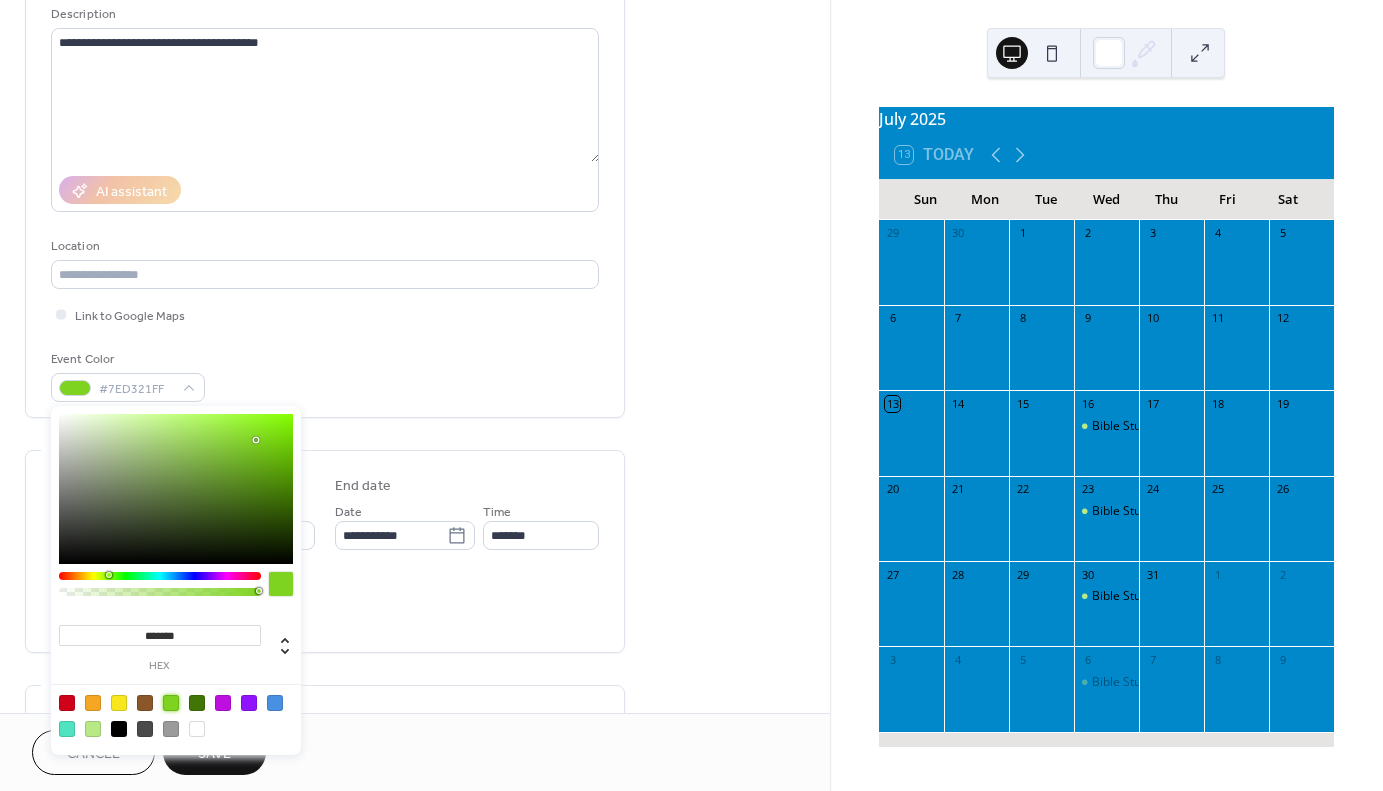 click on "**********" at bounding box center [415, 597] 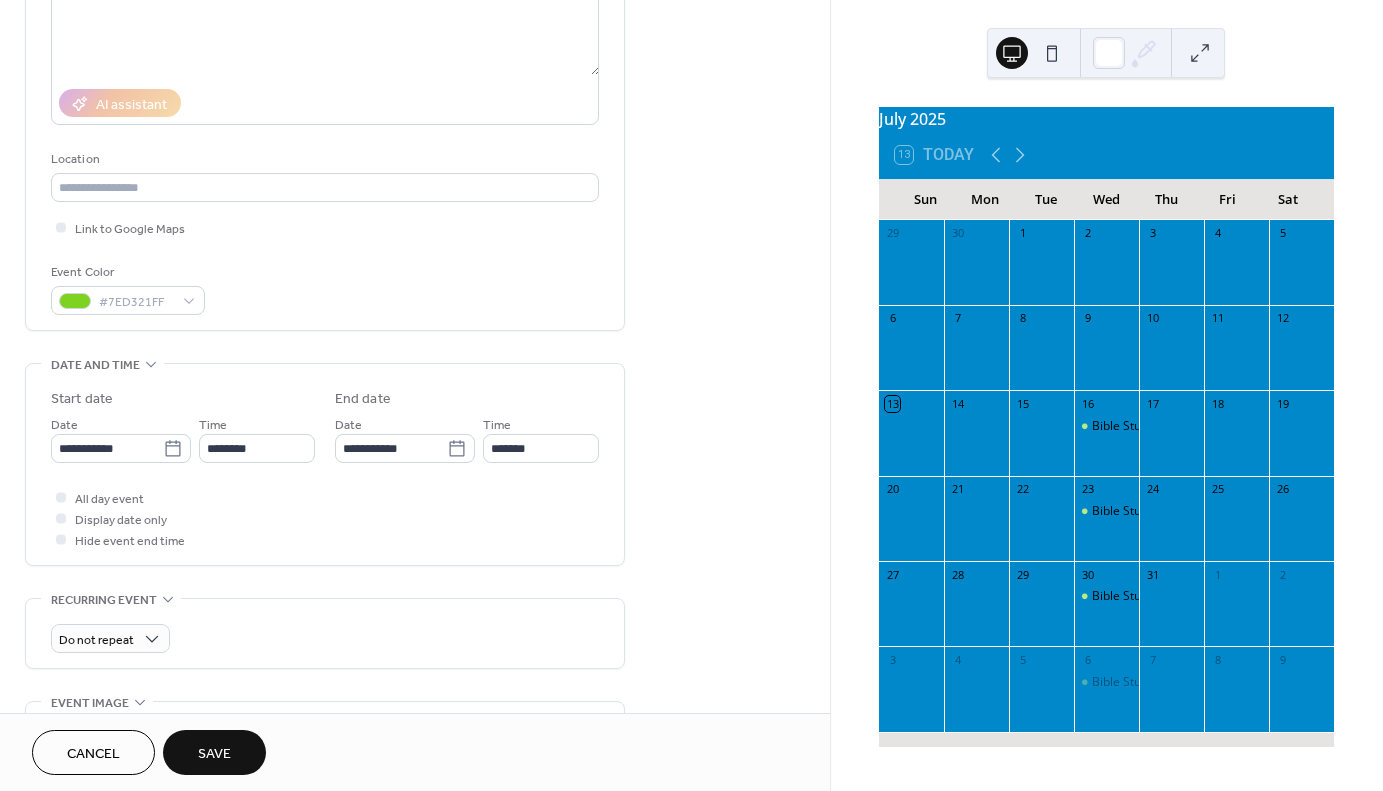 scroll, scrollTop: 300, scrollLeft: 0, axis: vertical 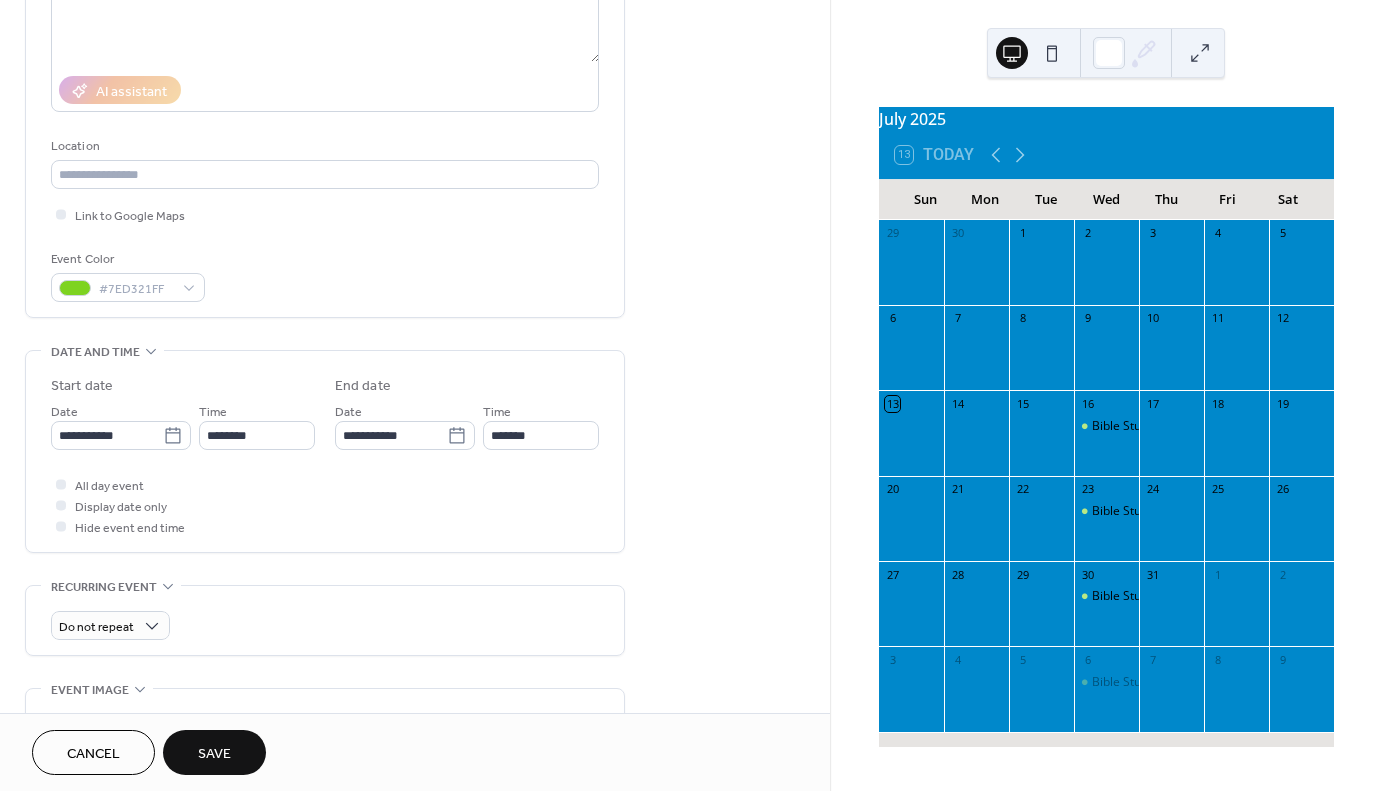 click on "Save" at bounding box center (214, 754) 